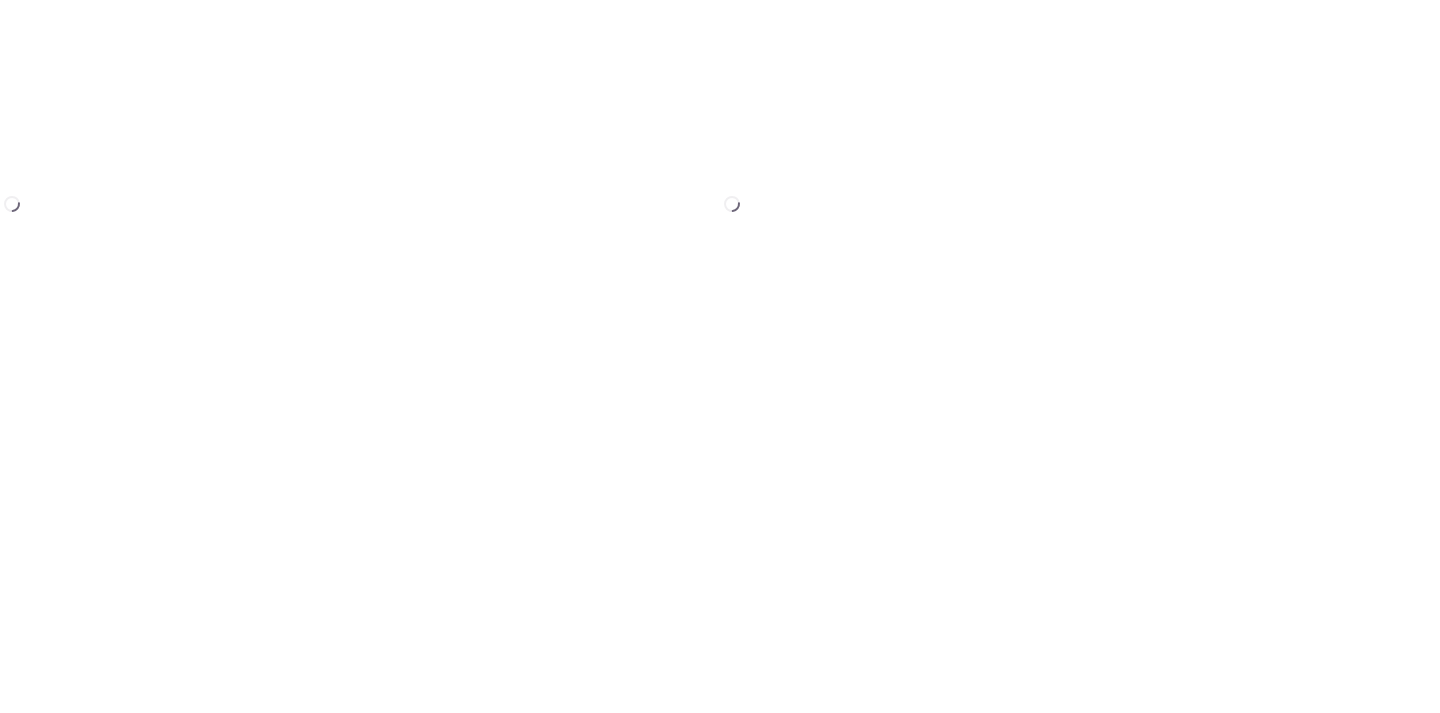 scroll, scrollTop: 0, scrollLeft: 0, axis: both 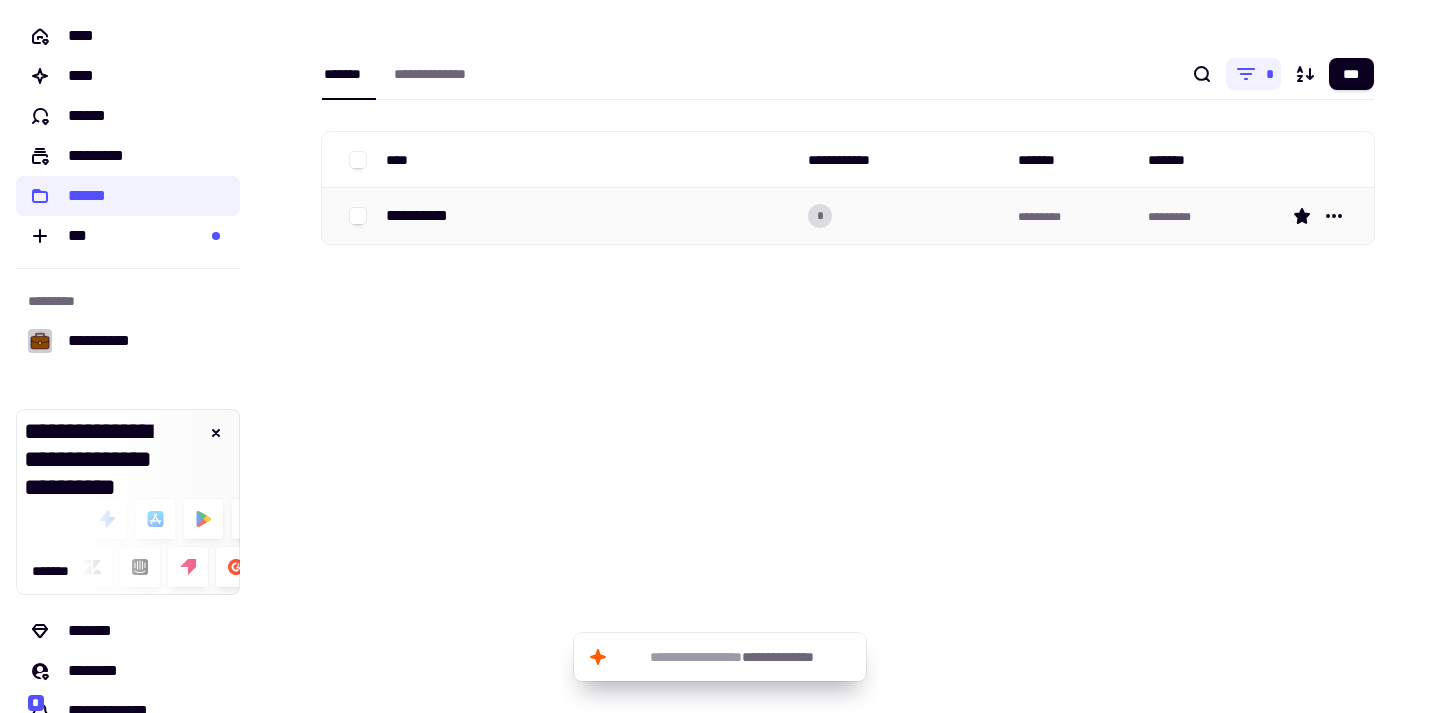 click on "**********" at bounding box center (425, 216) 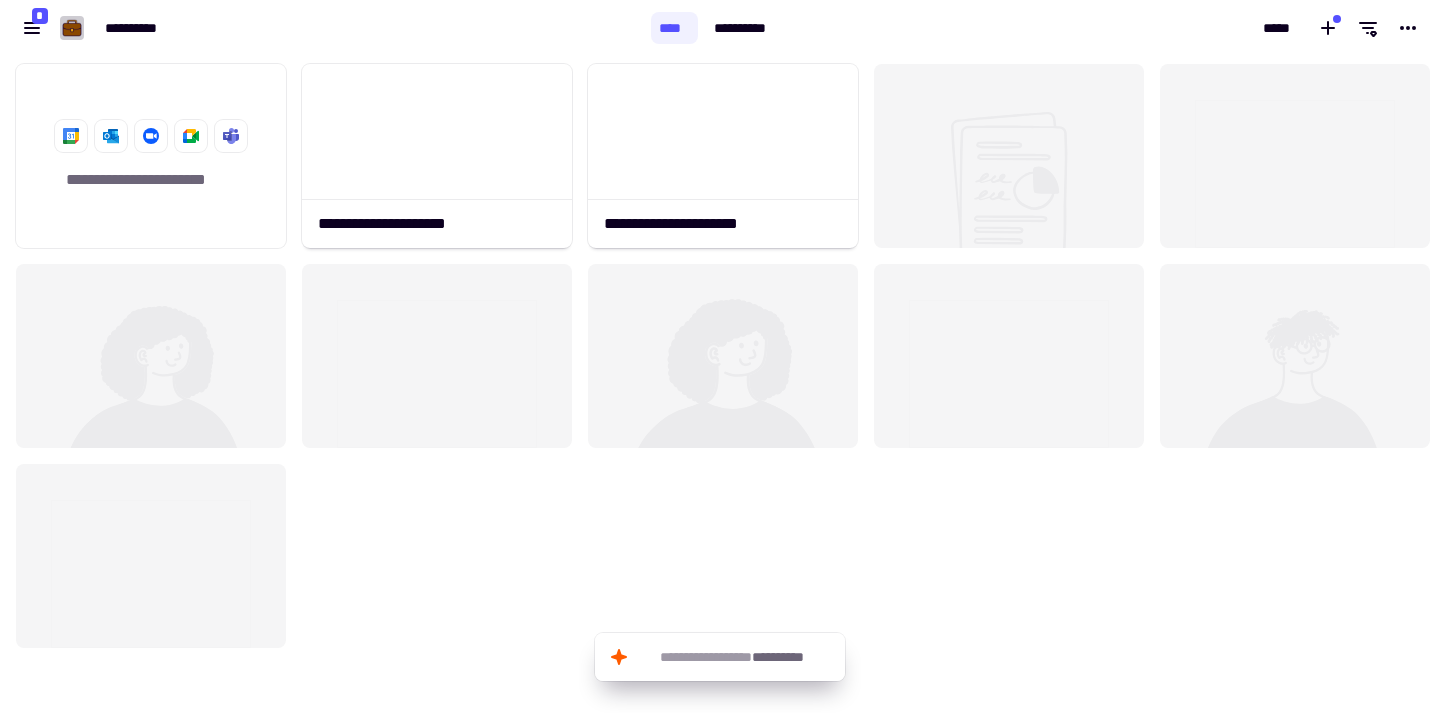 scroll, scrollTop: 16, scrollLeft: 16, axis: both 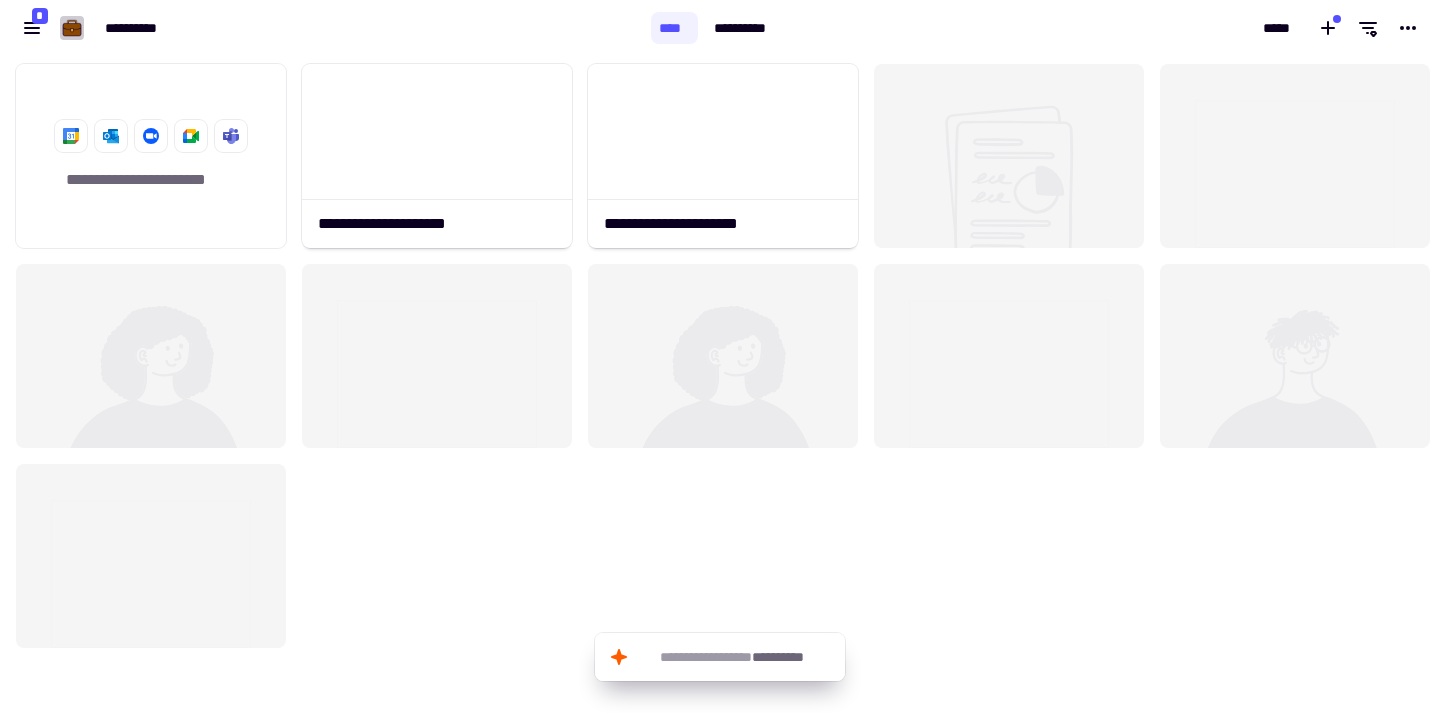 click 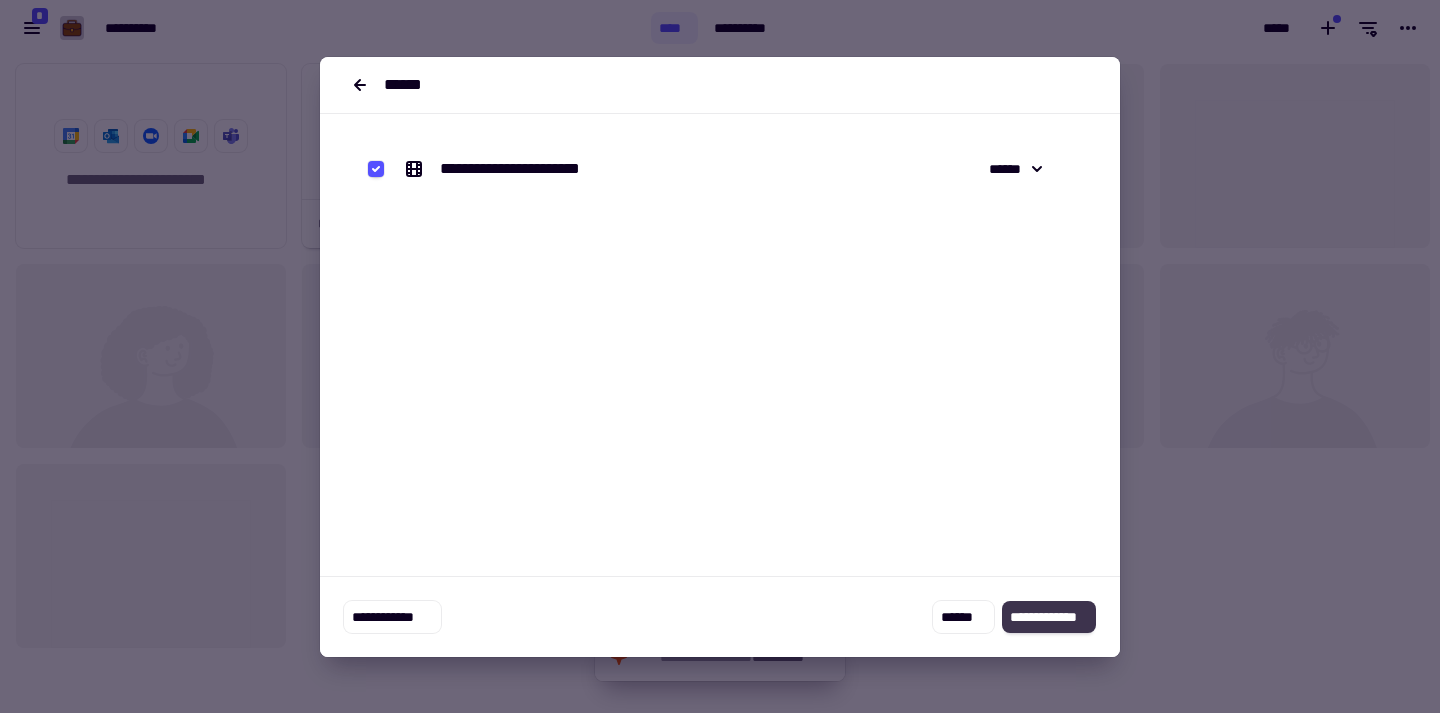 click on "**********" 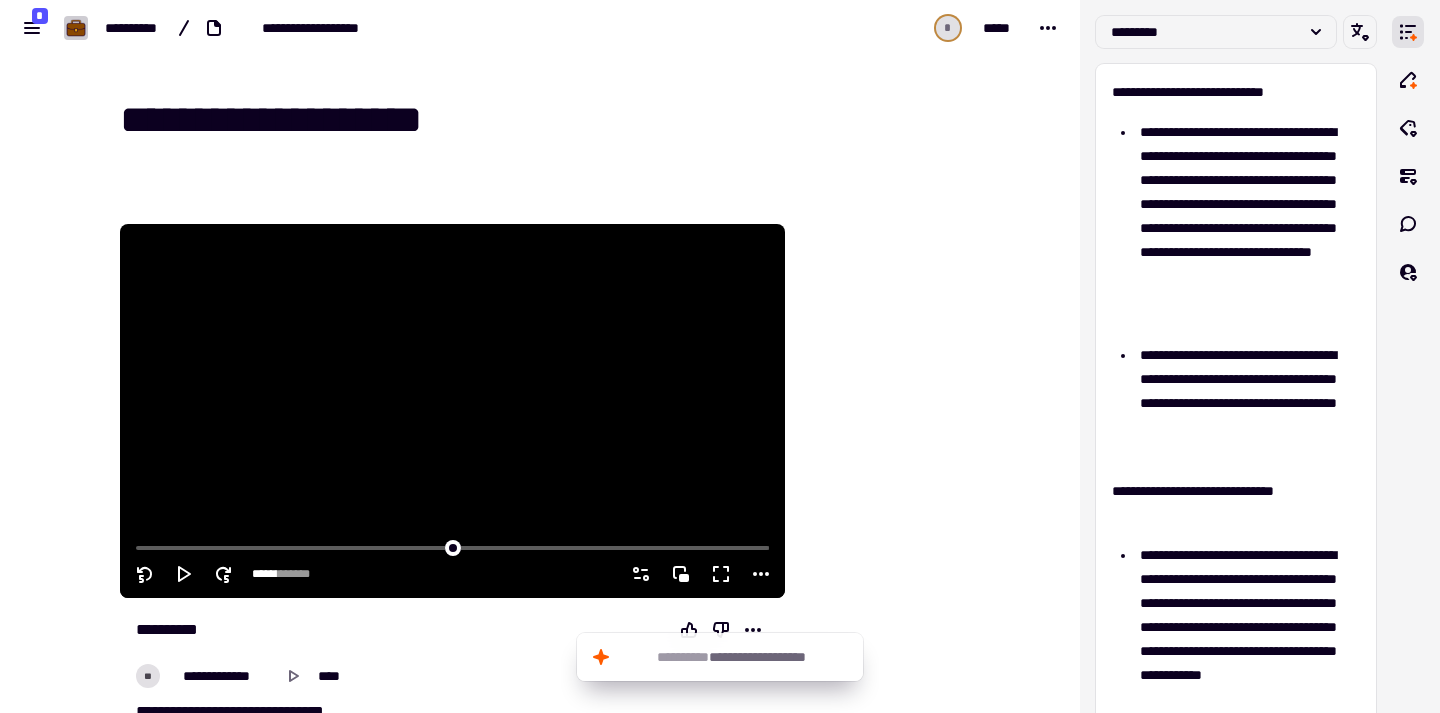 scroll, scrollTop: 281, scrollLeft: 0, axis: vertical 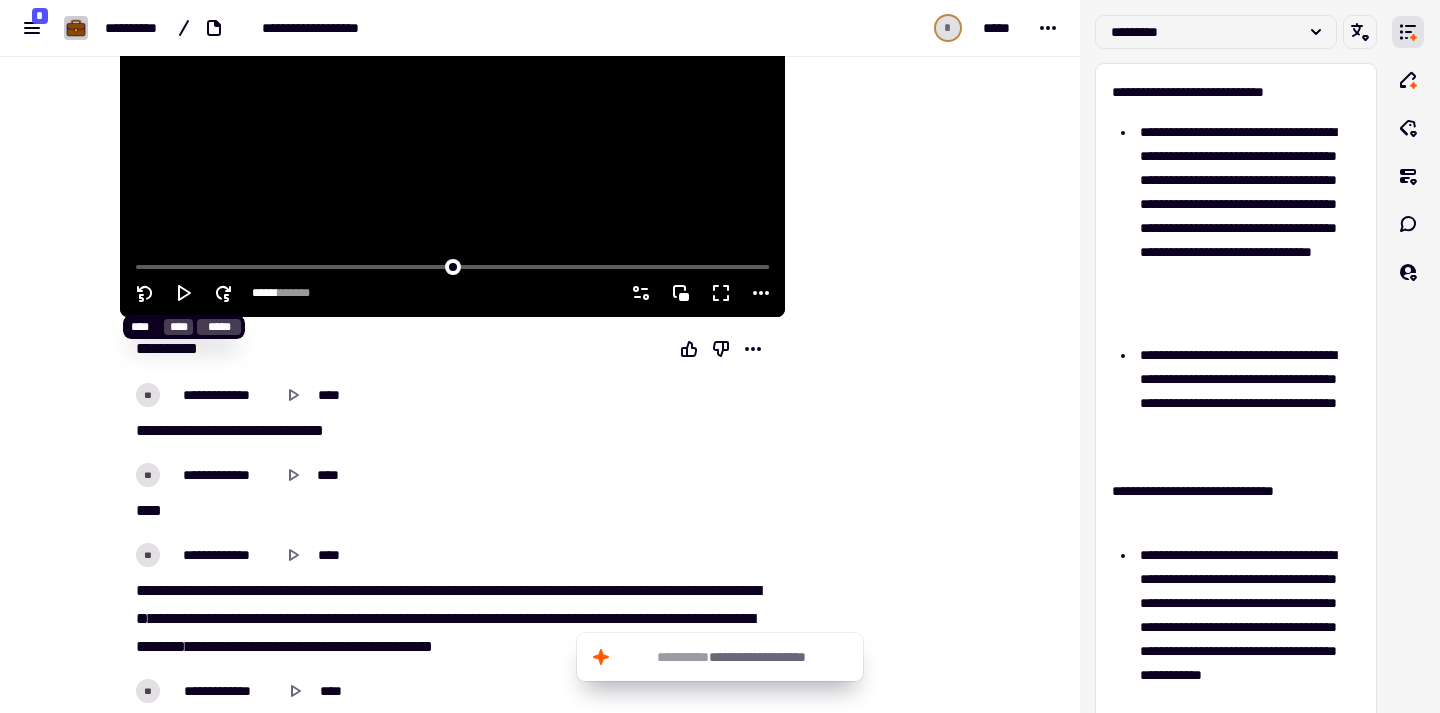 click 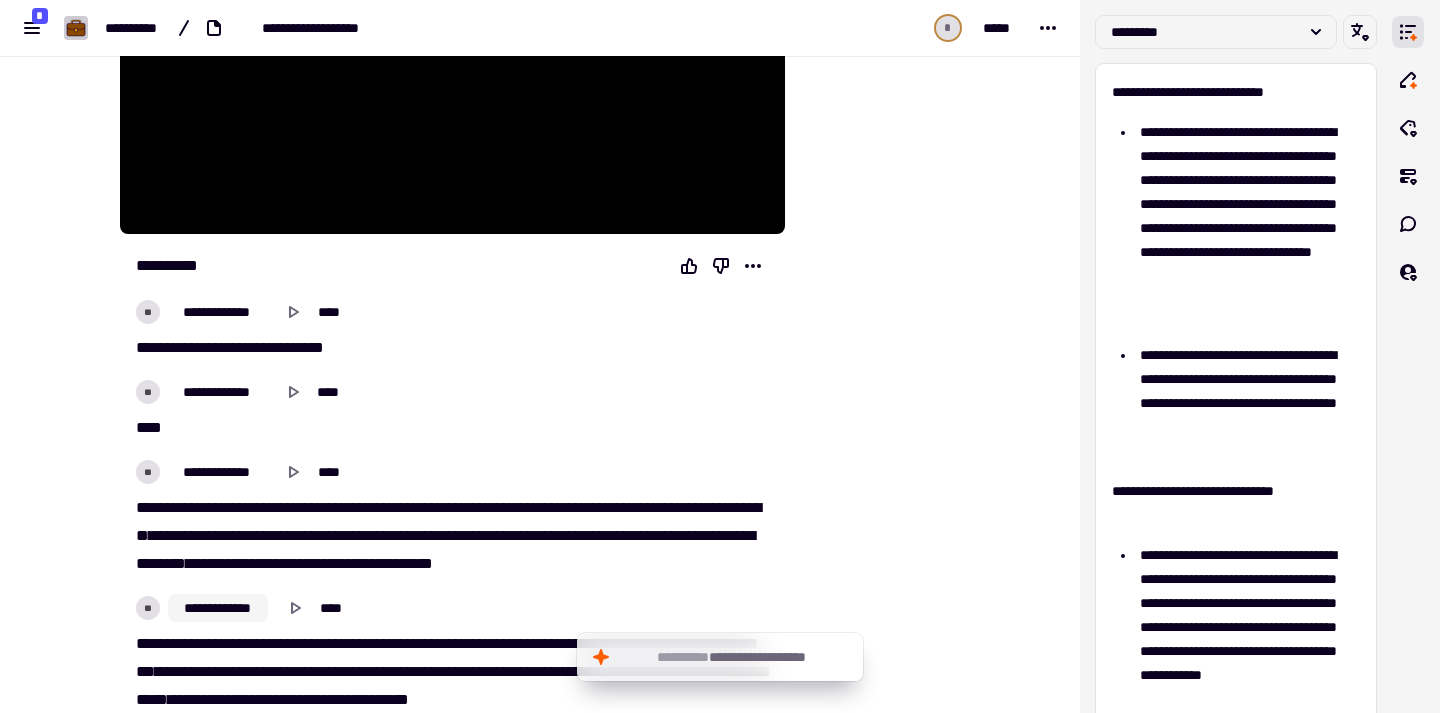 scroll, scrollTop: 471, scrollLeft: 0, axis: vertical 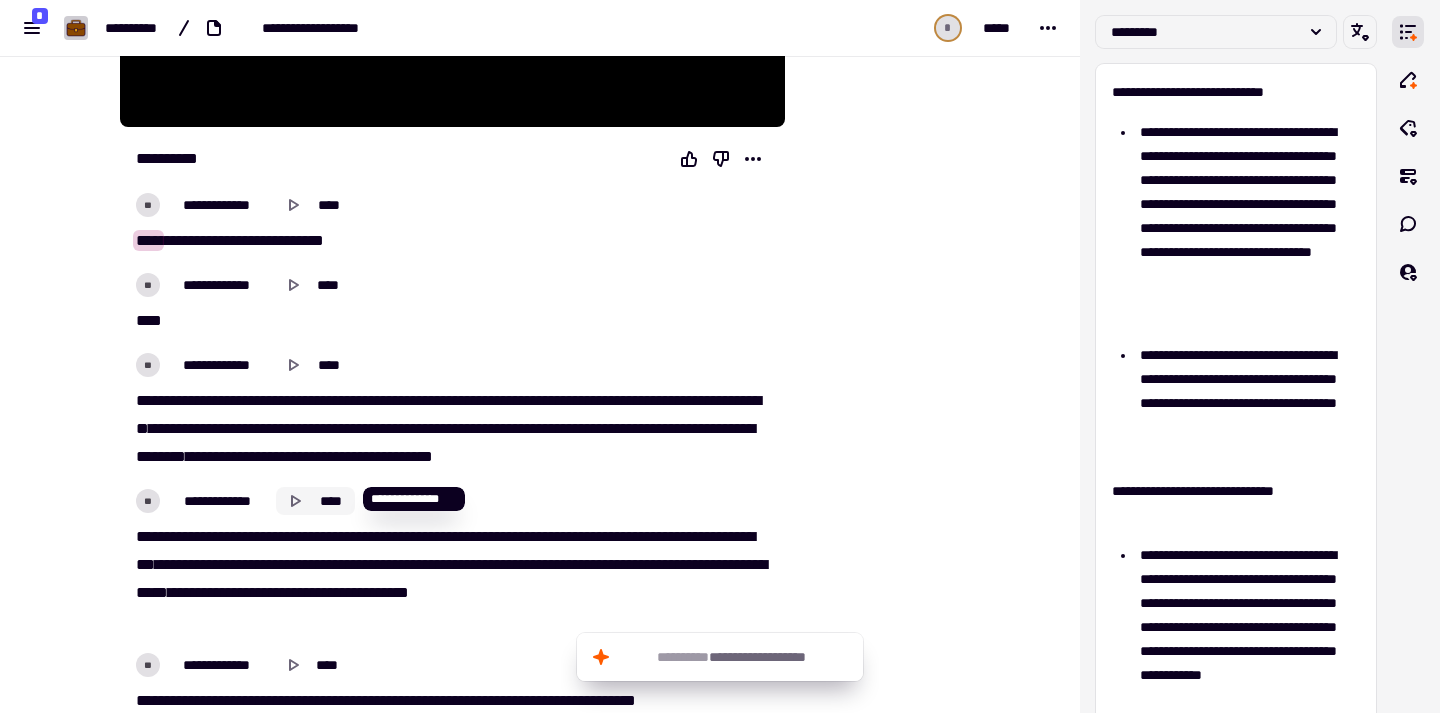 click 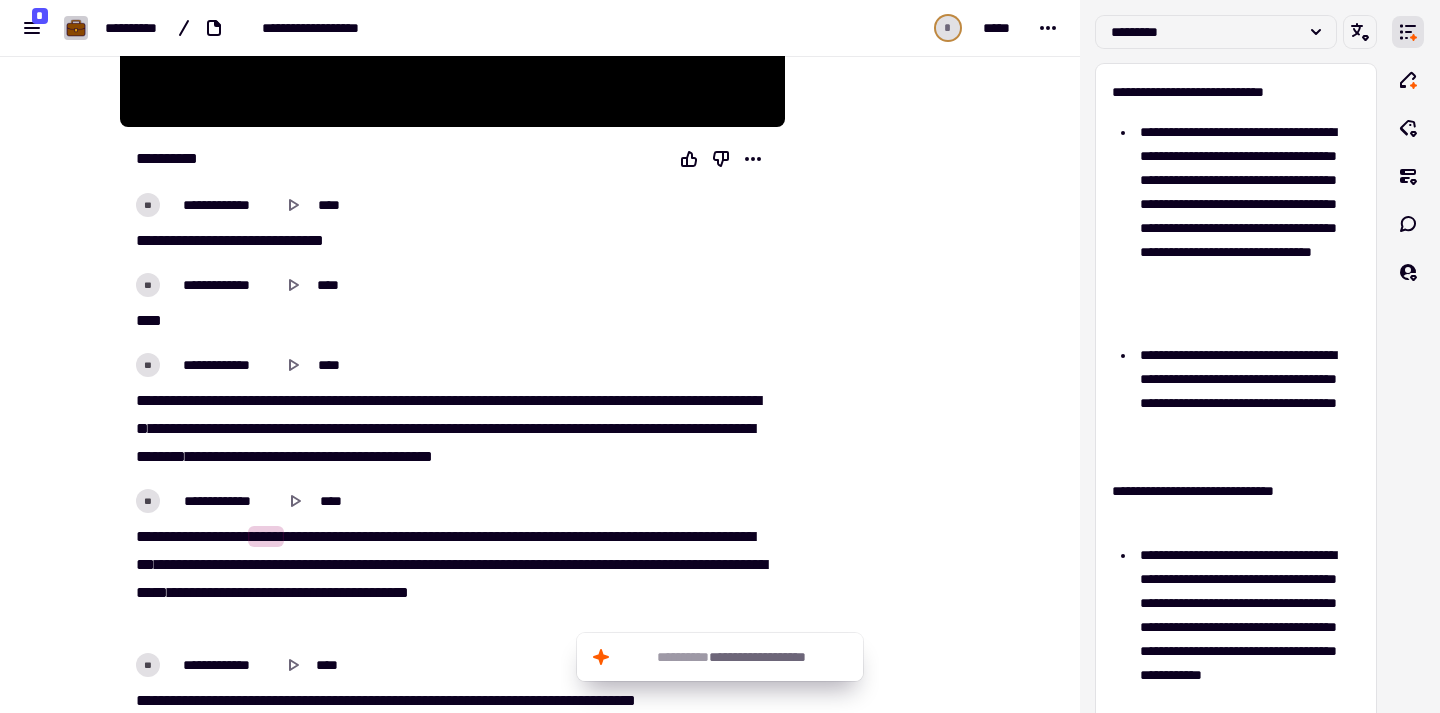 type on "****" 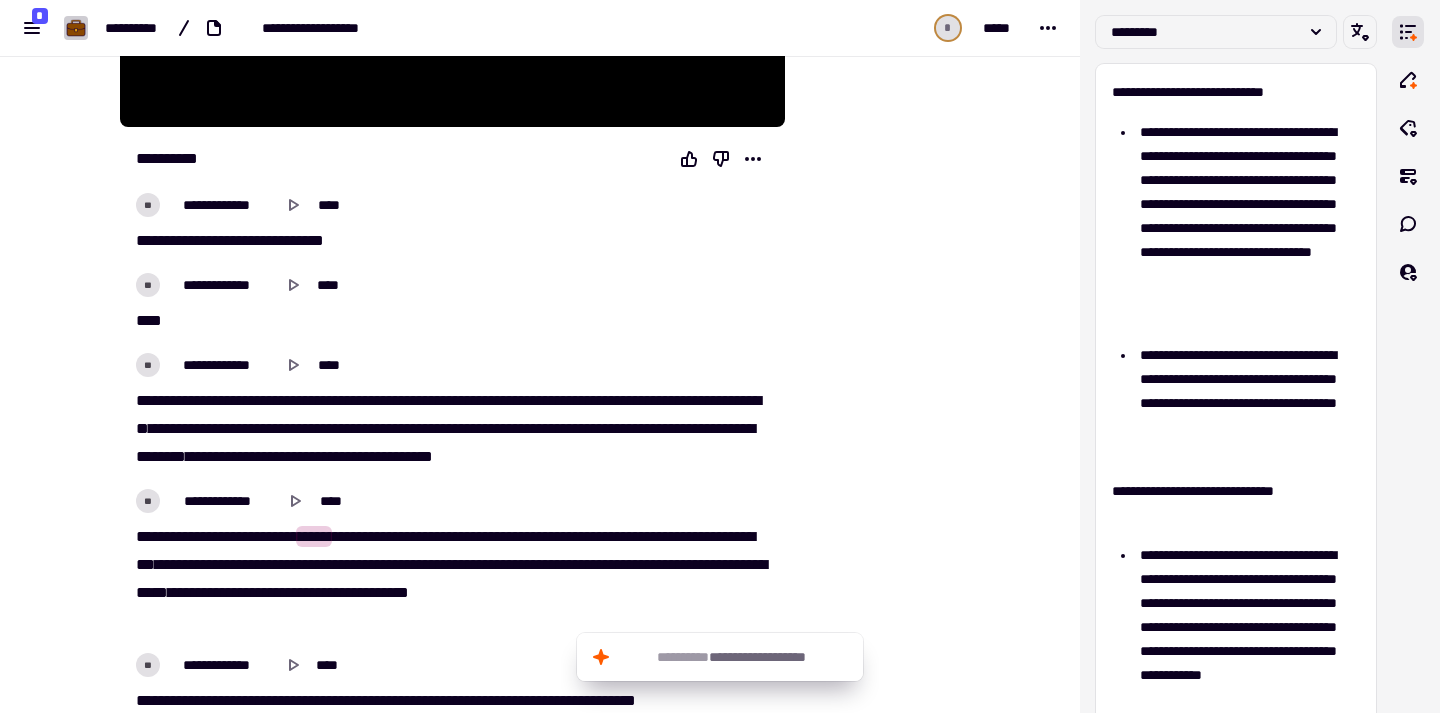 scroll, scrollTop: 591, scrollLeft: 0, axis: vertical 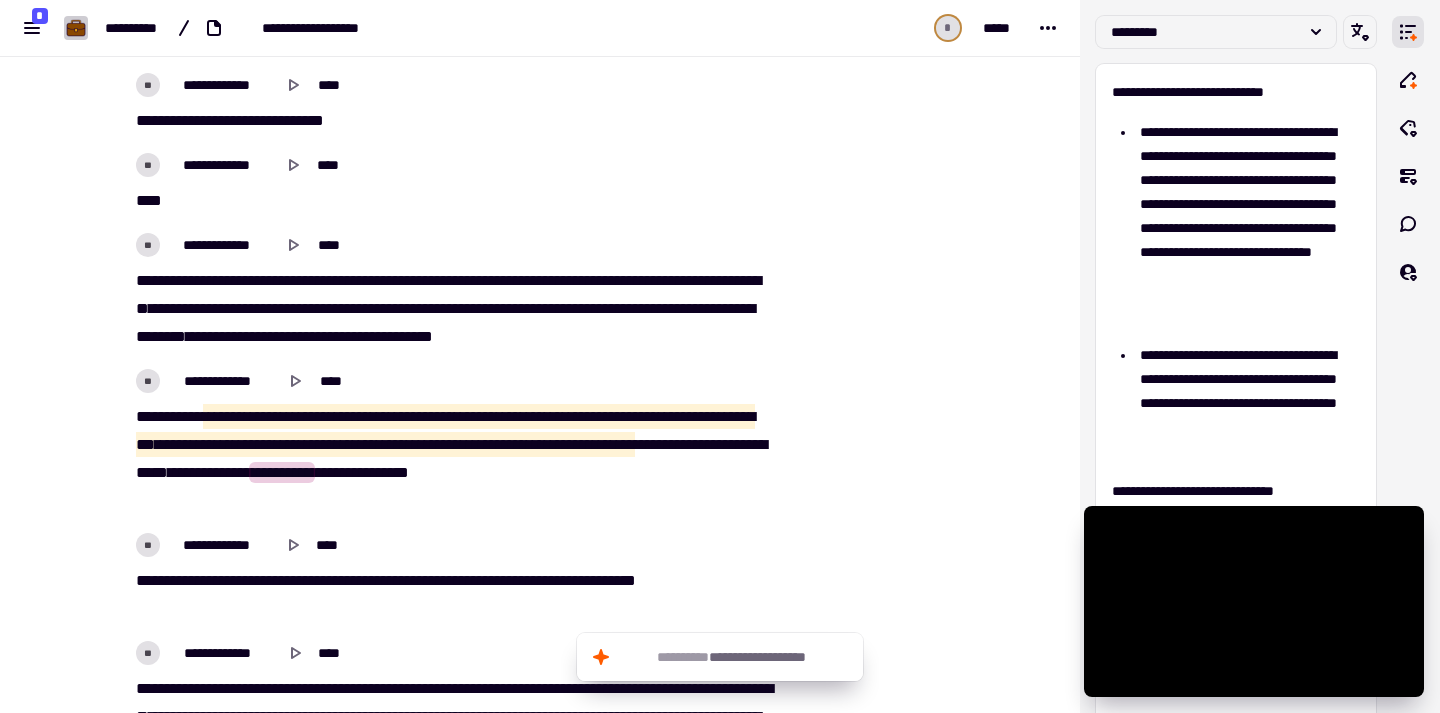 drag, startPoint x: 216, startPoint y: 415, endPoint x: 365, endPoint y: 463, distance: 156.54073 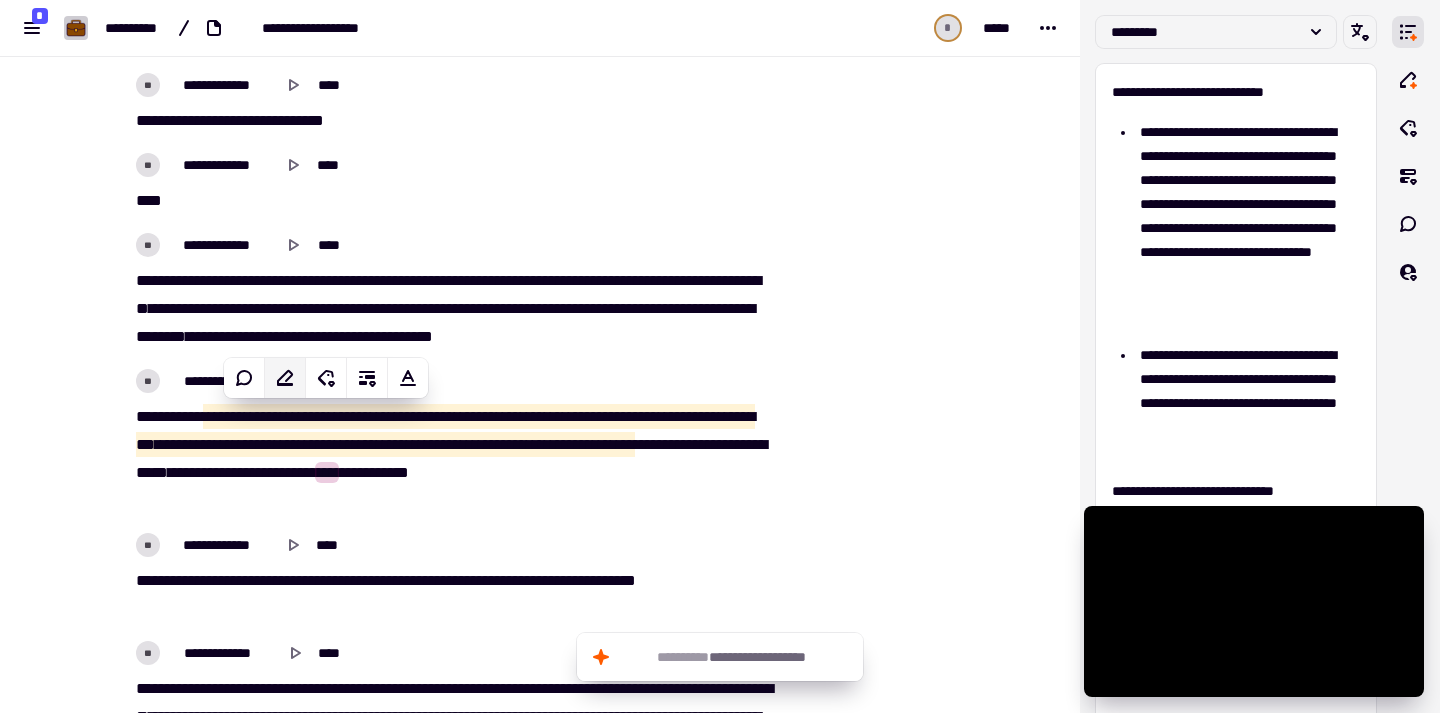 click 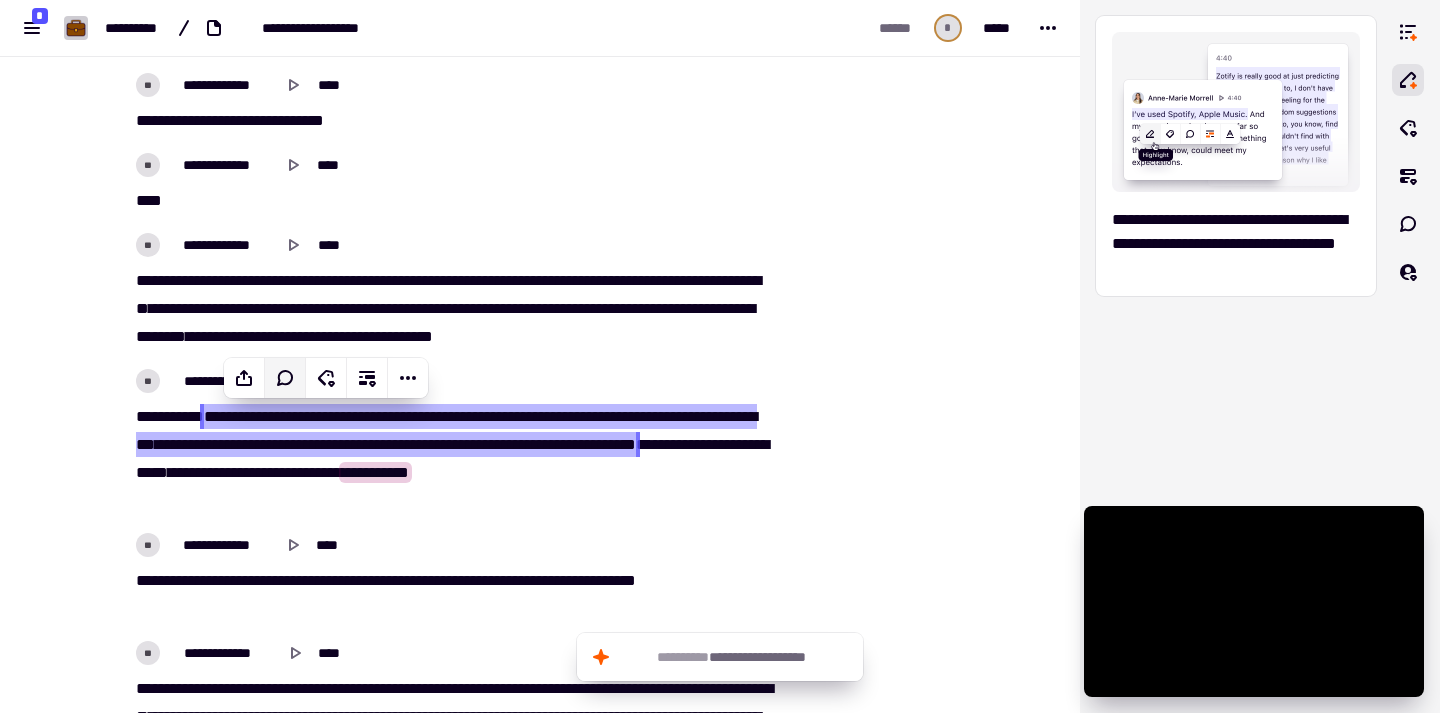 click on "**" at bounding box center [240, 472] 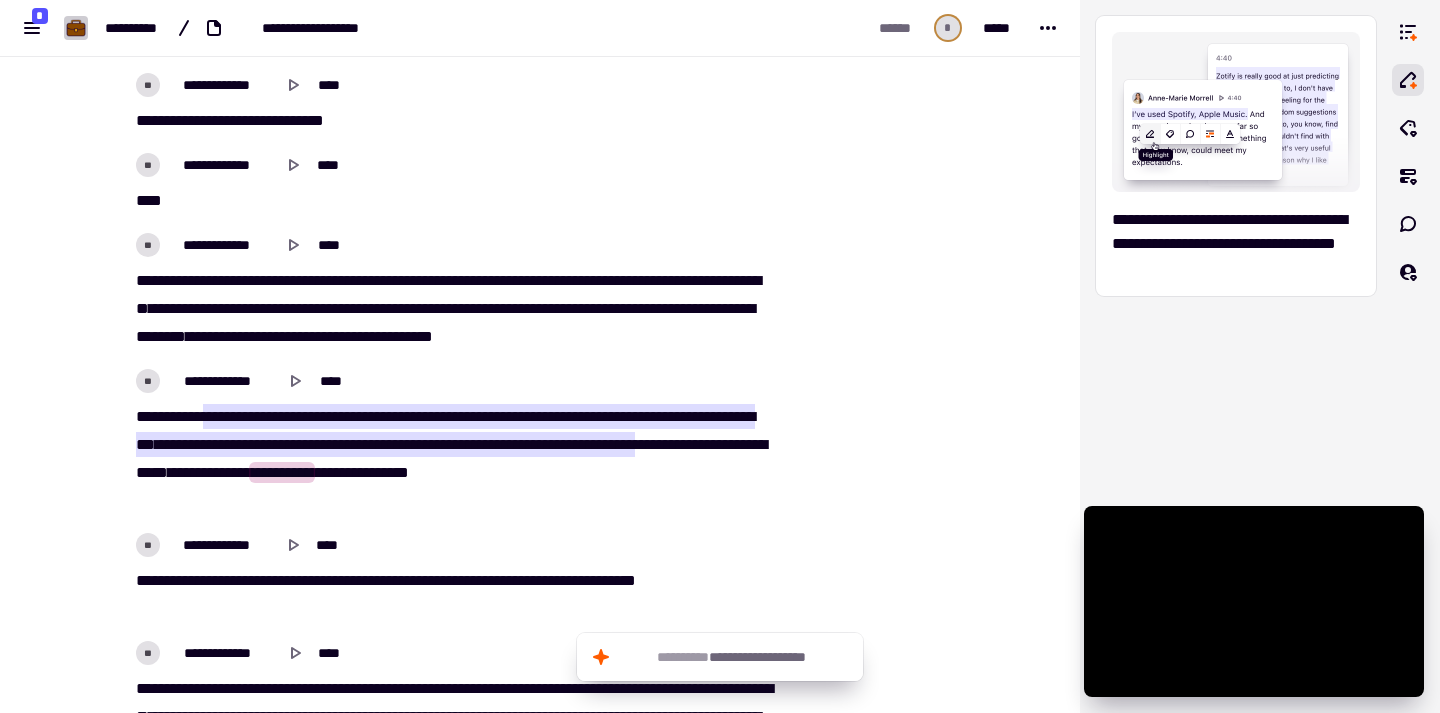 click on "*********" at bounding box center (201, 472) 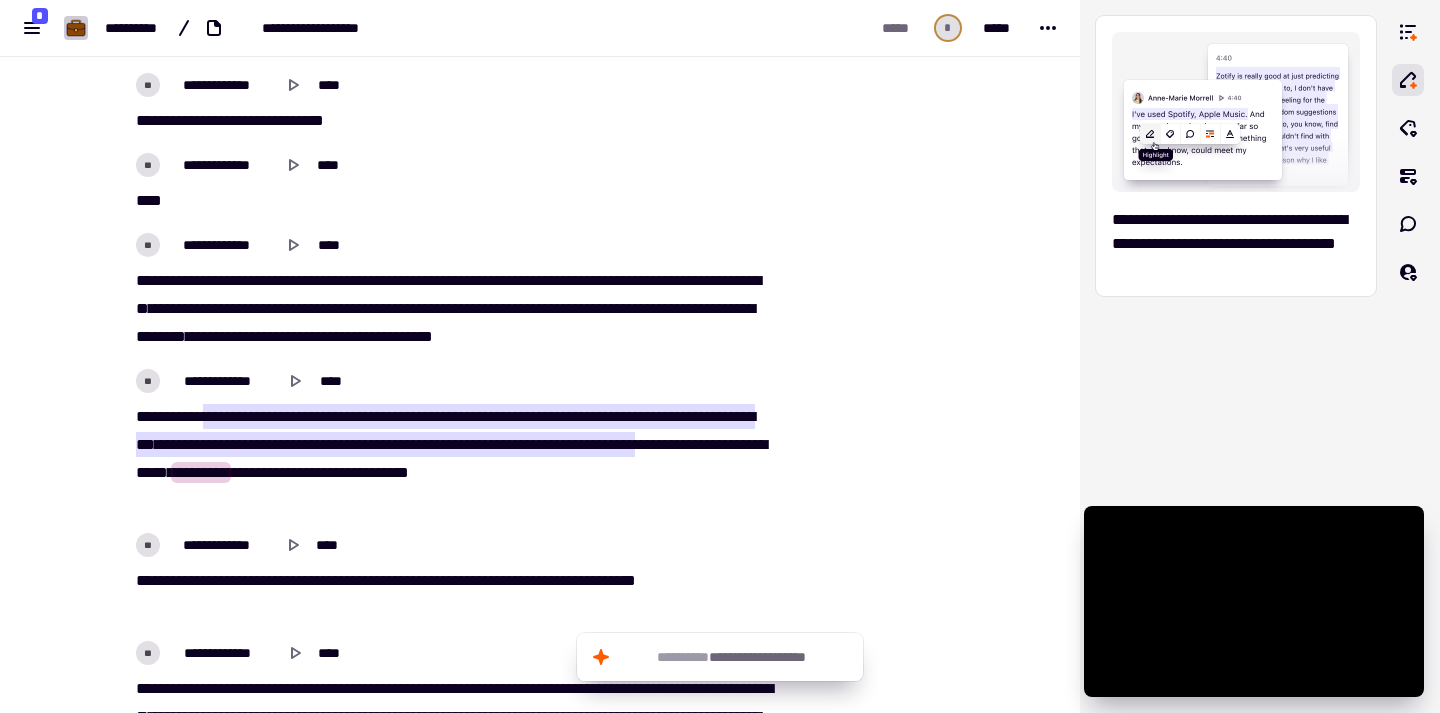 click on "*********" at bounding box center [201, 472] 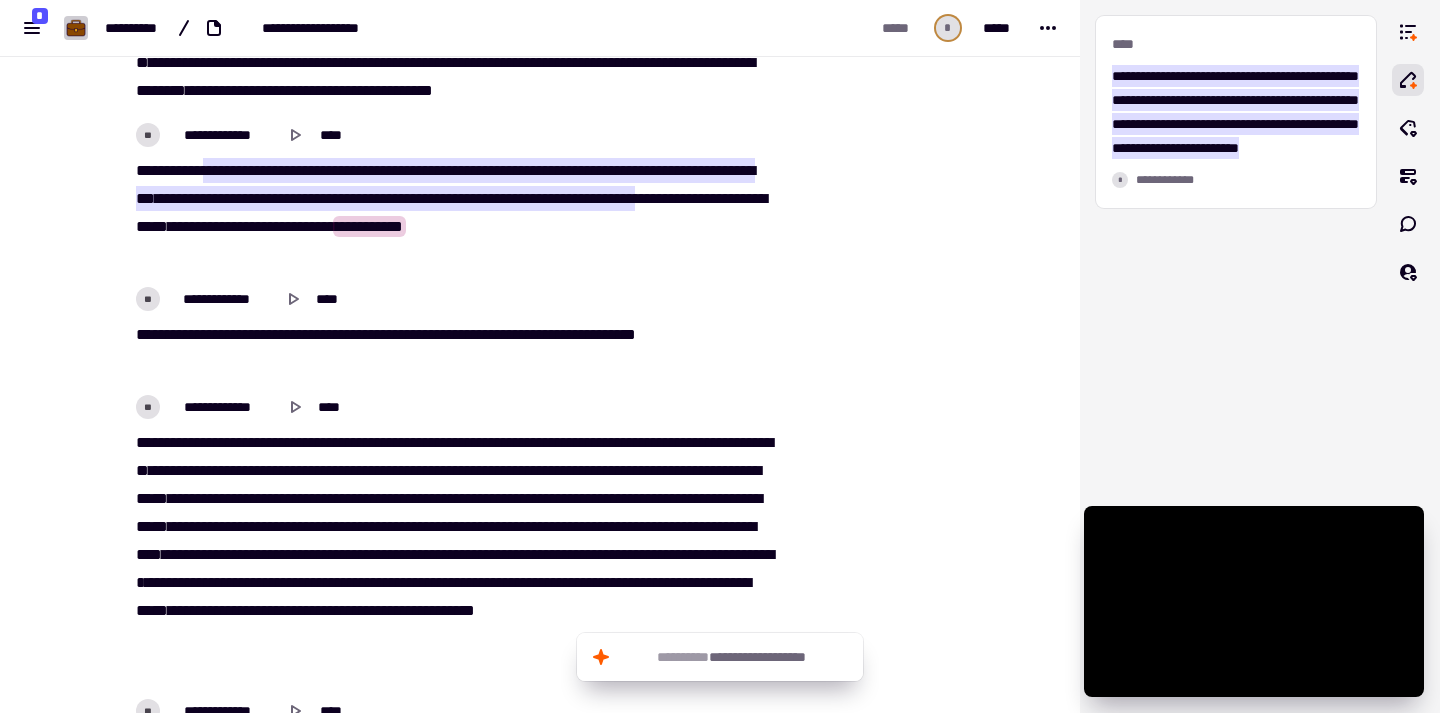 scroll, scrollTop: 867, scrollLeft: 0, axis: vertical 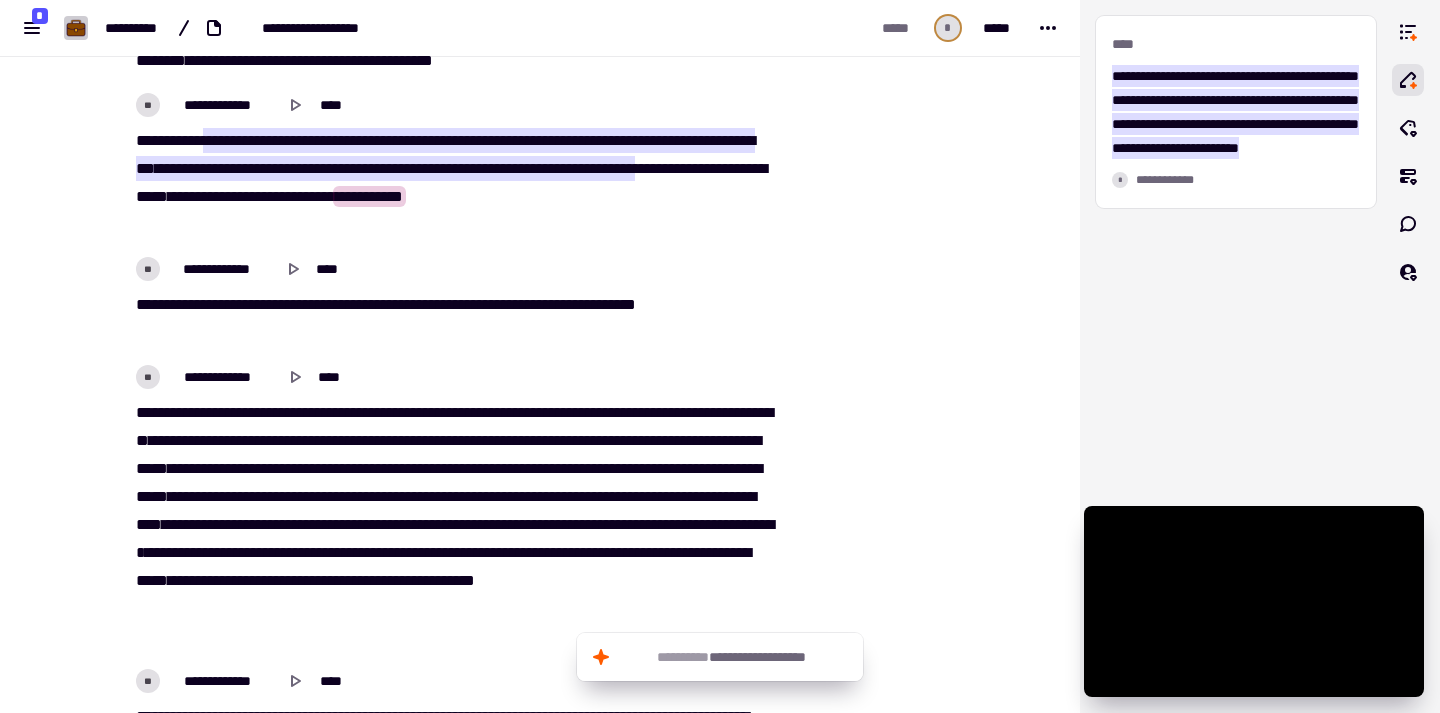 click on "**********" at bounding box center (452, 525) 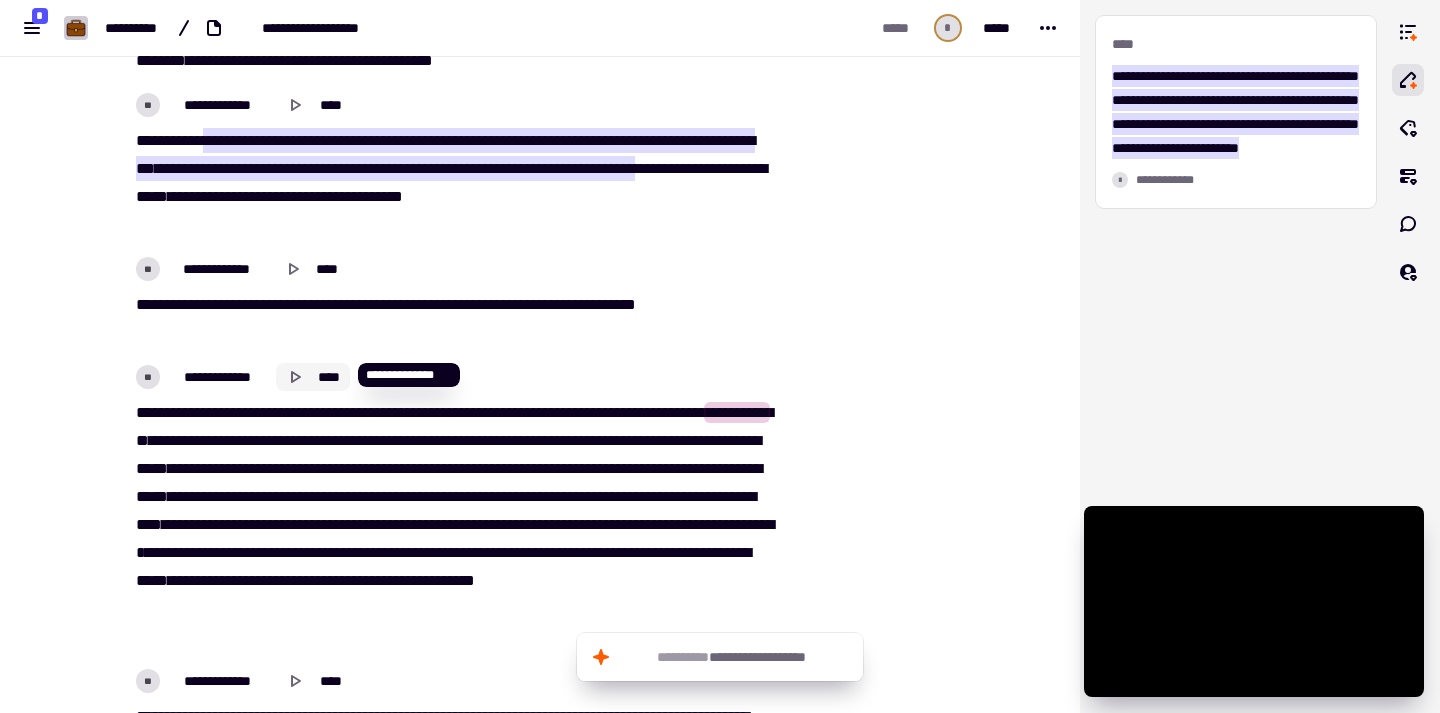 click 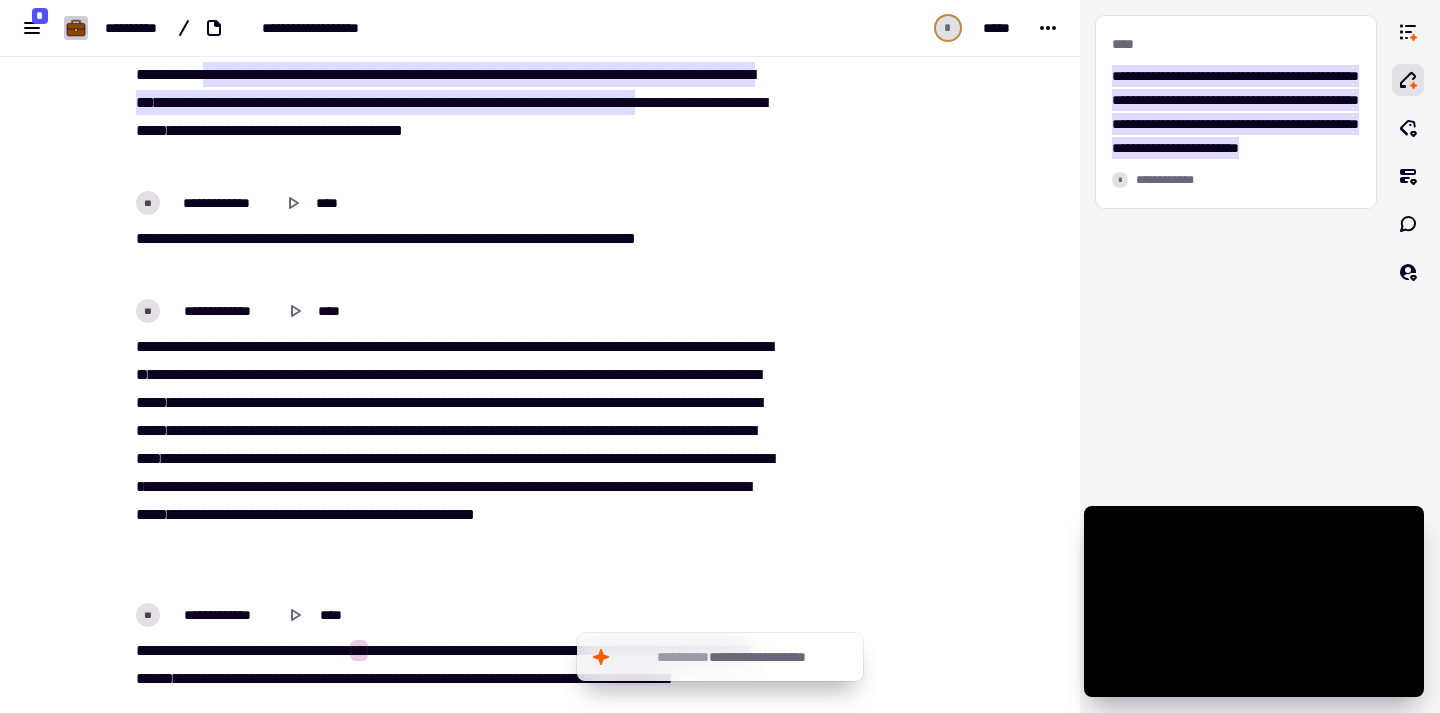 scroll, scrollTop: 1083, scrollLeft: 0, axis: vertical 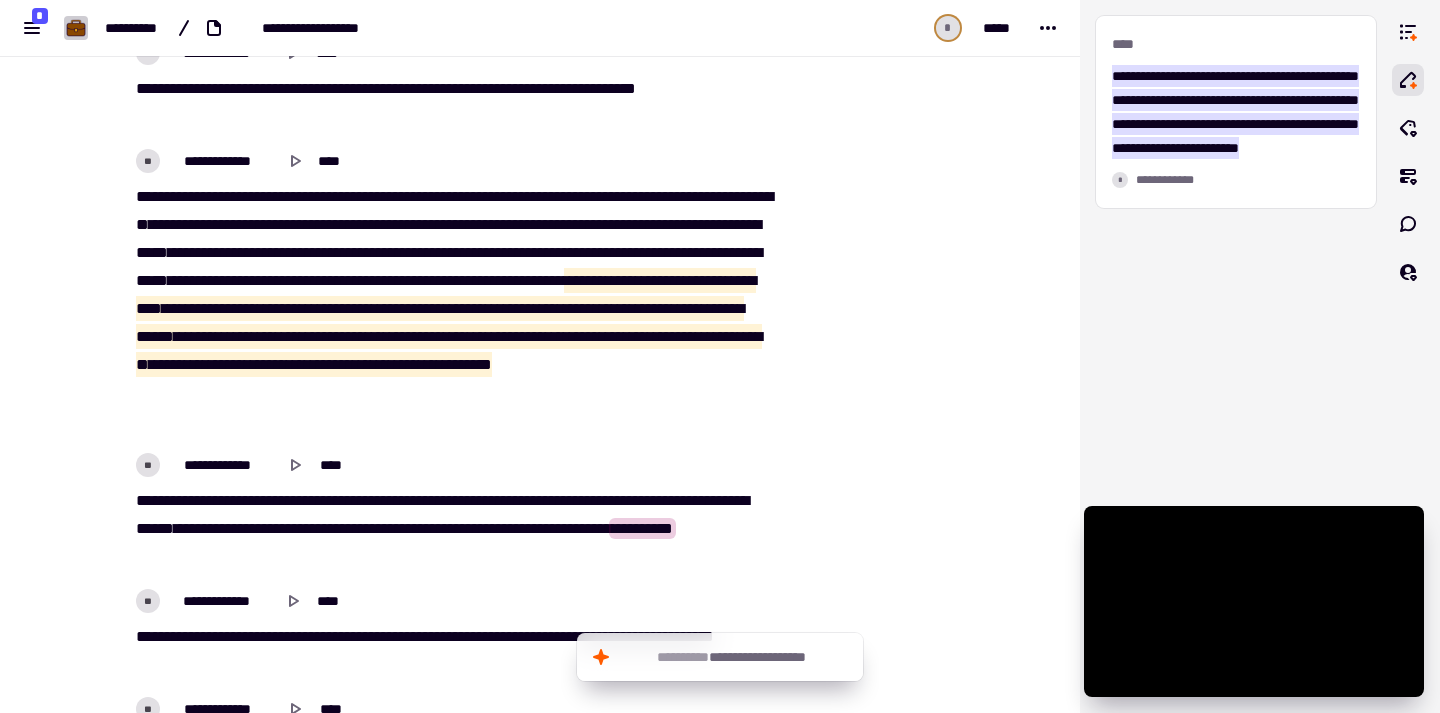 drag, startPoint x: 556, startPoint y: 305, endPoint x: 405, endPoint y: 432, distance: 197.30687 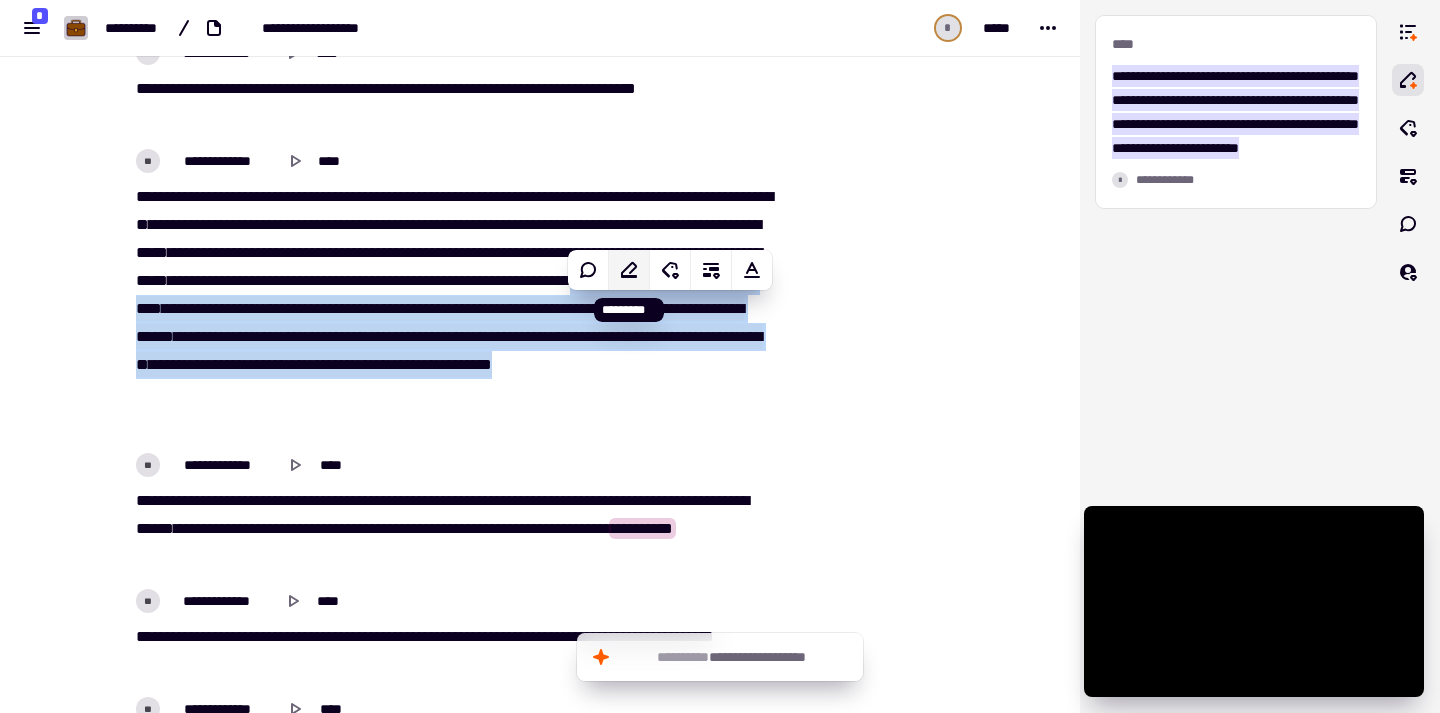 click 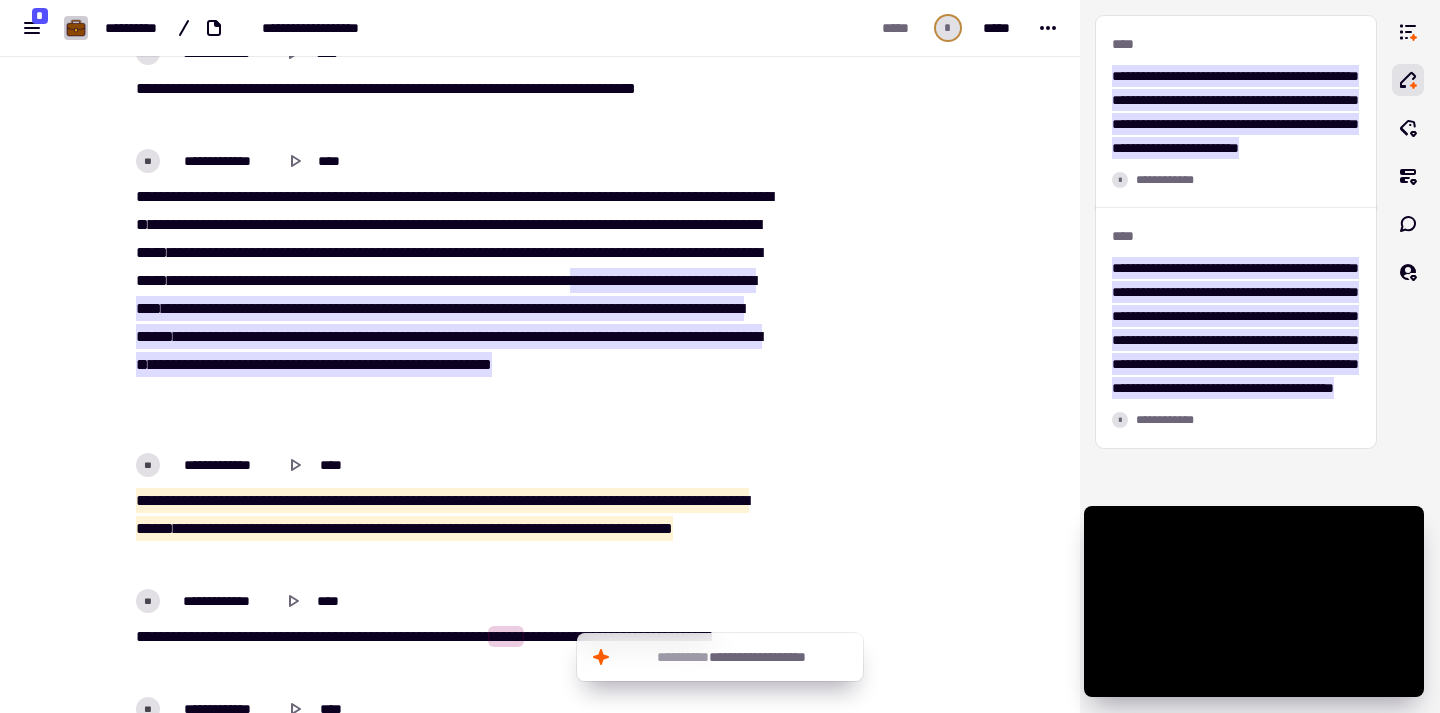 drag, startPoint x: 129, startPoint y: 497, endPoint x: 339, endPoint y: 554, distance: 217.59825 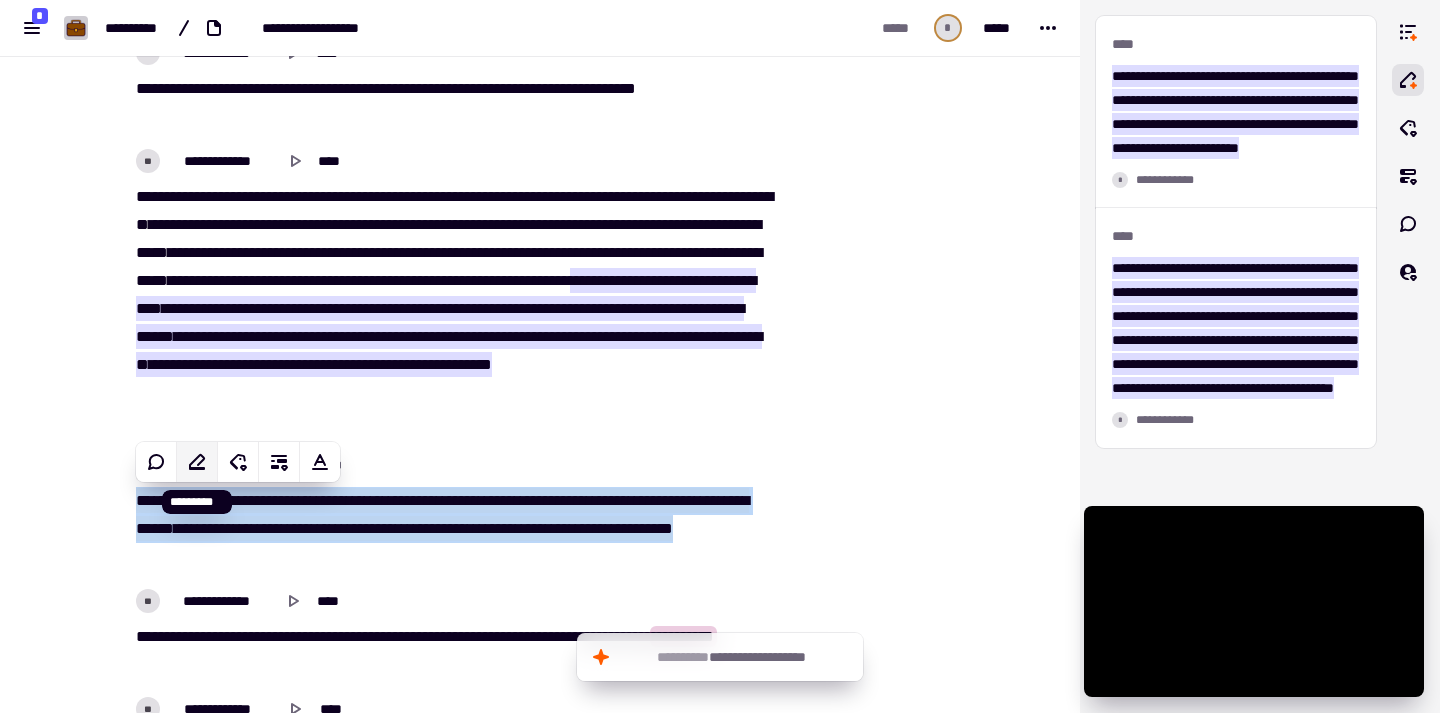 click 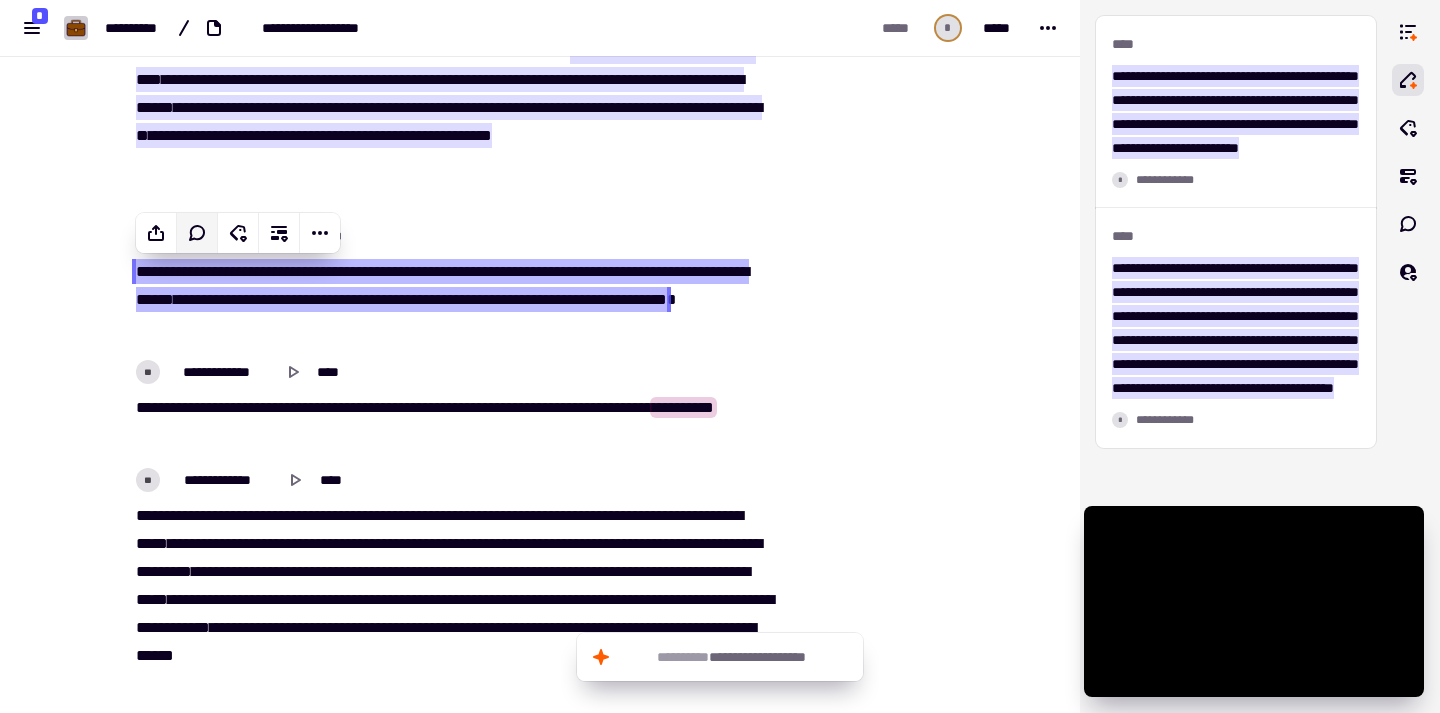 scroll, scrollTop: 1342, scrollLeft: 0, axis: vertical 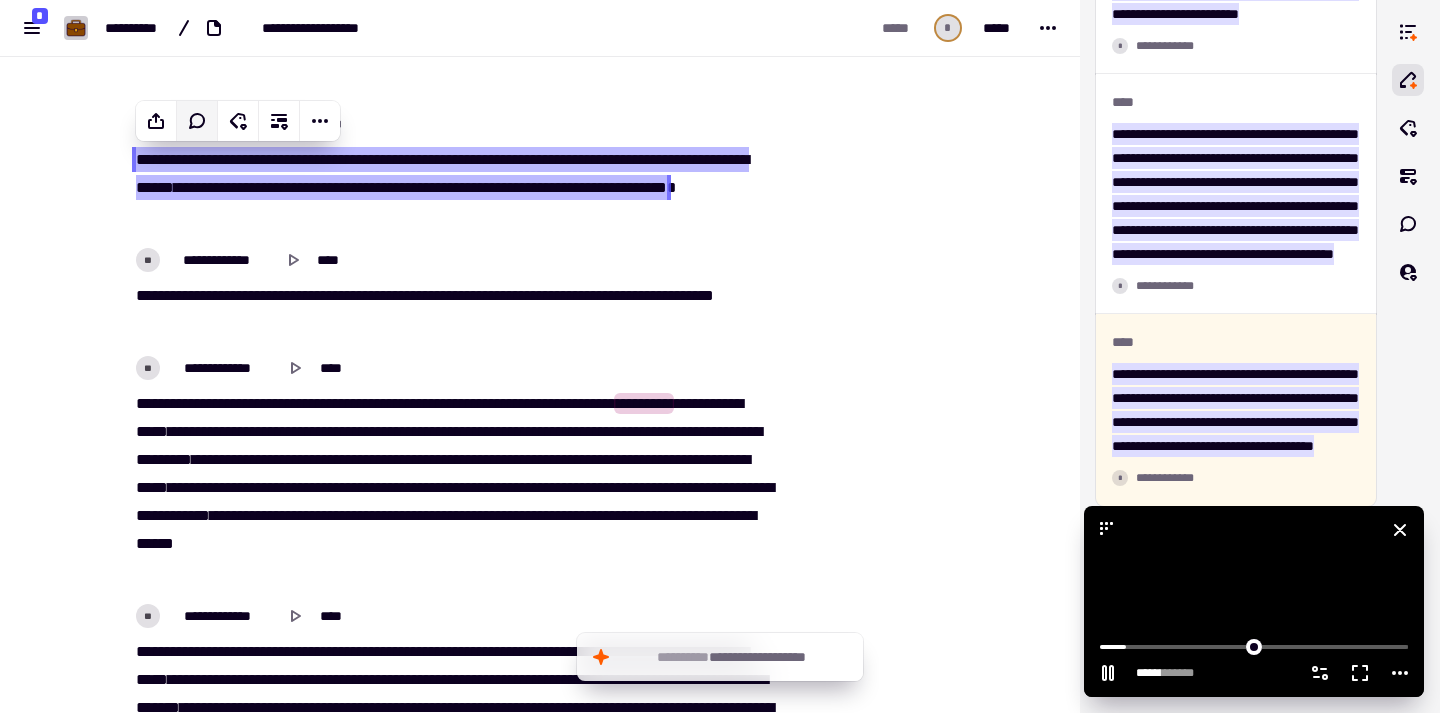 drag, startPoint x: 1275, startPoint y: 591, endPoint x: 1264, endPoint y: 564, distance: 29.15476 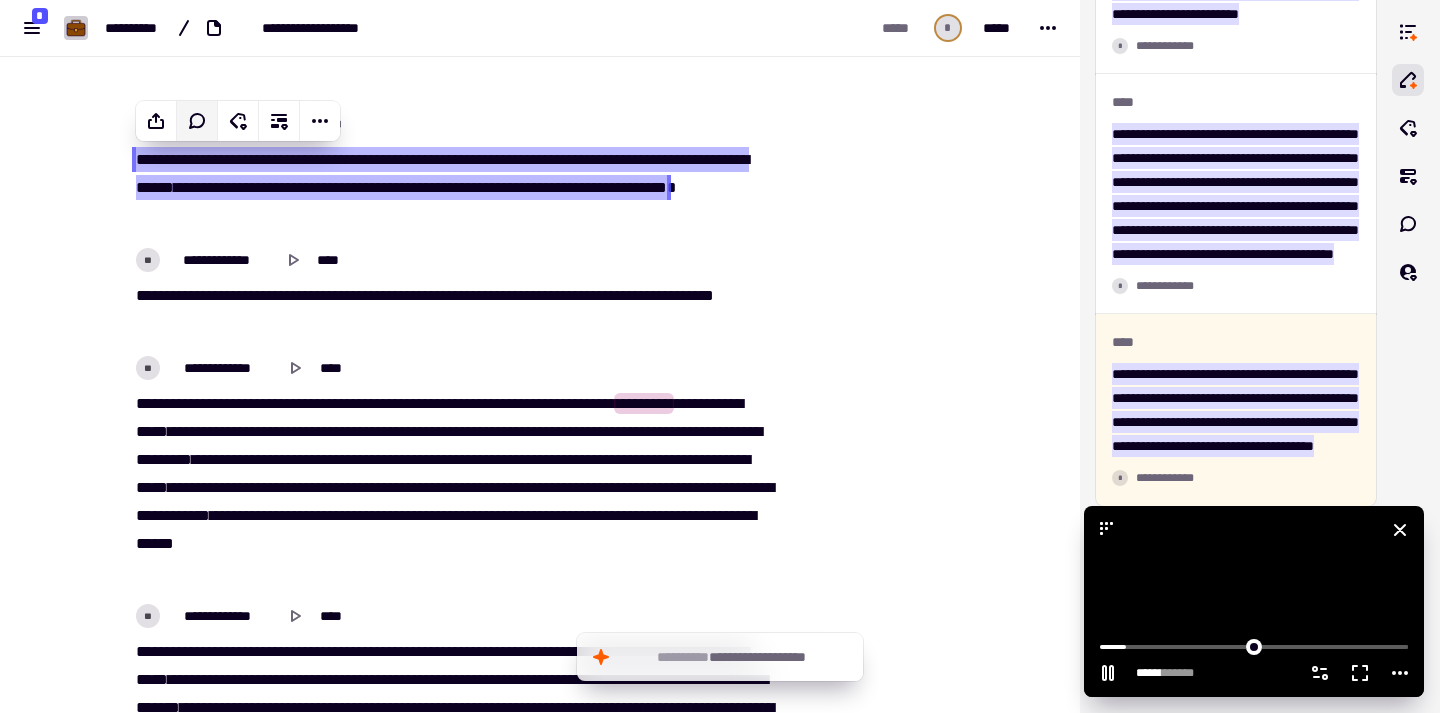 click at bounding box center [1254, 601] 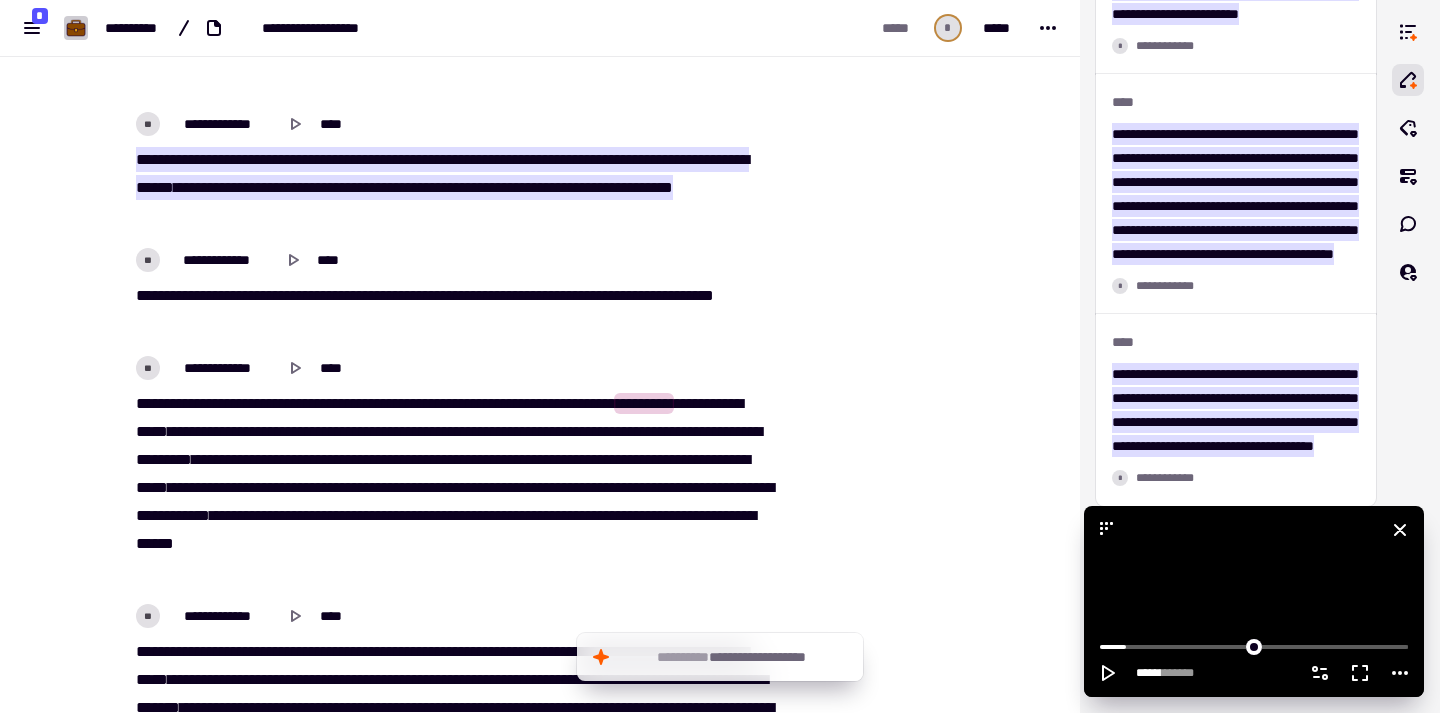 click at bounding box center (1254, 601) 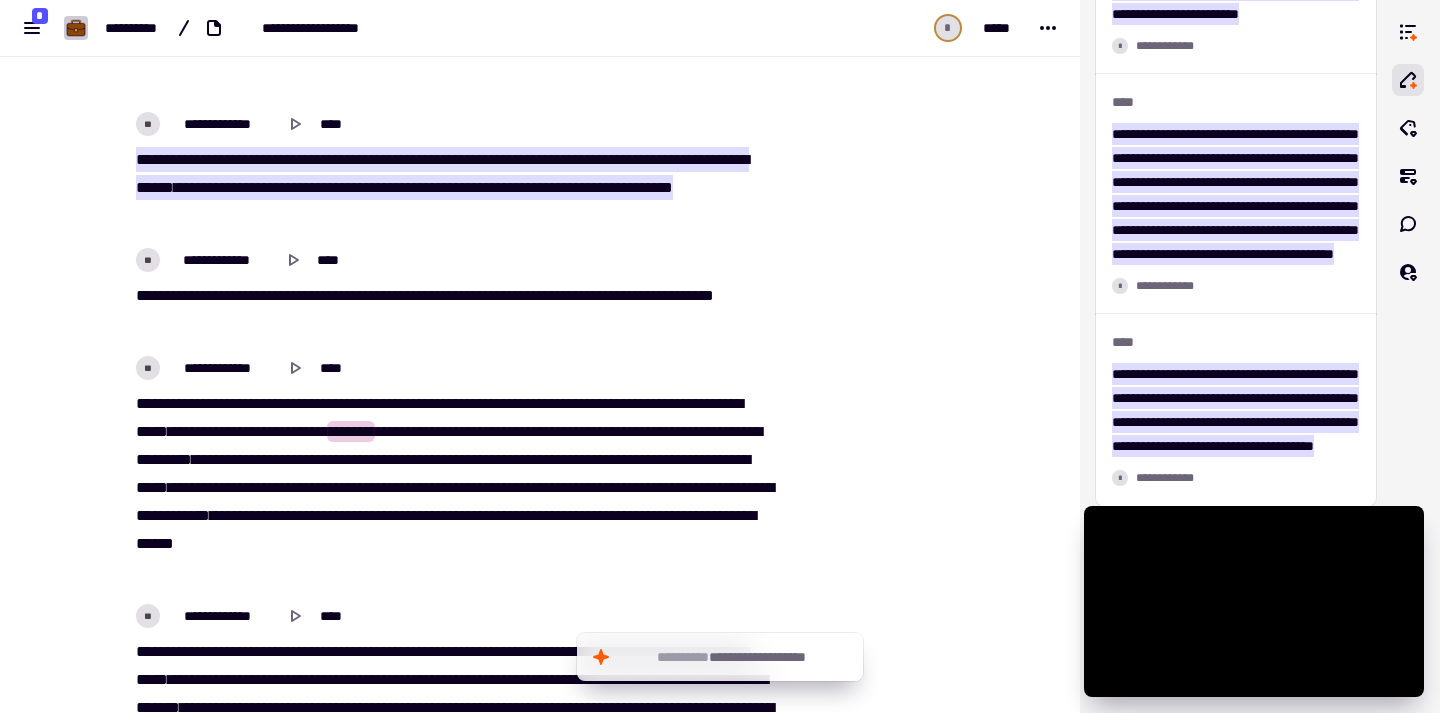 click on "**********" at bounding box center (452, 488) 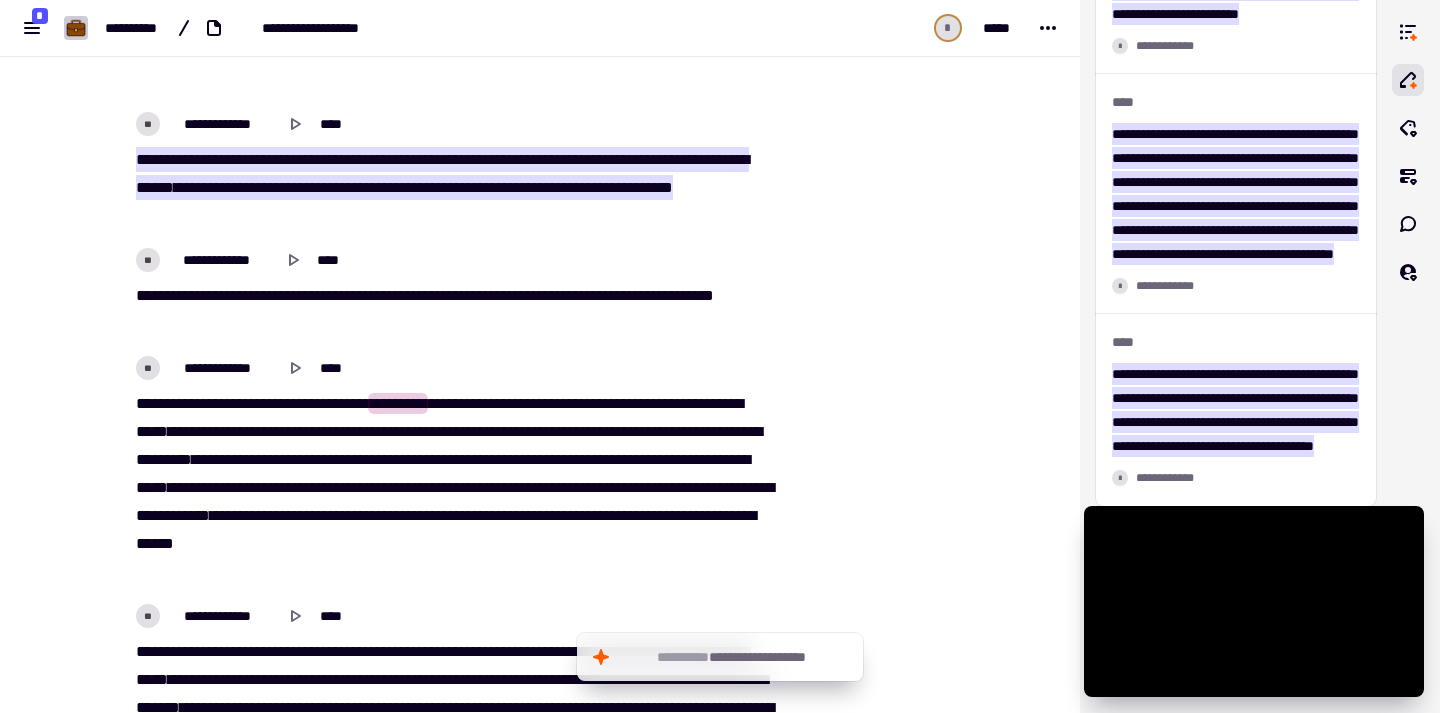 click on "****" at bounding box center [455, 403] 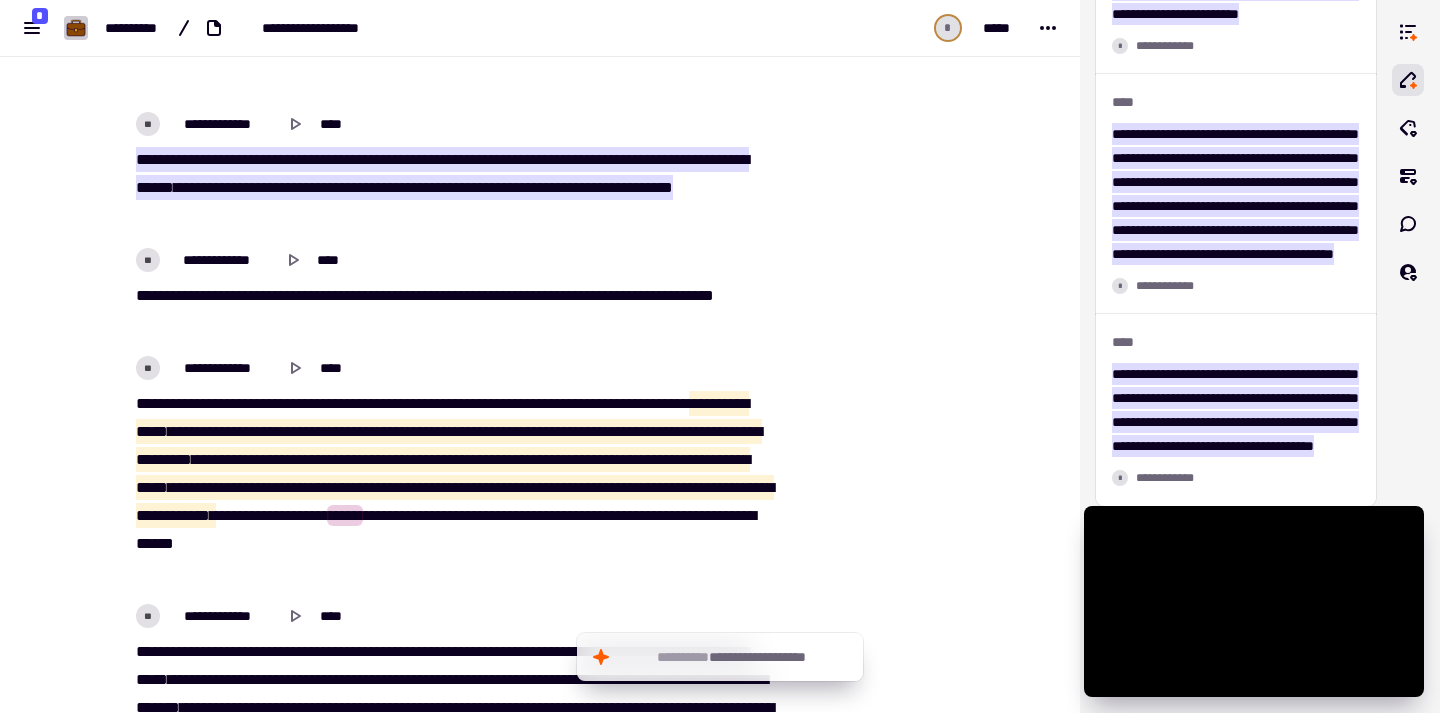 drag, startPoint x: 213, startPoint y: 435, endPoint x: 217, endPoint y: 542, distance: 107.07474 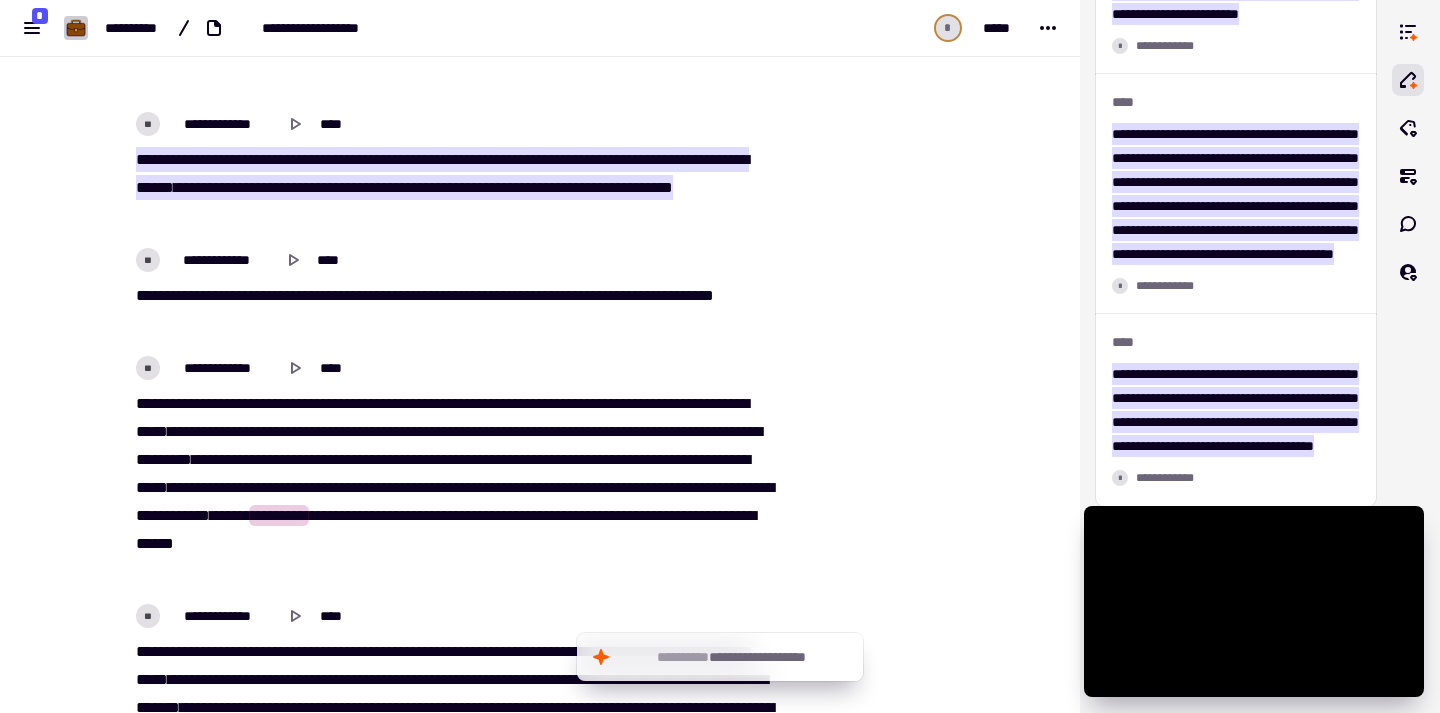 click on "**********" at bounding box center (452, 488) 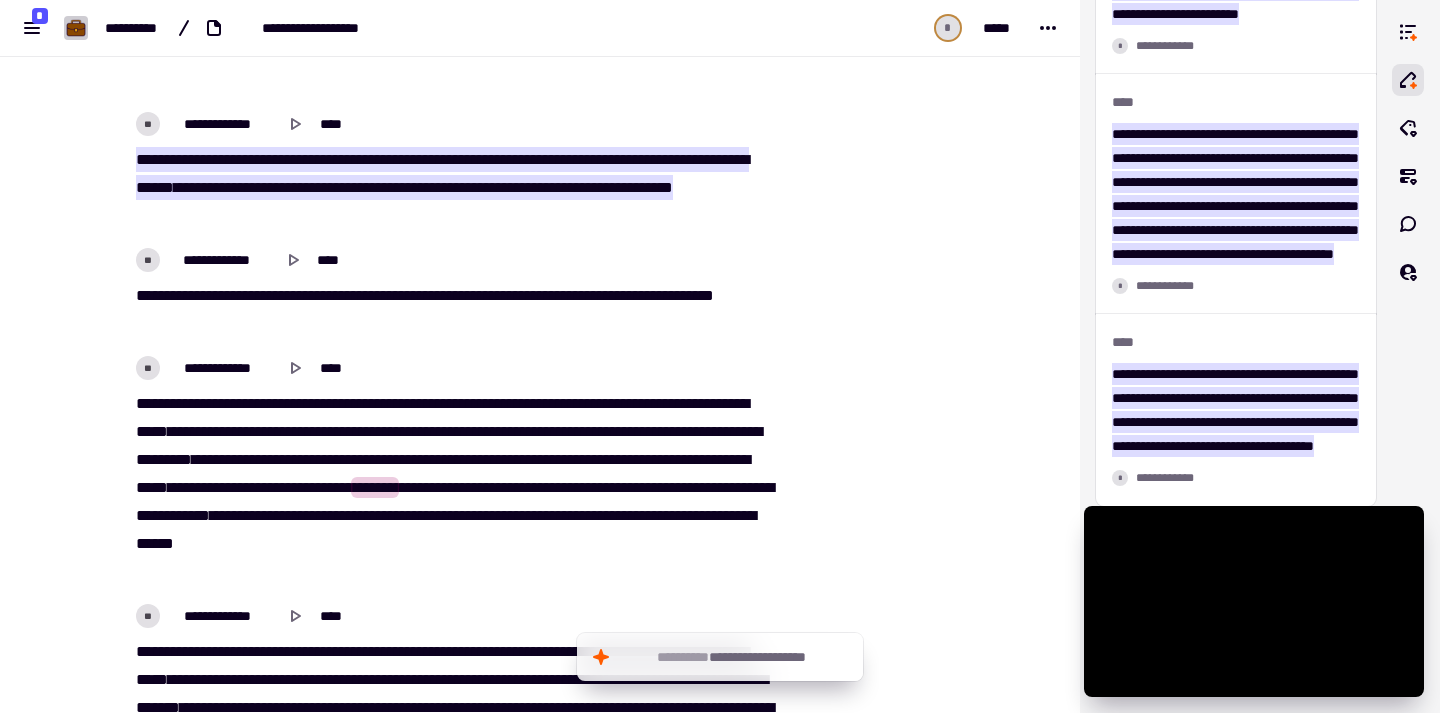 click on "*" at bounding box center [686, 403] 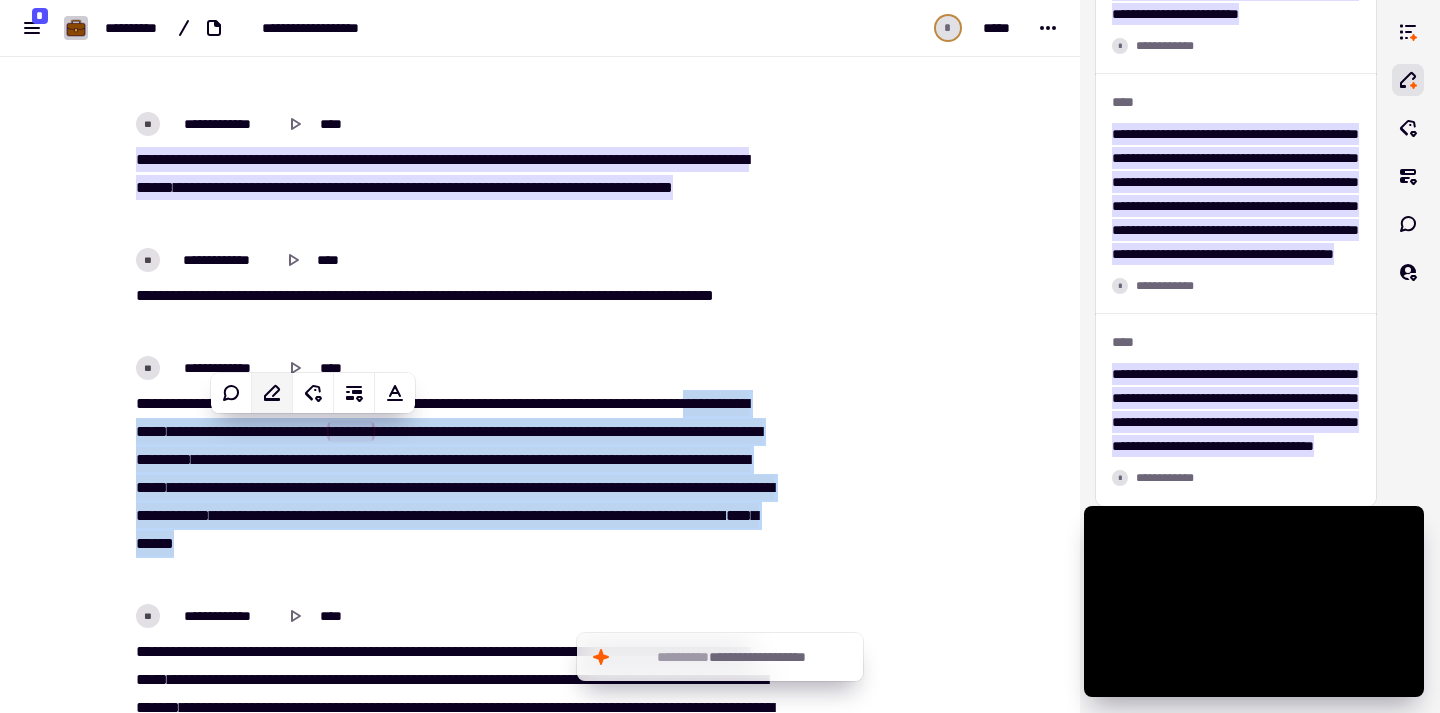 click 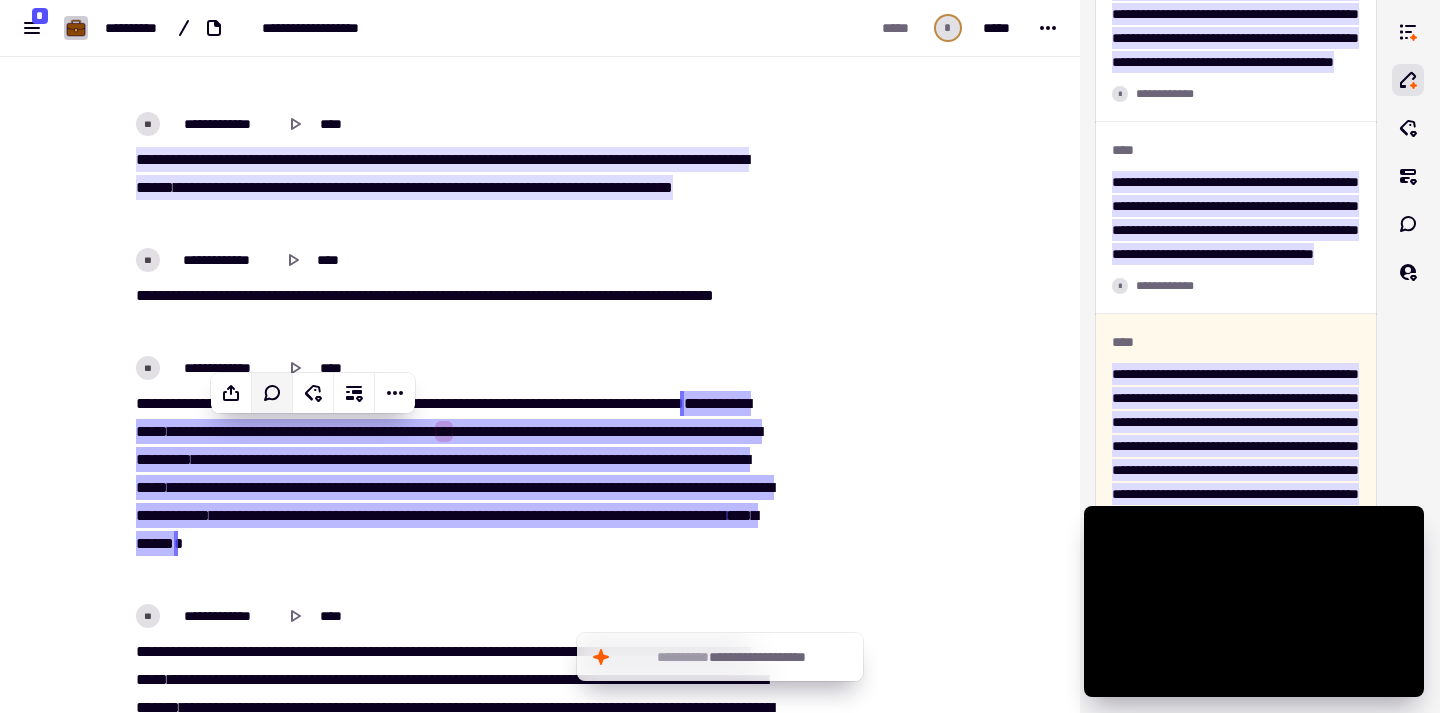 scroll, scrollTop: 734, scrollLeft: 0, axis: vertical 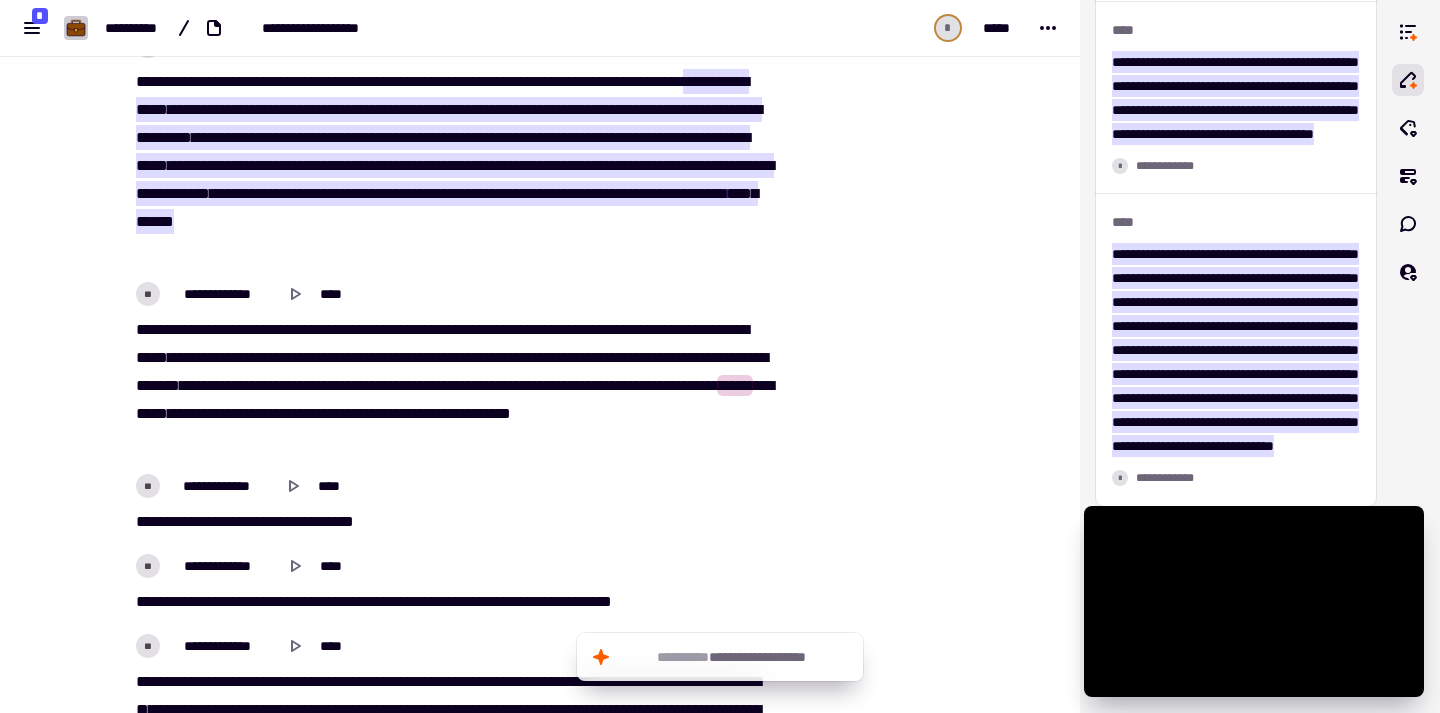 click on "***" at bounding box center (145, 329) 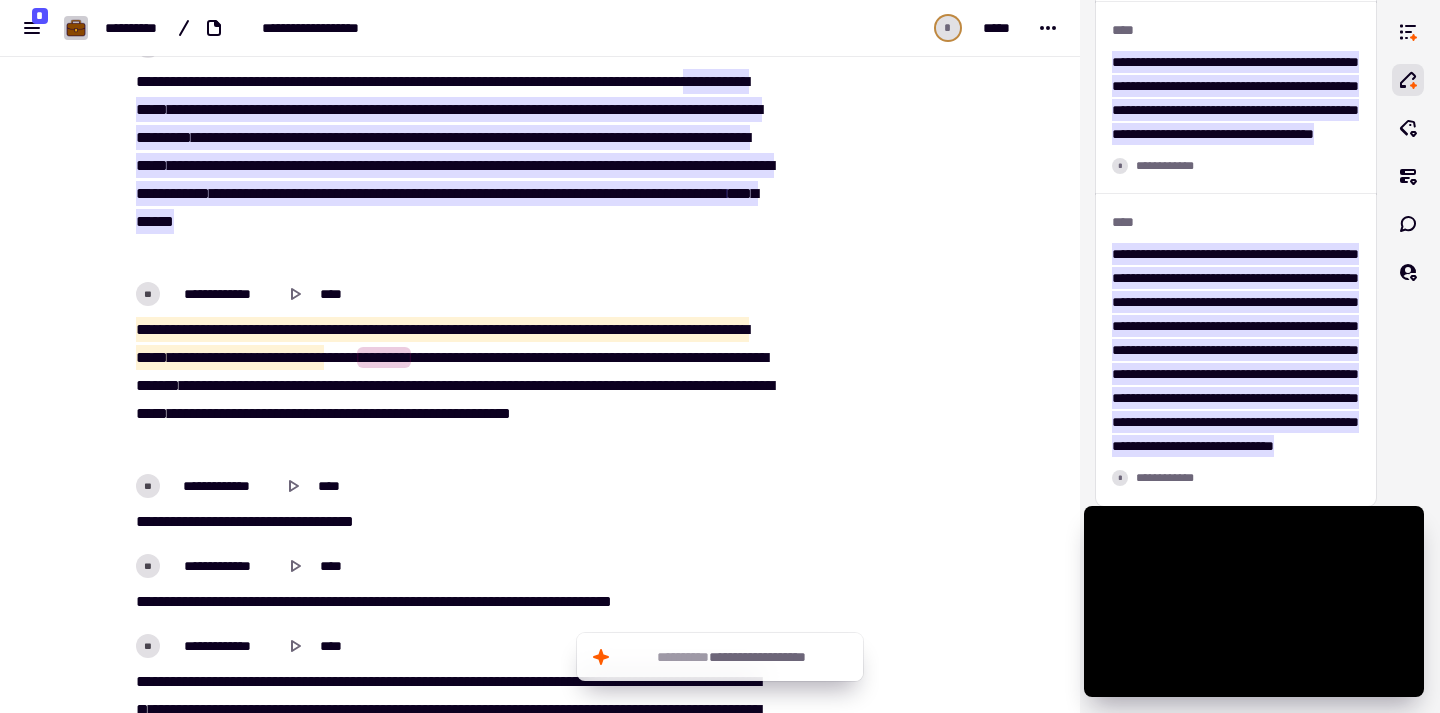 drag, startPoint x: 119, startPoint y: 335, endPoint x: 476, endPoint y: 355, distance: 357.55978 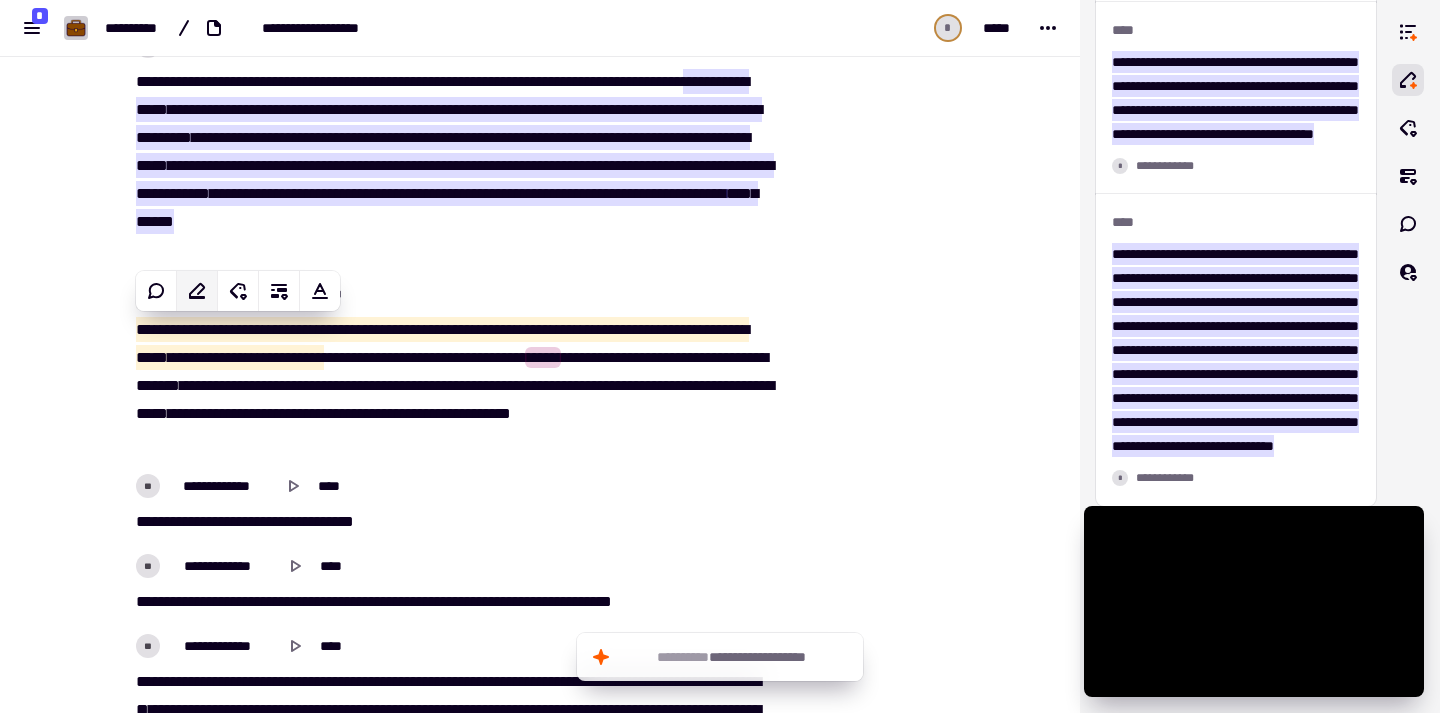 click 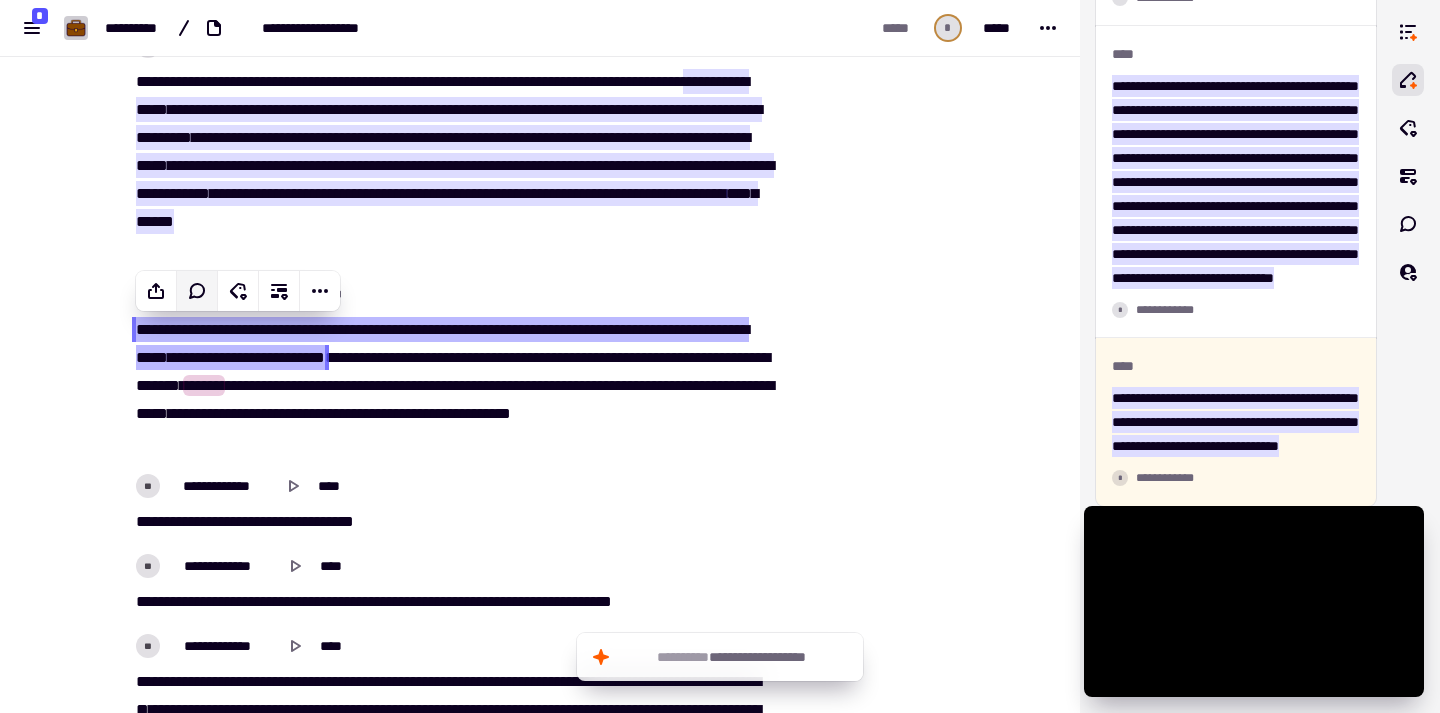 scroll, scrollTop: 950, scrollLeft: 0, axis: vertical 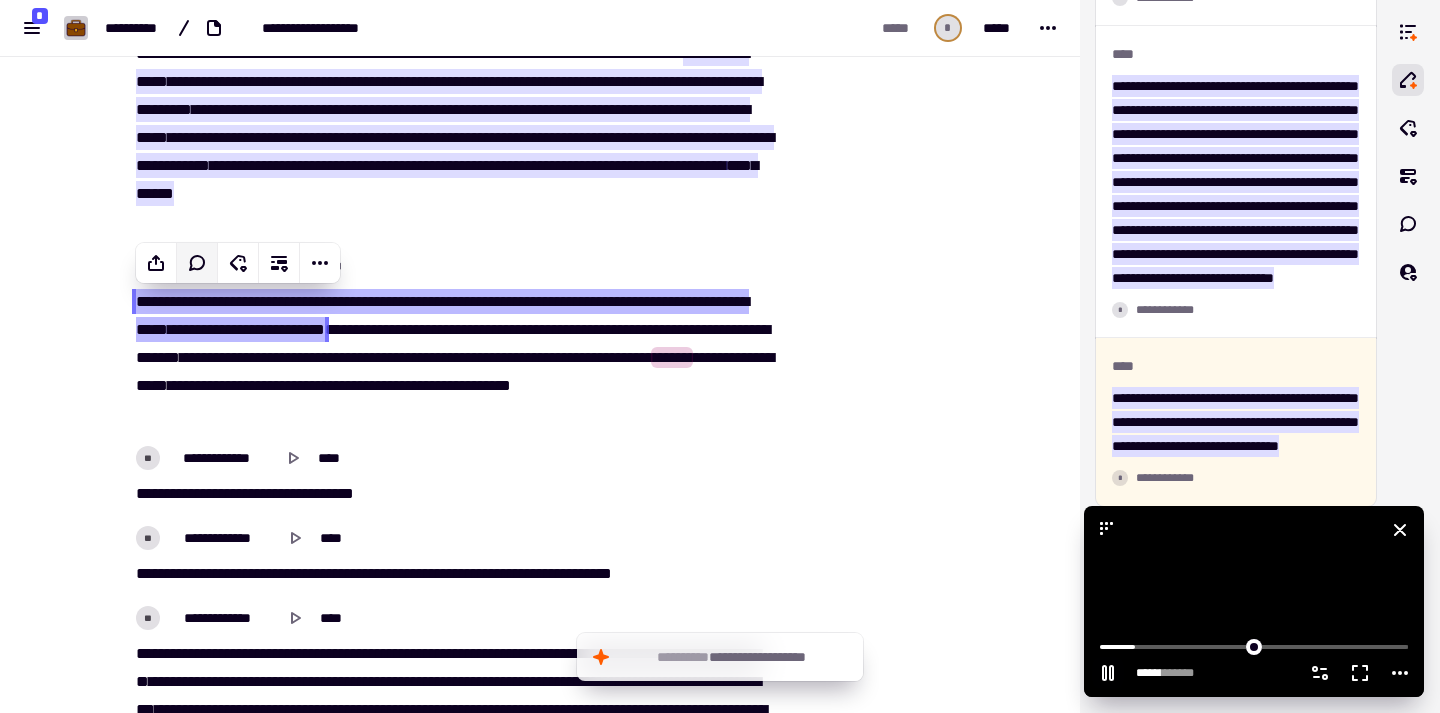 click 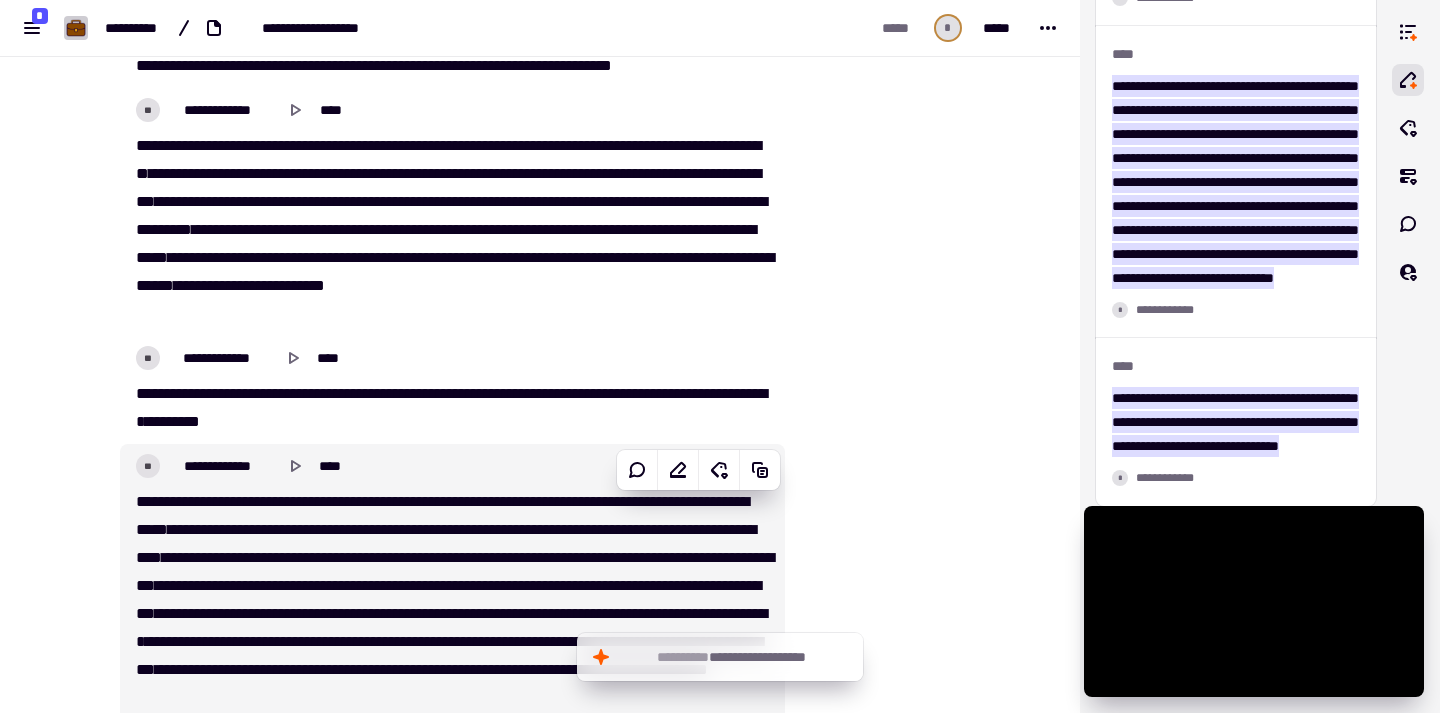 scroll, scrollTop: 2286, scrollLeft: 0, axis: vertical 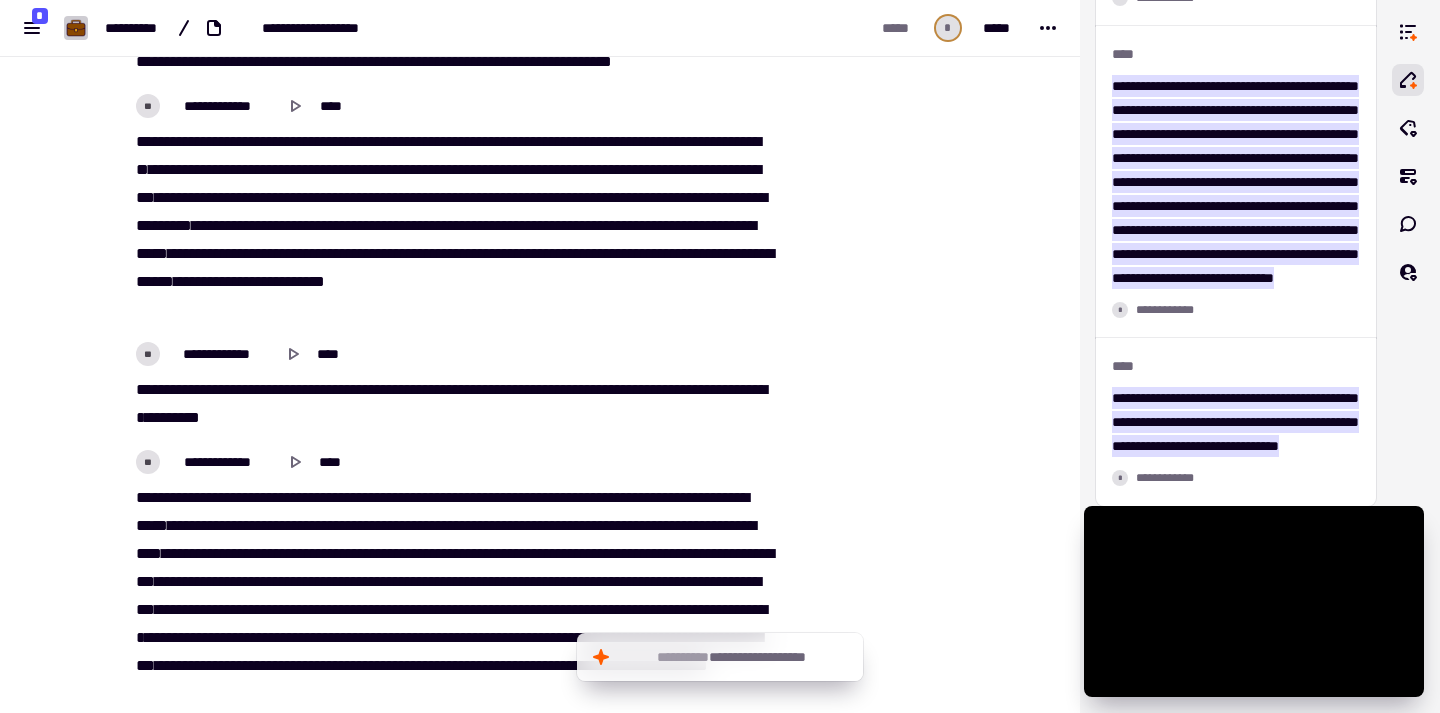 click on "**********" at bounding box center (540, 7780) 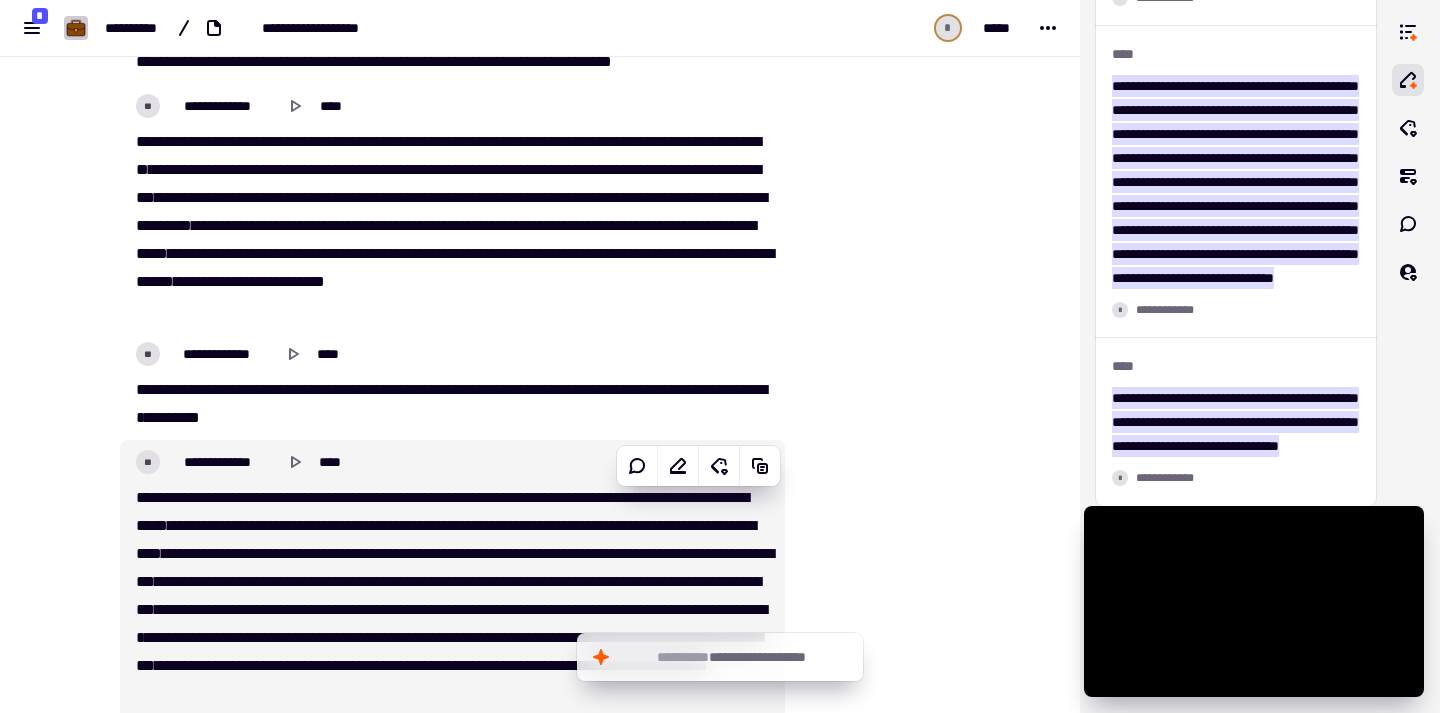 type on "******" 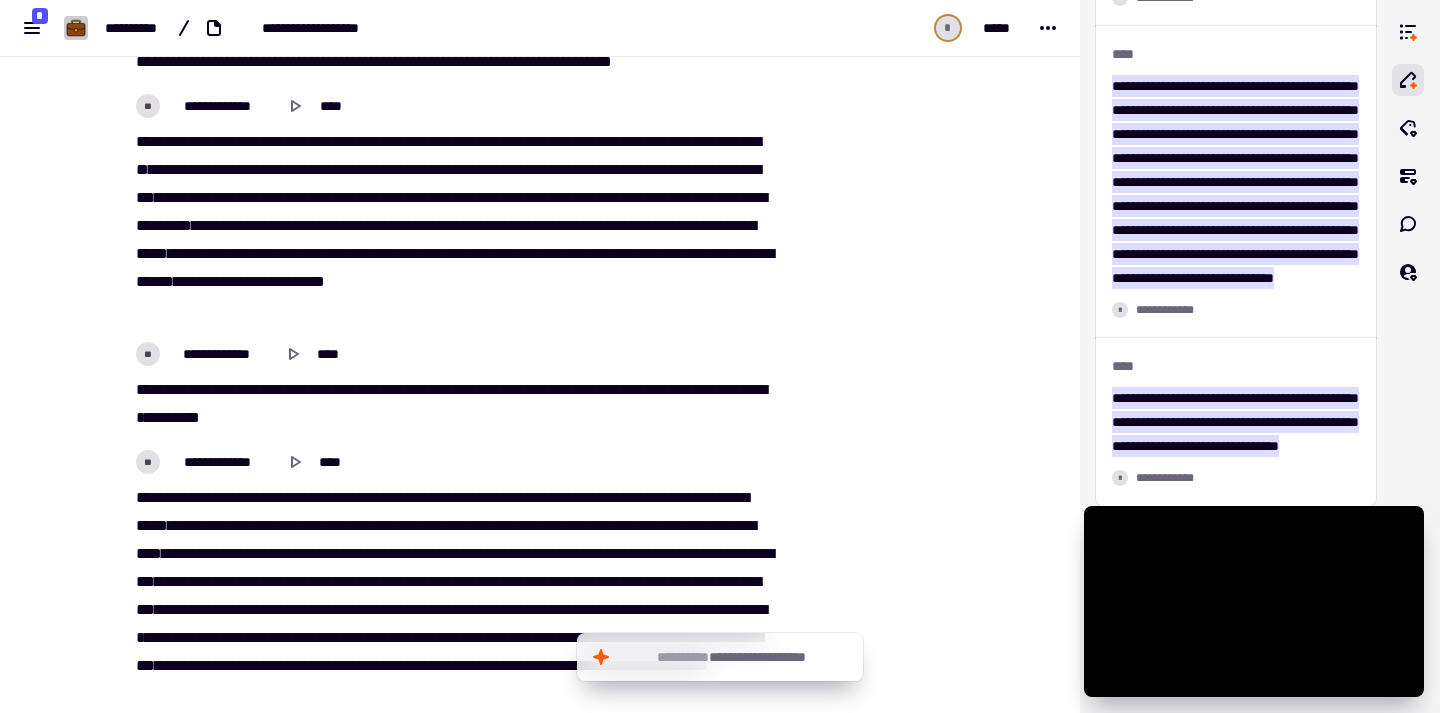 scroll, scrollTop: 2435, scrollLeft: 0, axis: vertical 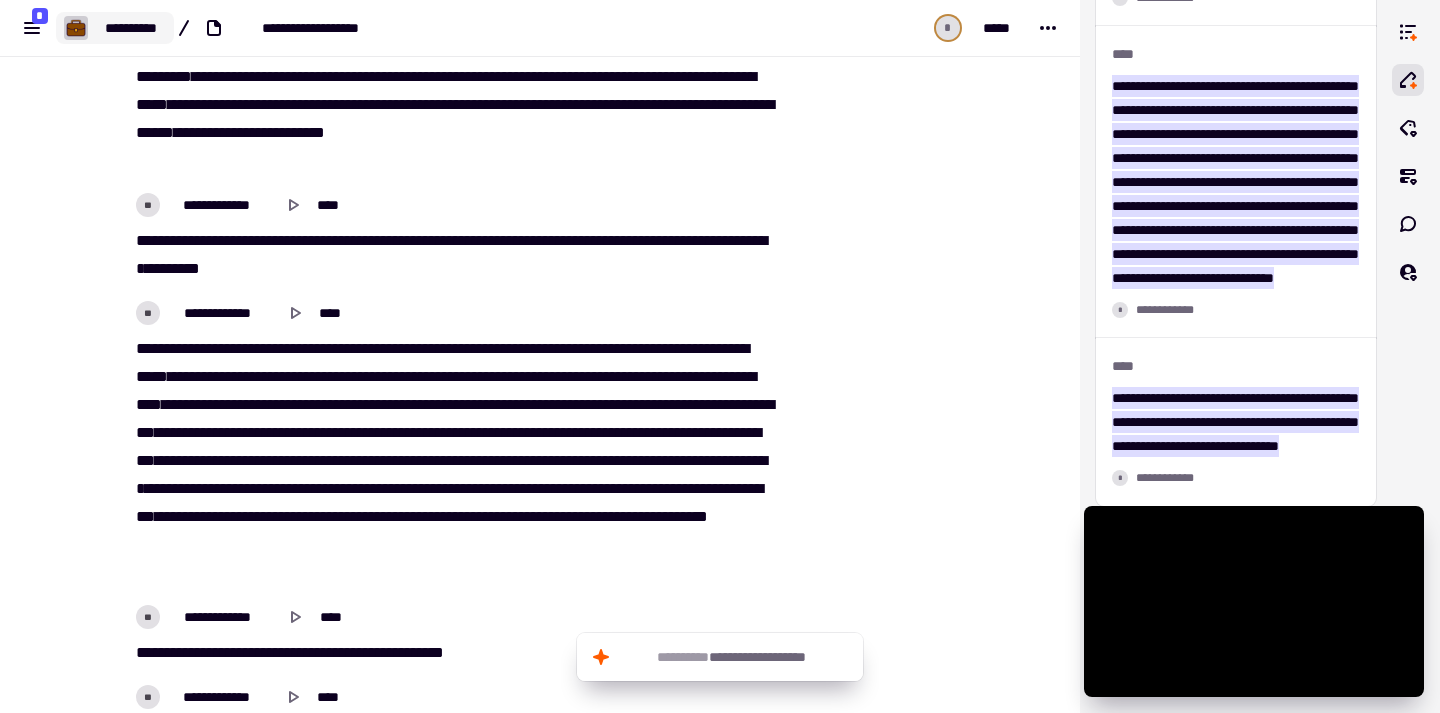 click on "**********" 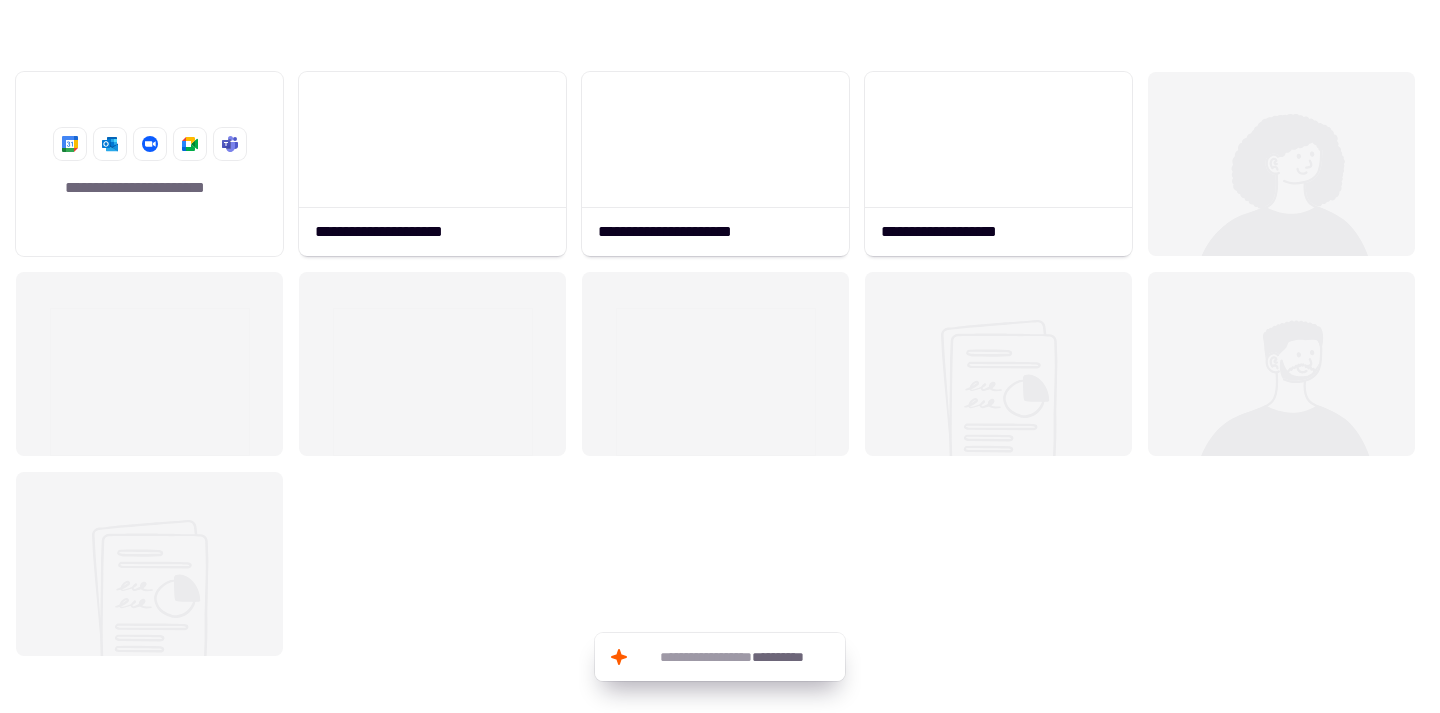 scroll, scrollTop: 16, scrollLeft: 16, axis: both 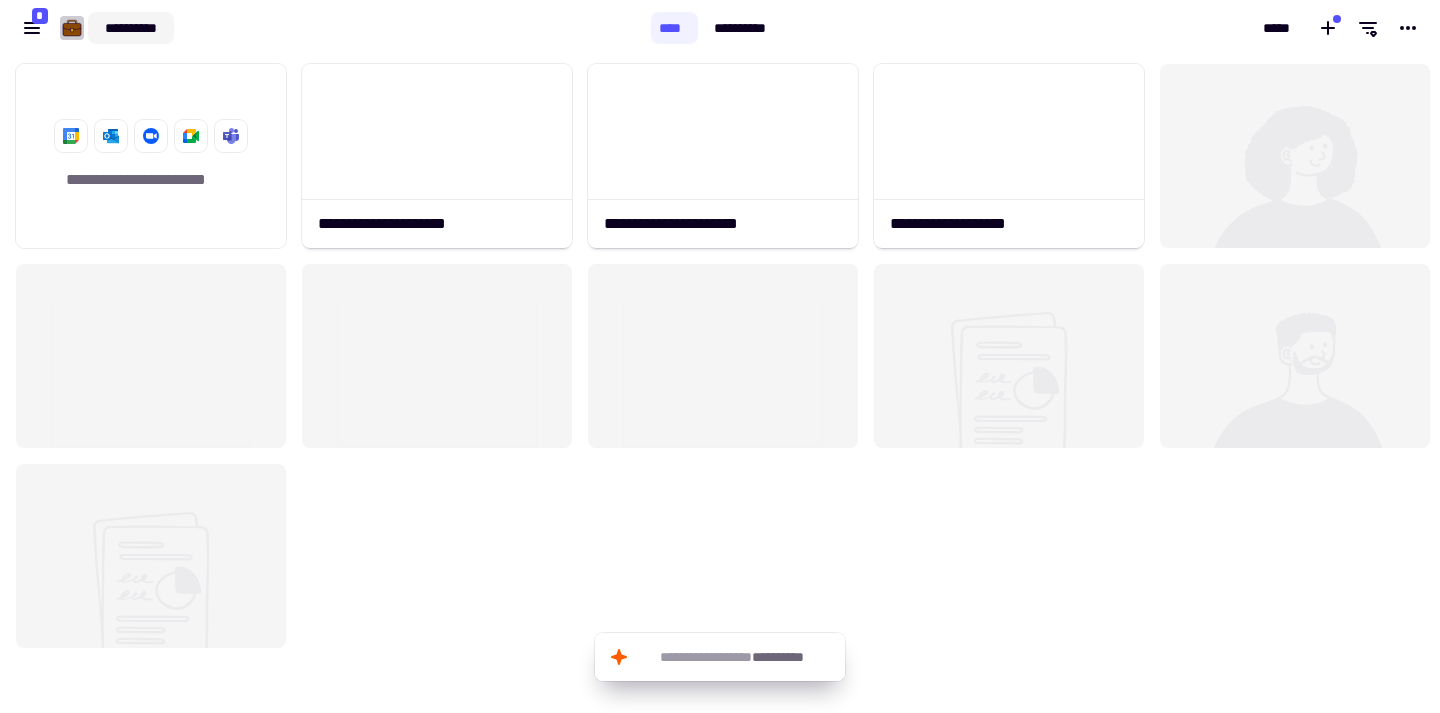 click on "**********" 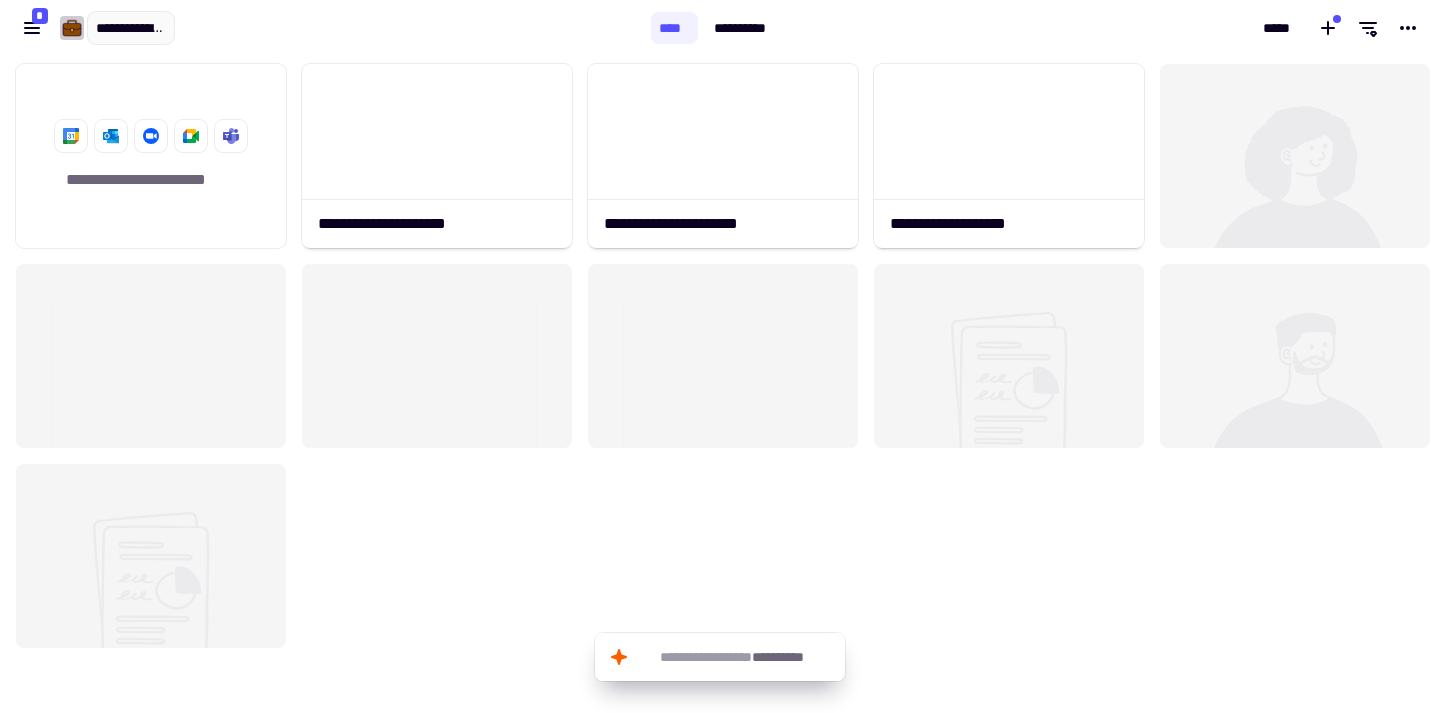type on "**********" 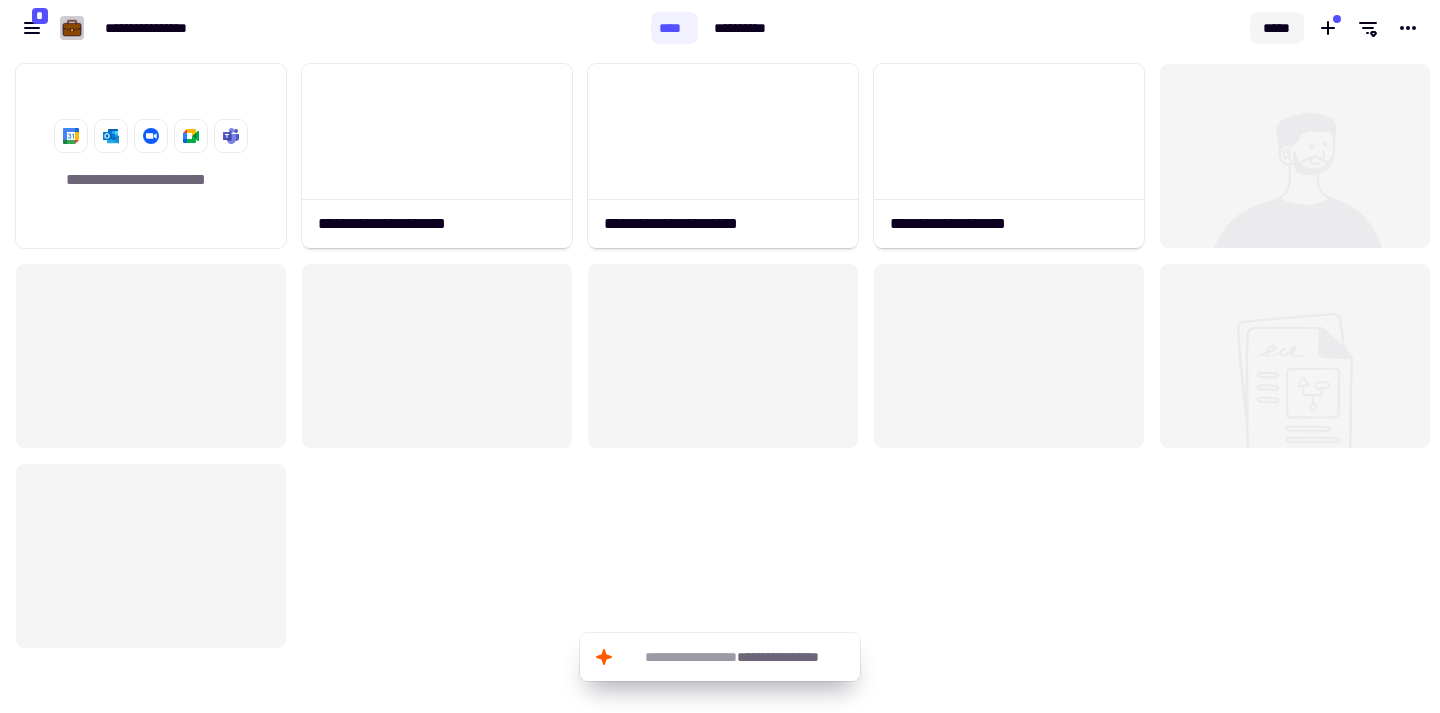 click on "*****" 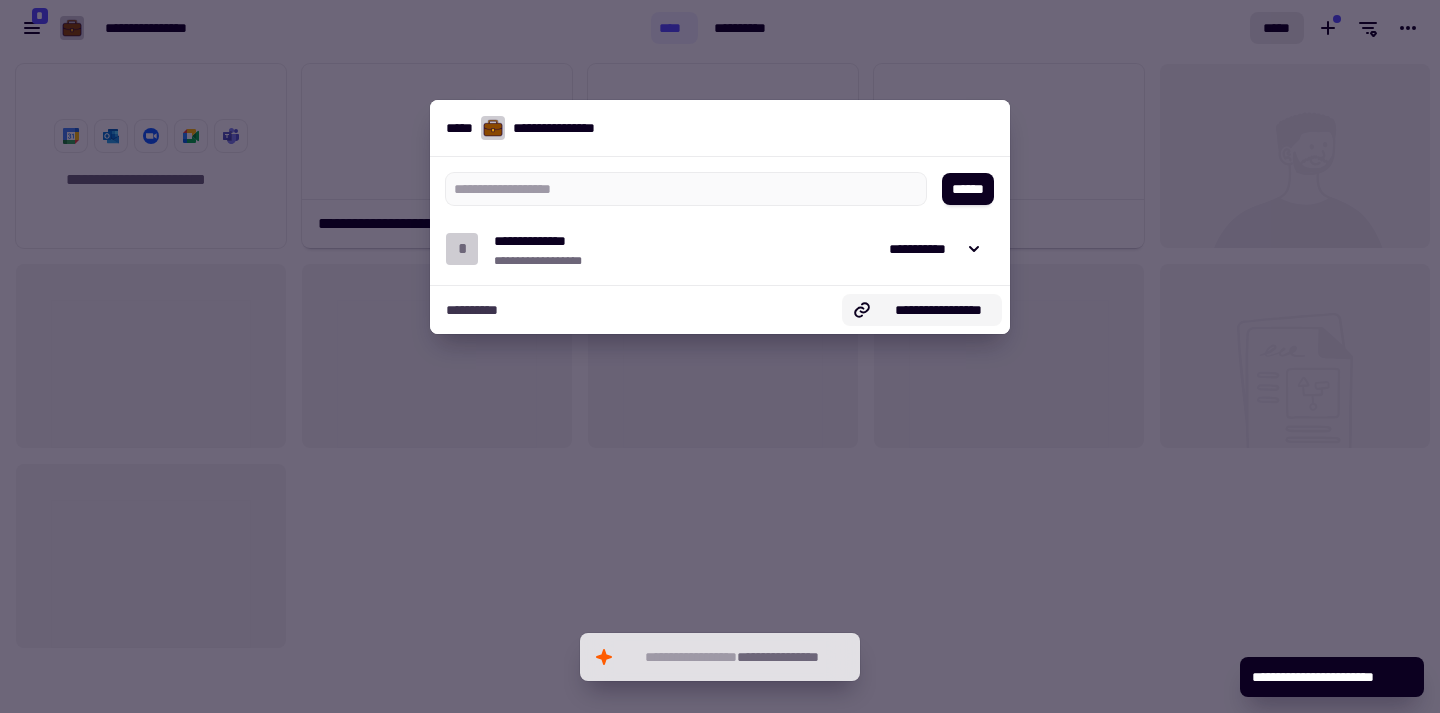 click on "**********" 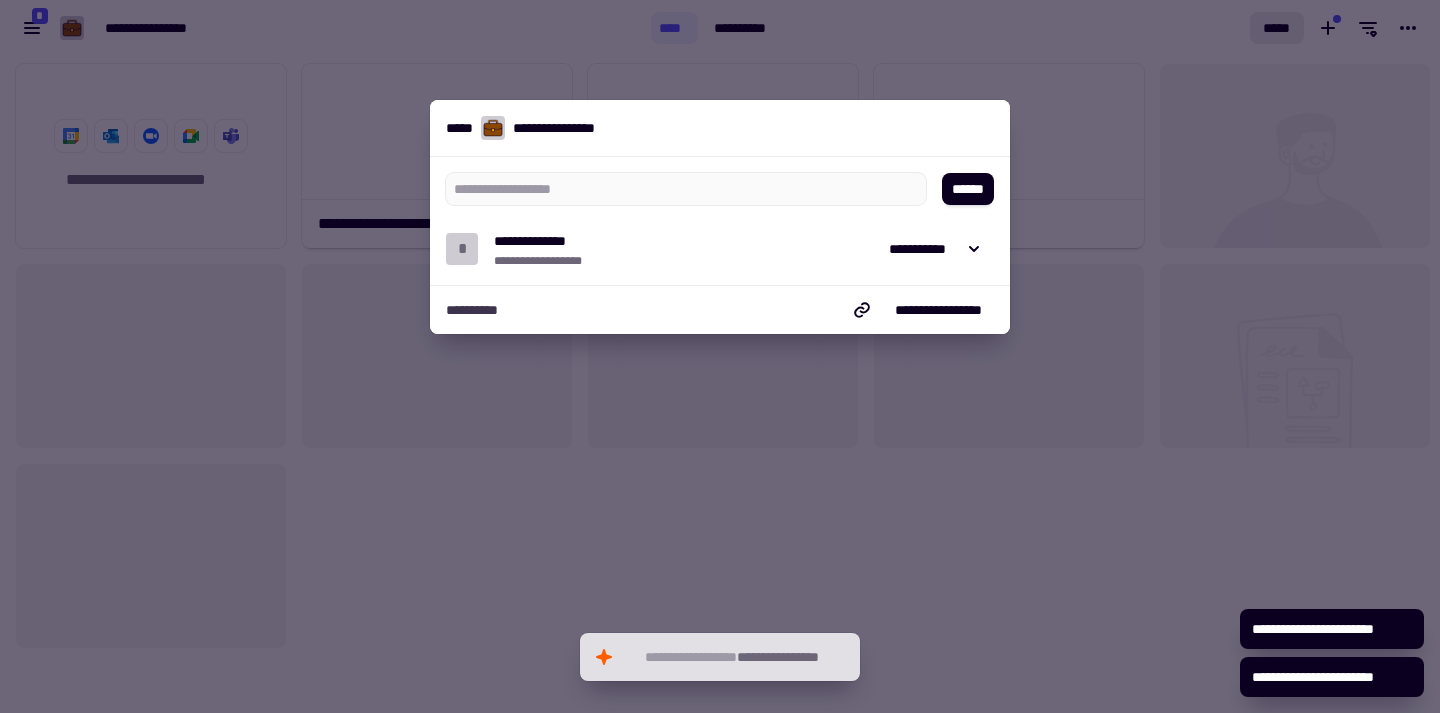 click at bounding box center (720, 356) 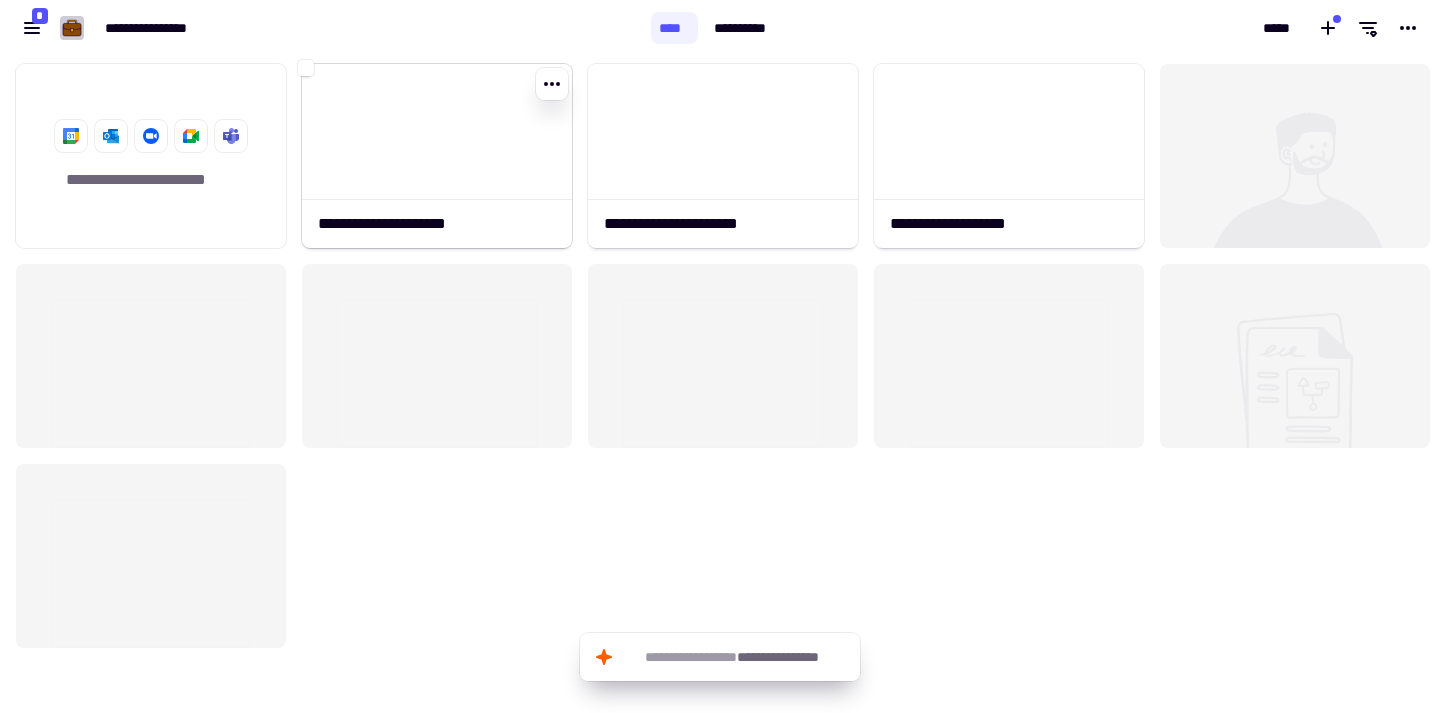 click 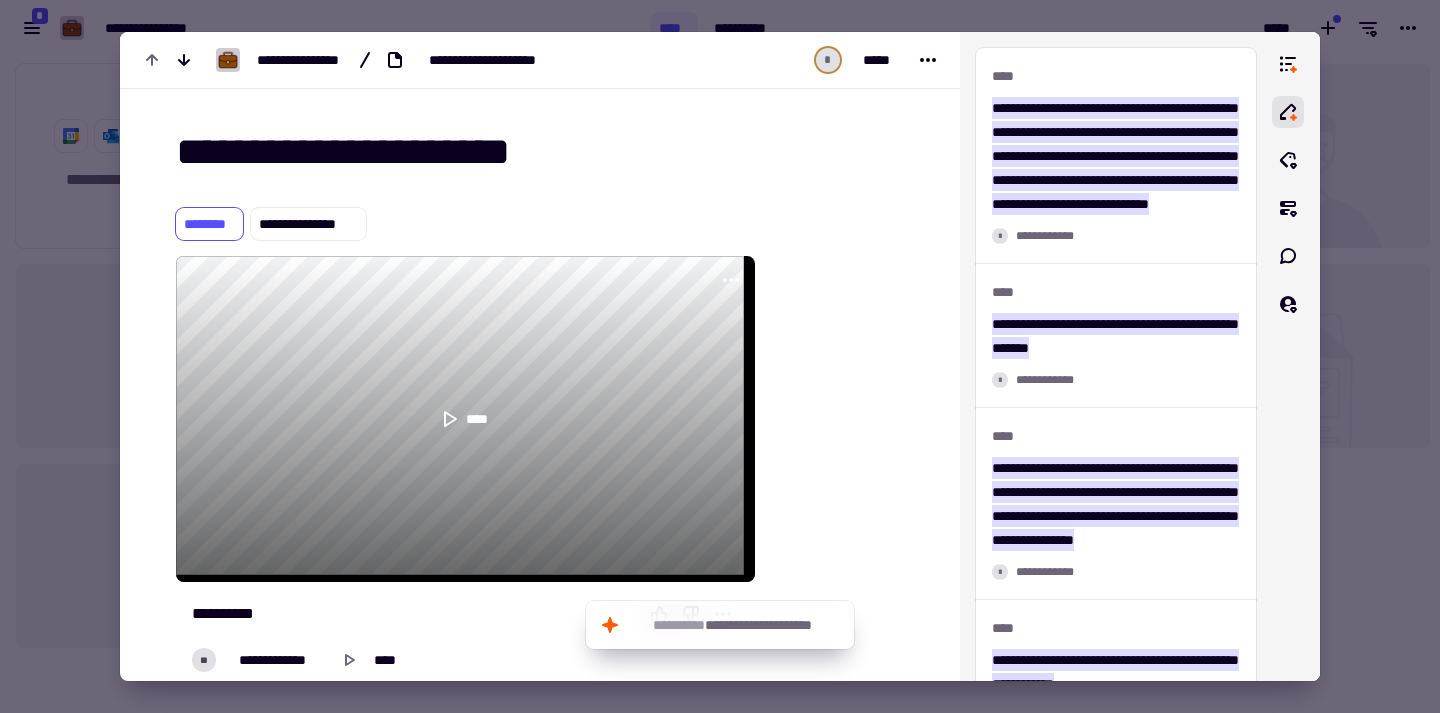 scroll, scrollTop: 312, scrollLeft: 0, axis: vertical 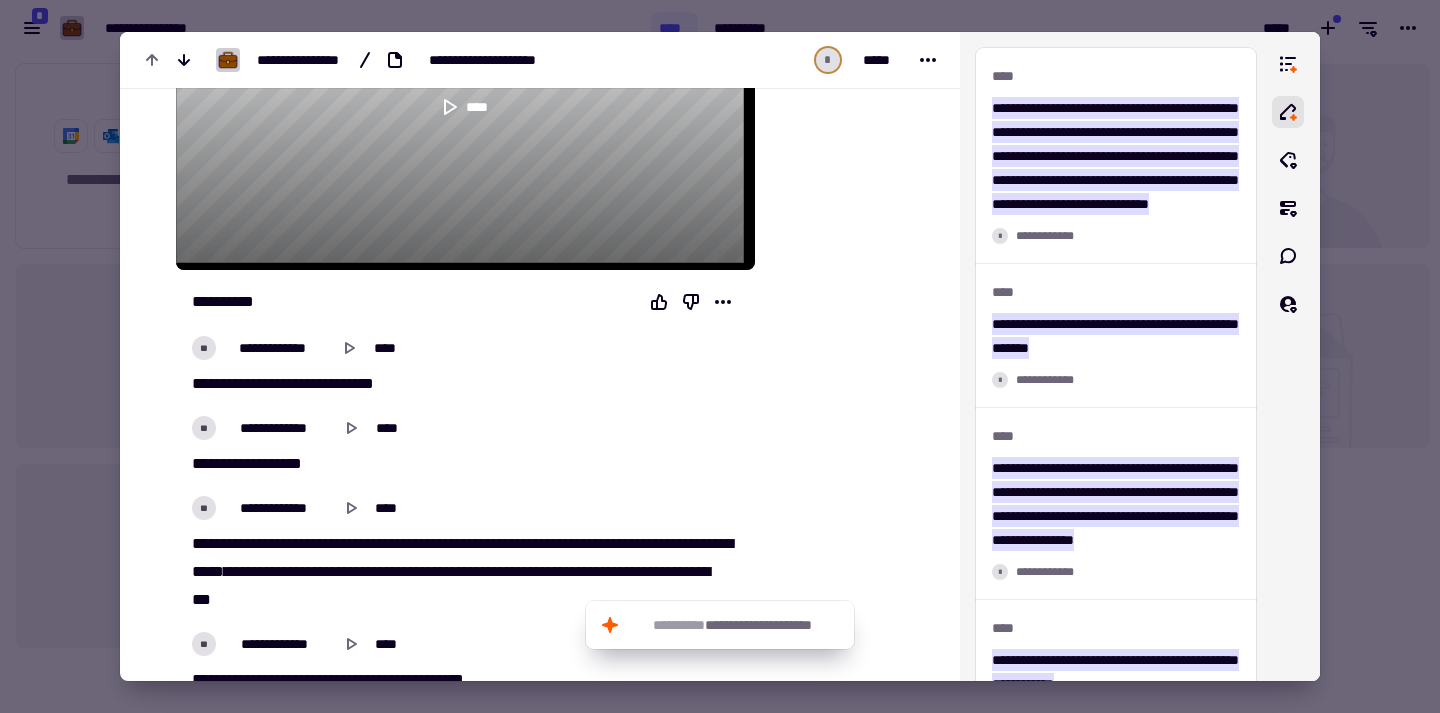 click at bounding box center (720, 356) 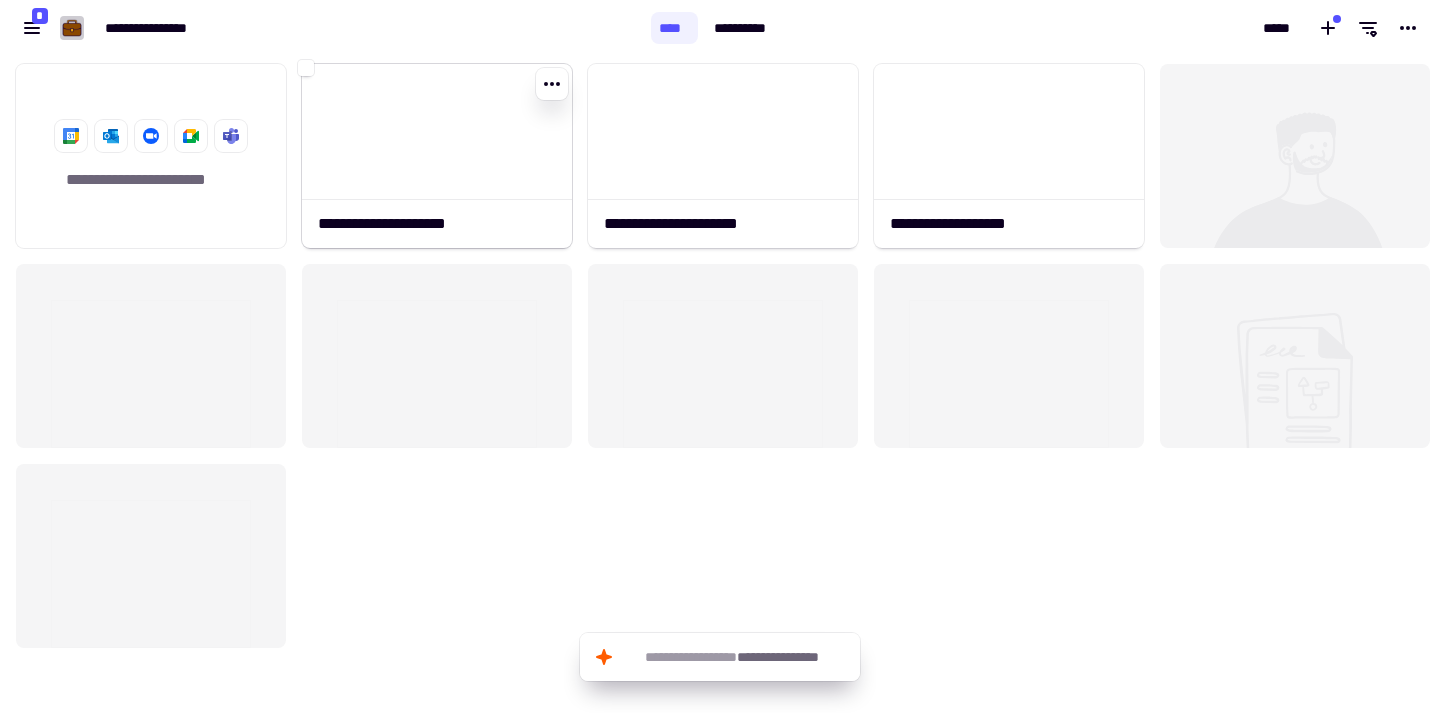 click on "**********" 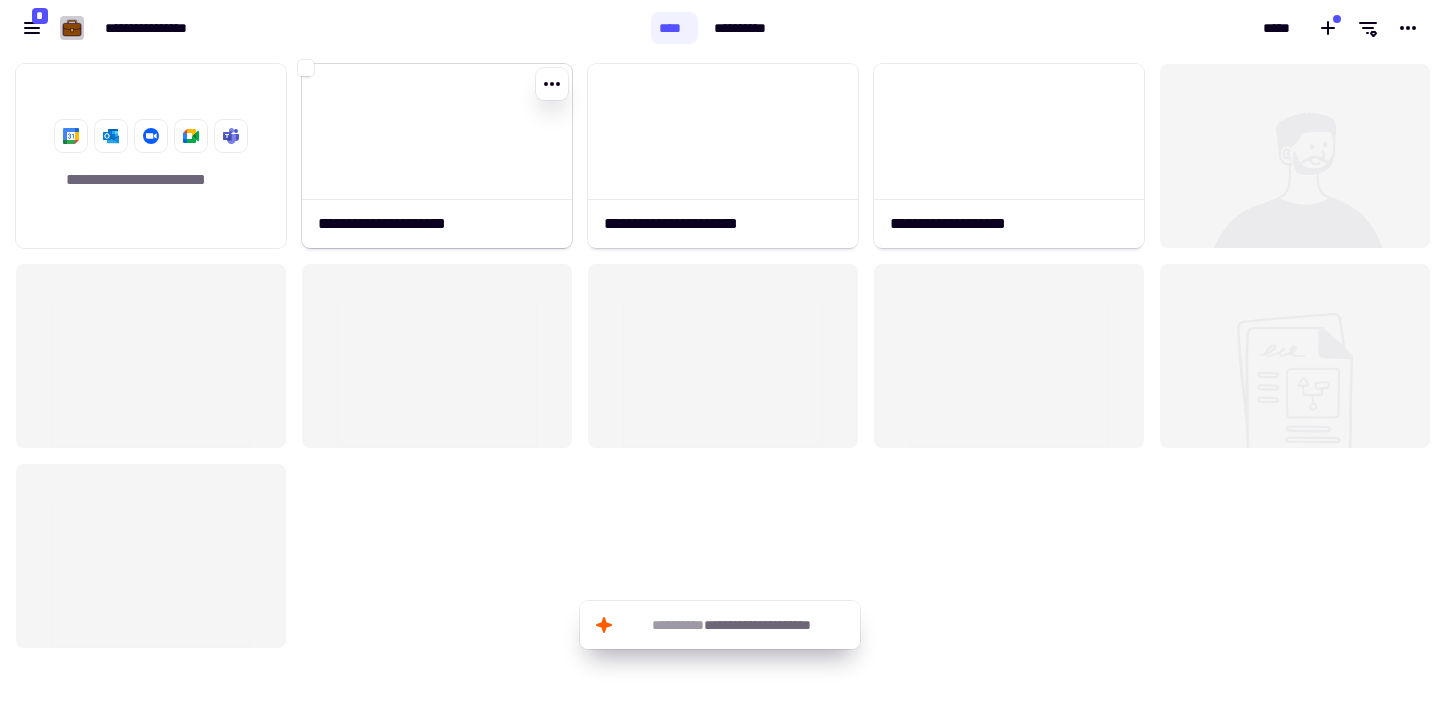 click on "**********" at bounding box center (558, 6421) 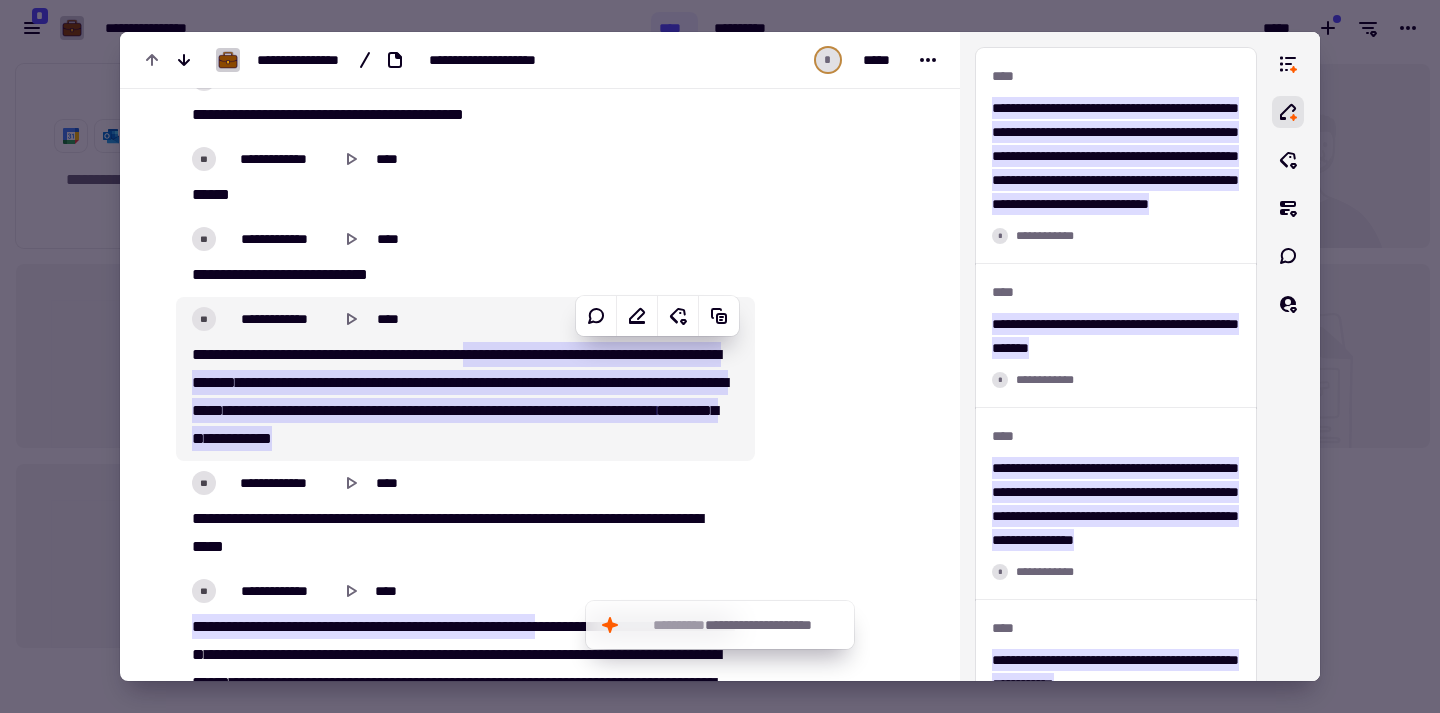 scroll, scrollTop: 868, scrollLeft: 0, axis: vertical 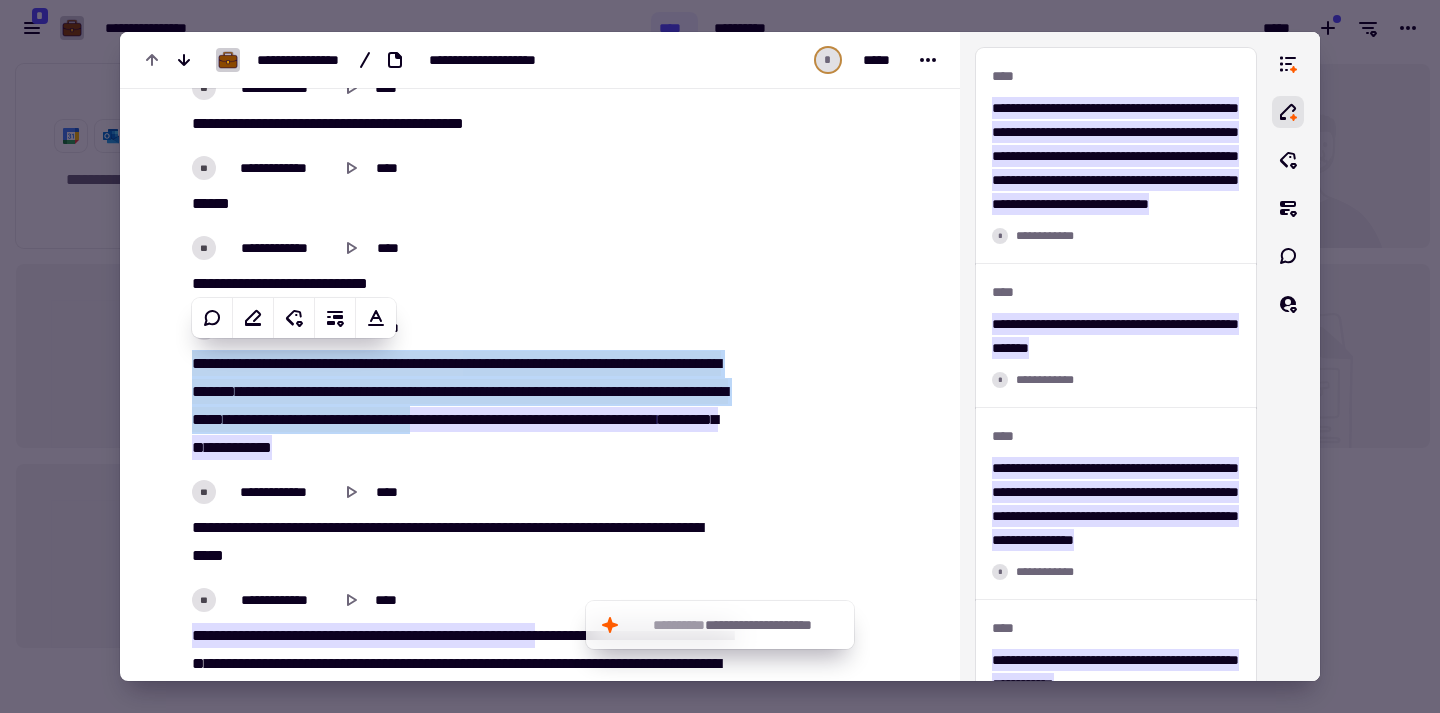 click on "*********" at bounding box center (241, 447) 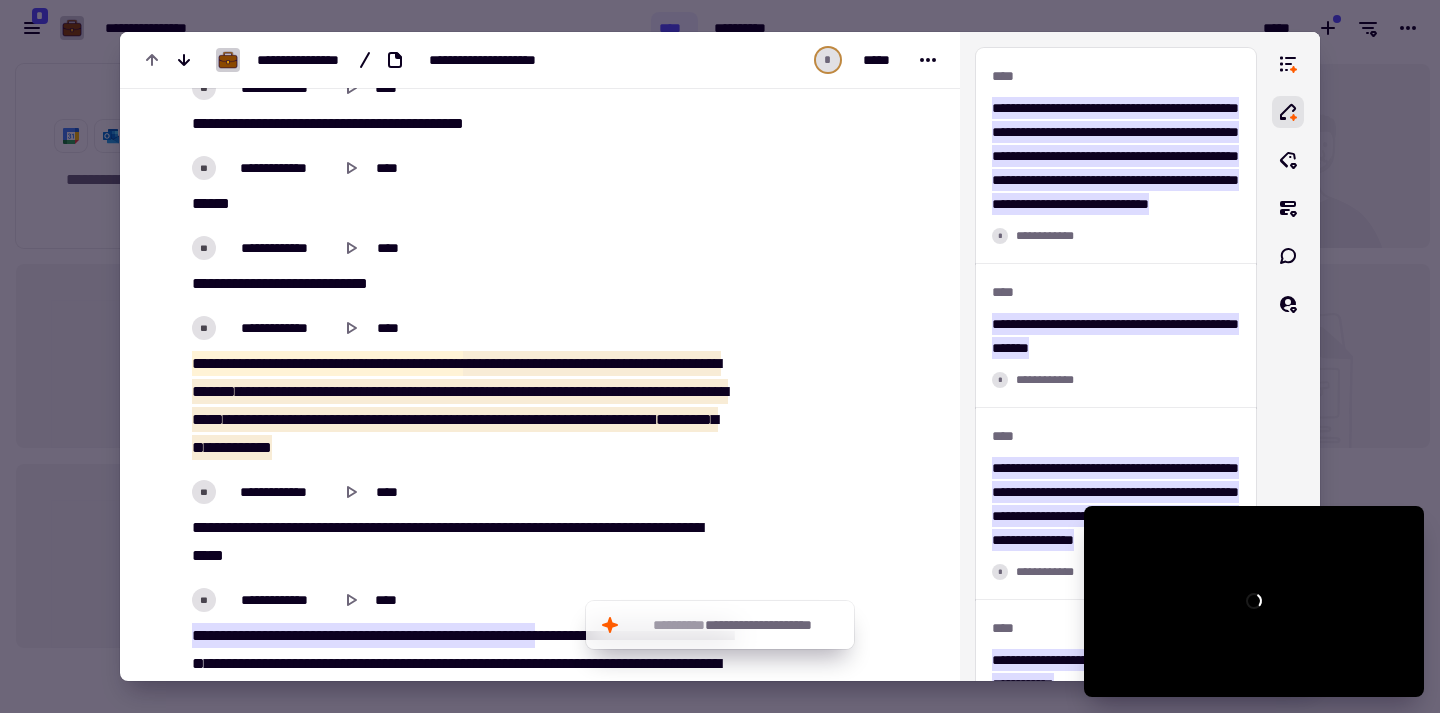 drag, startPoint x: 676, startPoint y: 440, endPoint x: 70, endPoint y: 353, distance: 612.2132 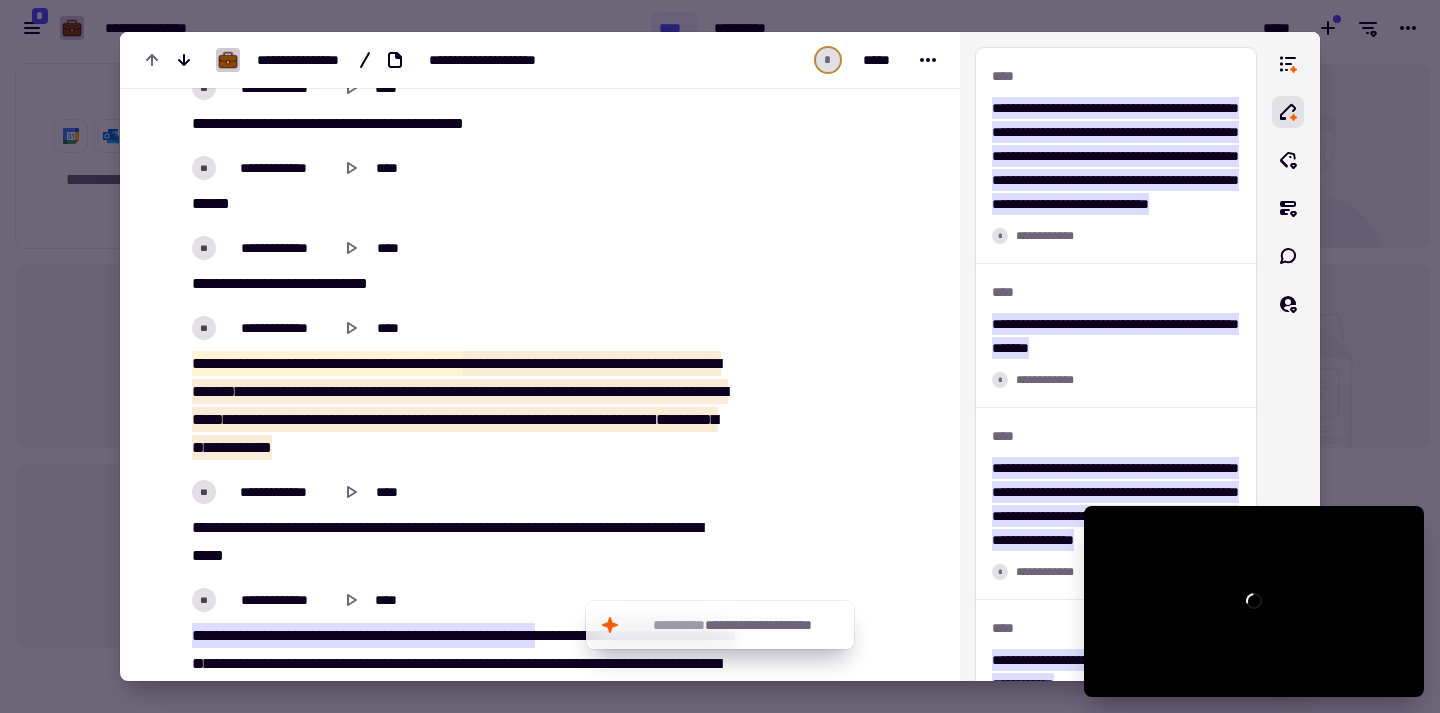 click on "**********" at bounding box center [720, 713] 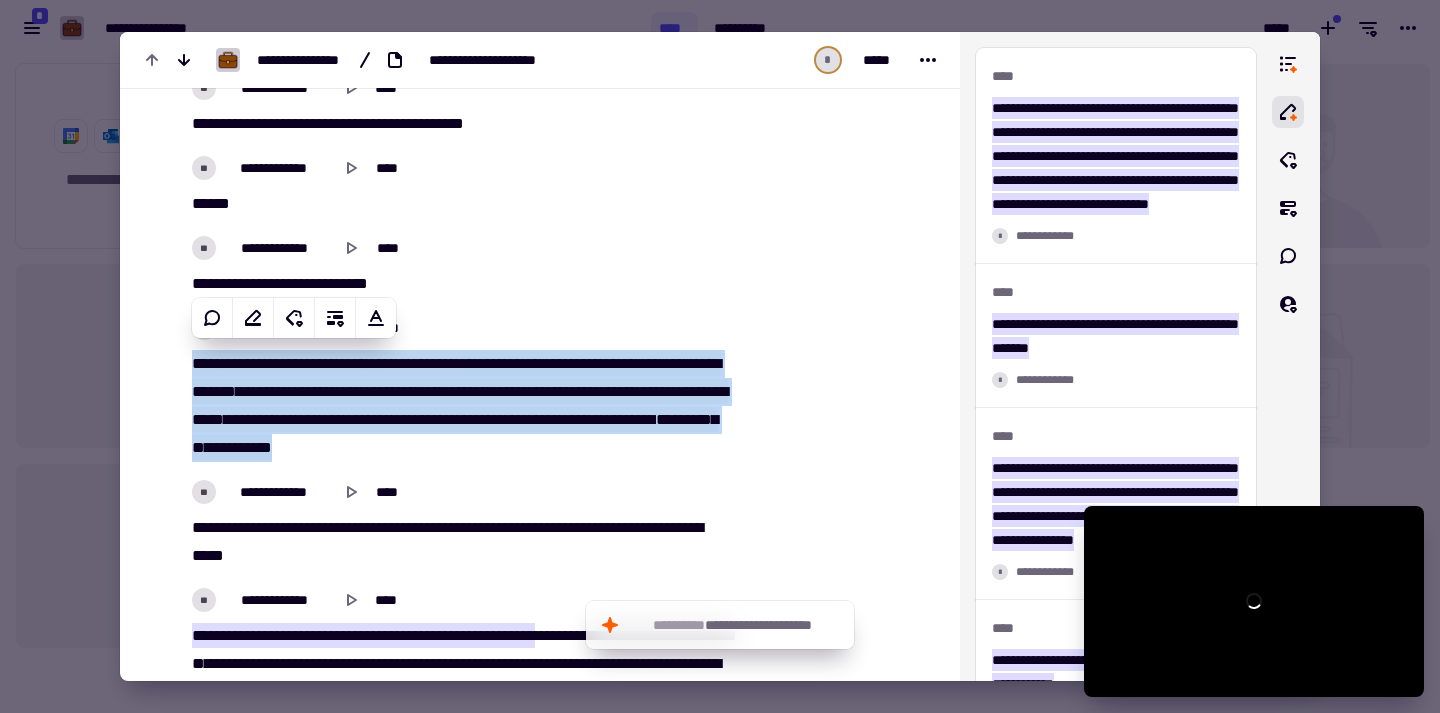copy on "**********" 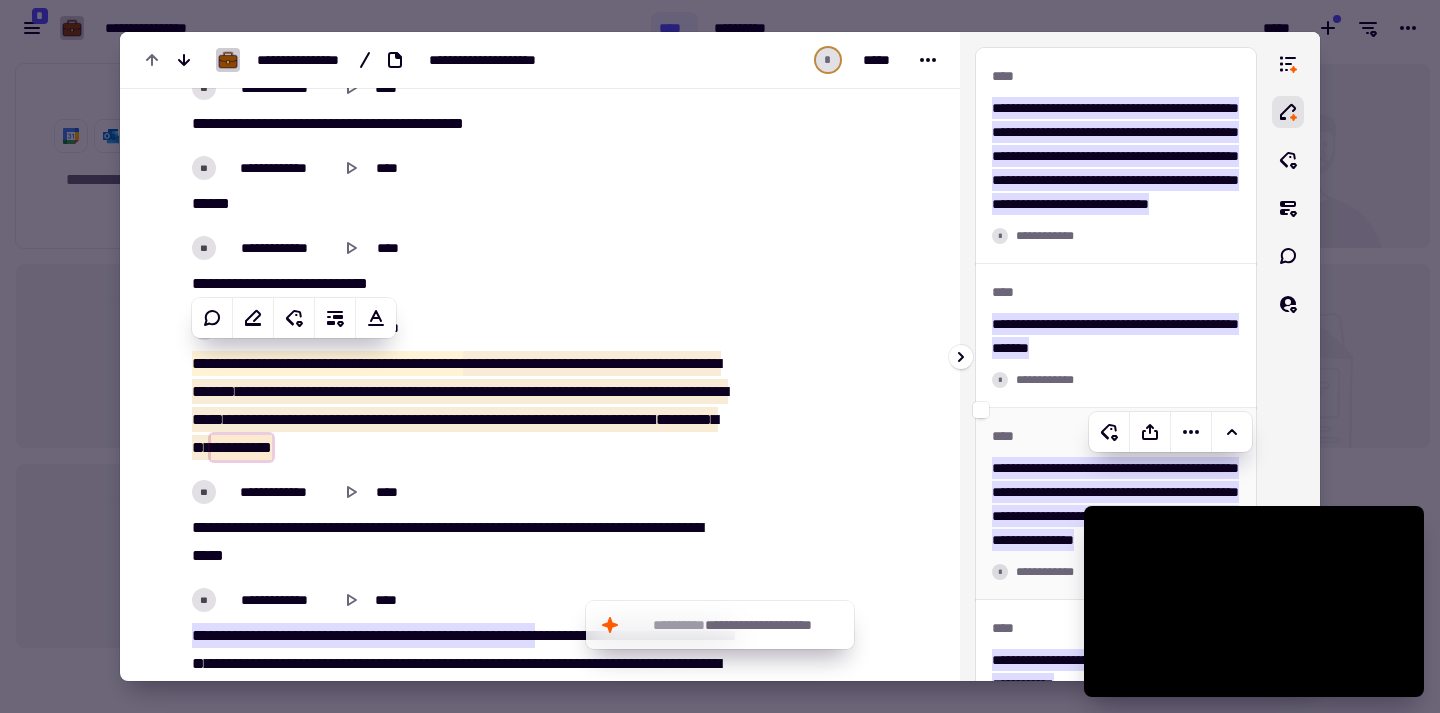 click on "*********" at bounding box center (310, 363) 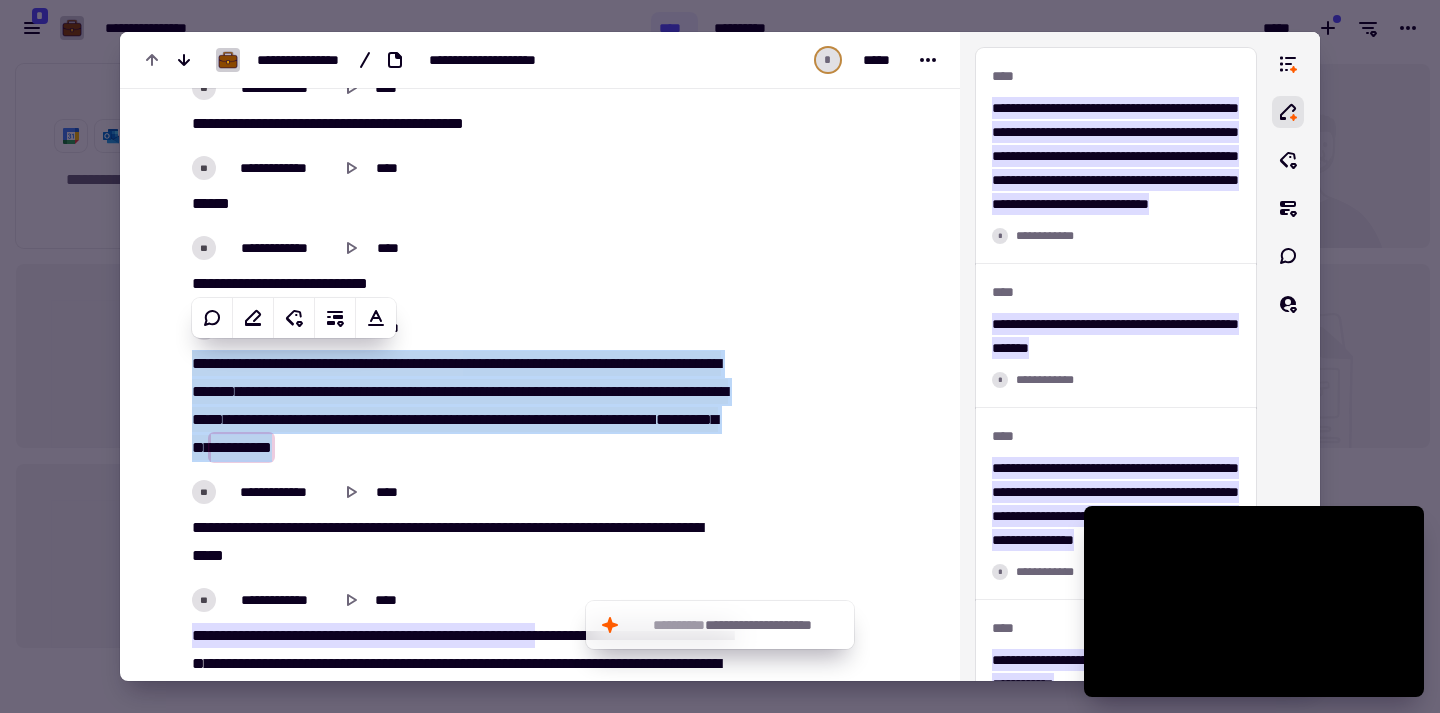 click on "*****" at bounding box center [275, 391] 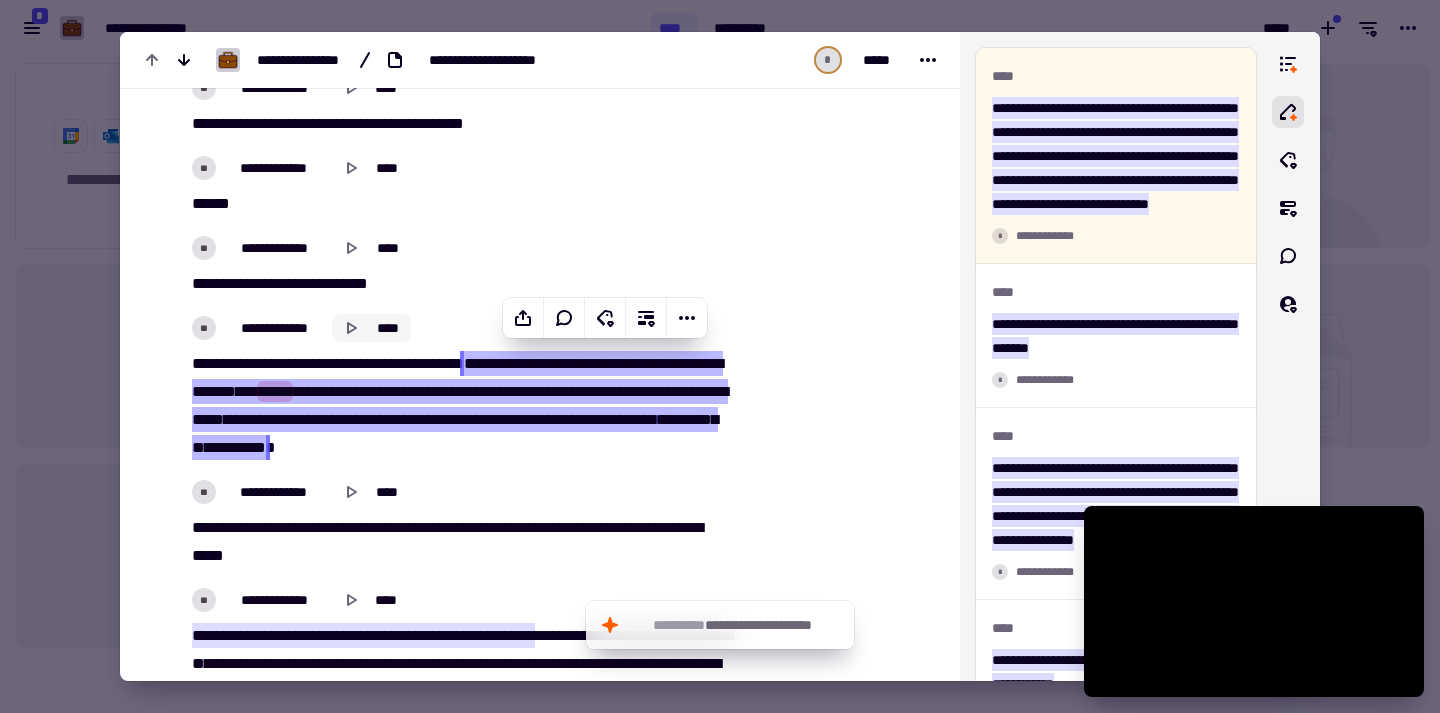 click 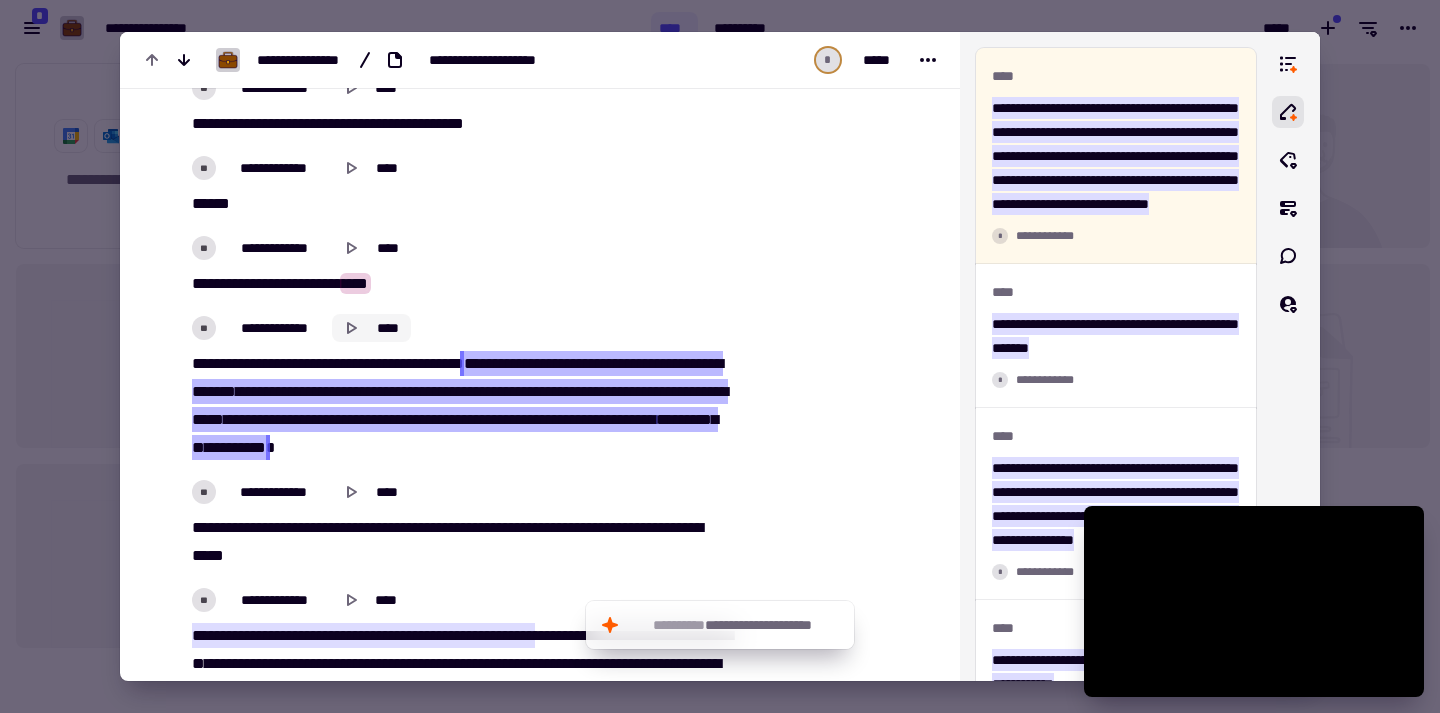 click 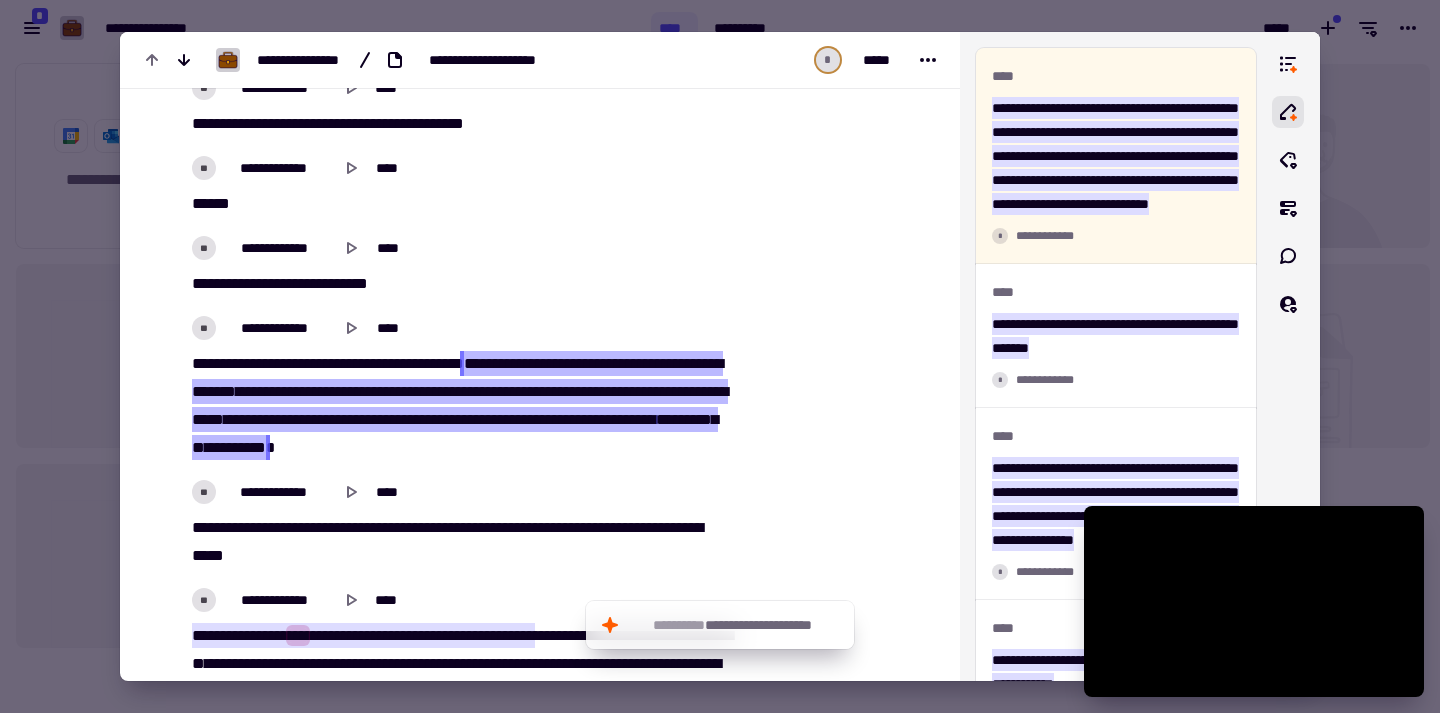scroll, scrollTop: 979, scrollLeft: 0, axis: vertical 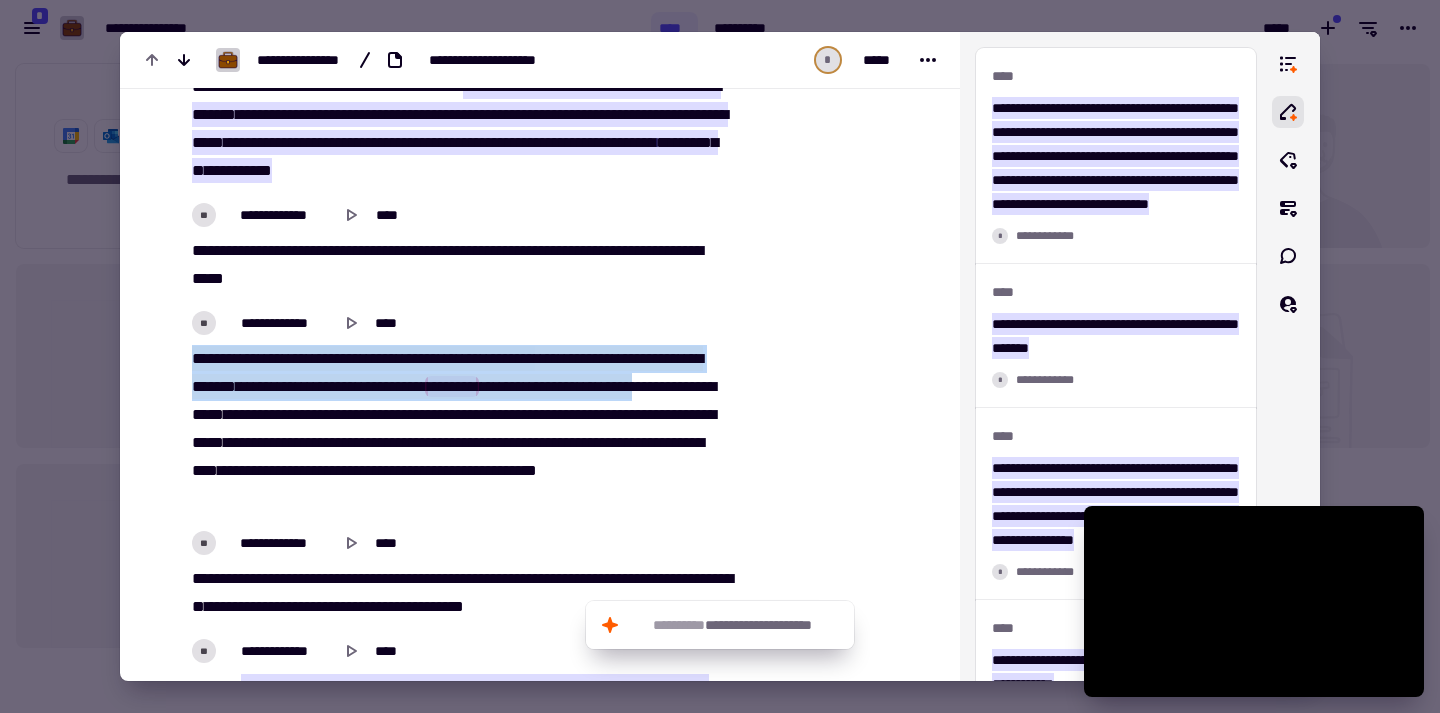 drag, startPoint x: 191, startPoint y: 349, endPoint x: 320, endPoint y: 400, distance: 138.71553 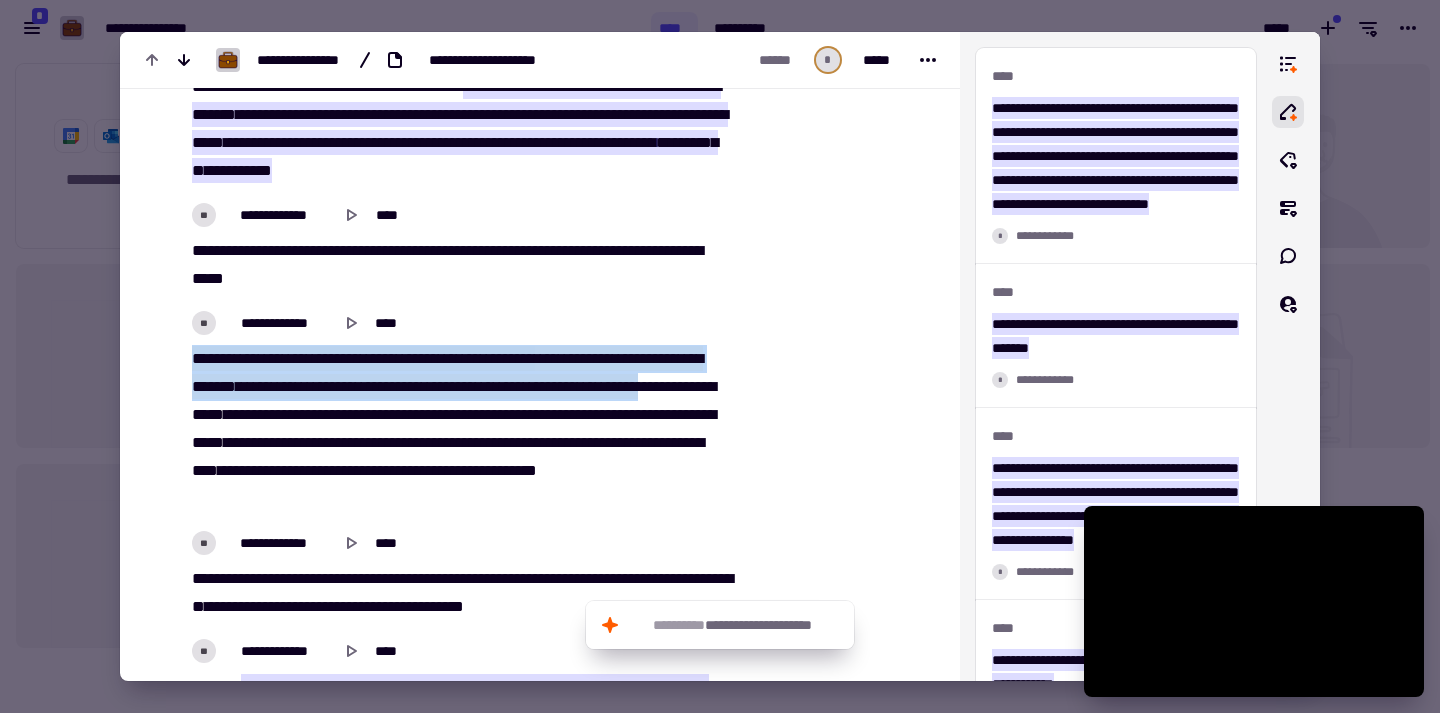 click on "*" at bounding box center (198, 358) 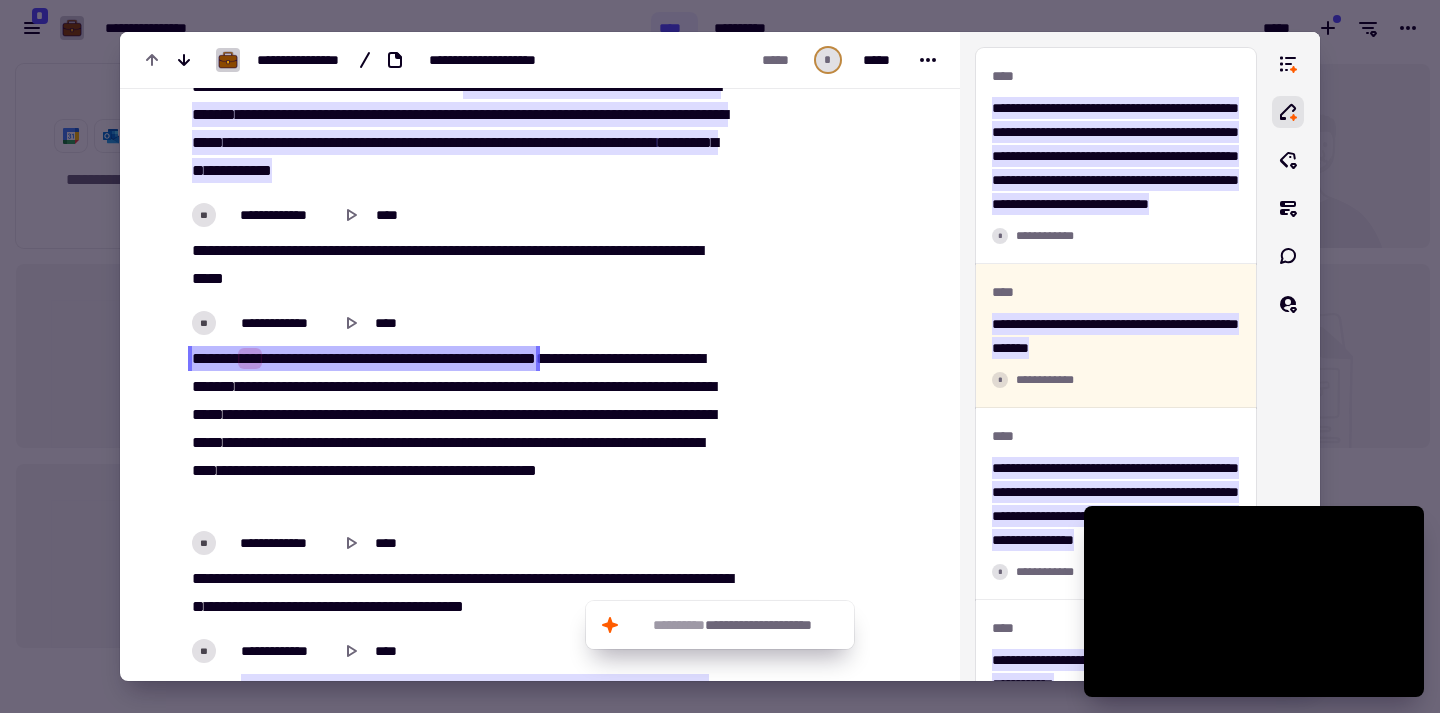 click on "*****" at bounding box center [220, 358] 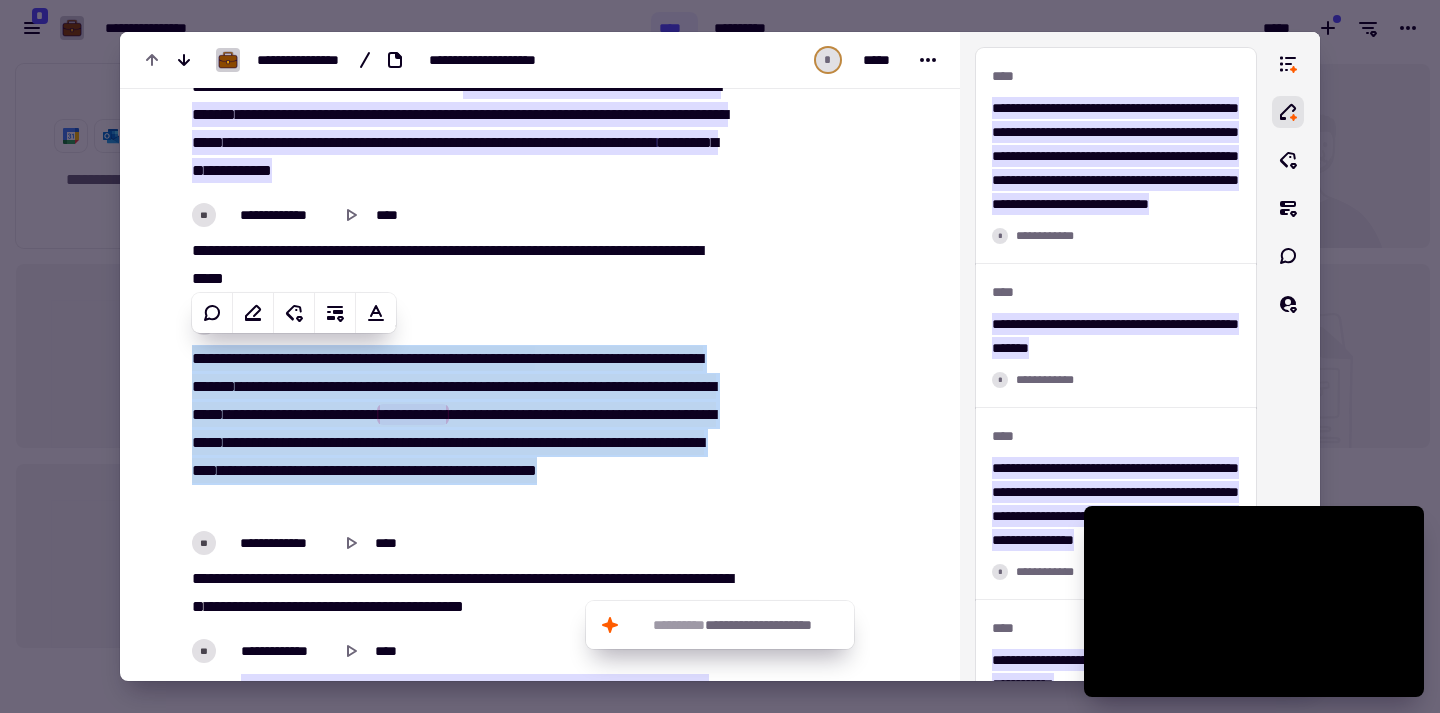 copy on "**********" 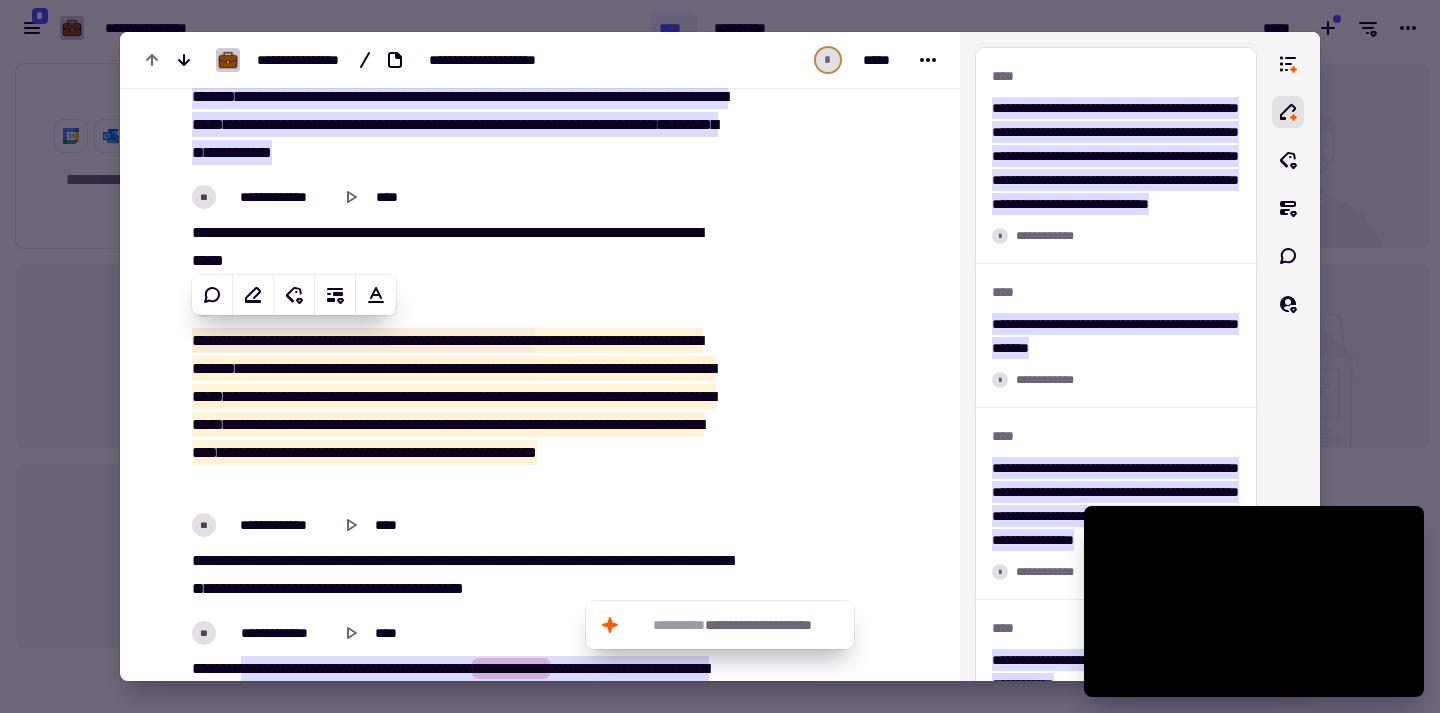 scroll, scrollTop: 1277, scrollLeft: 0, axis: vertical 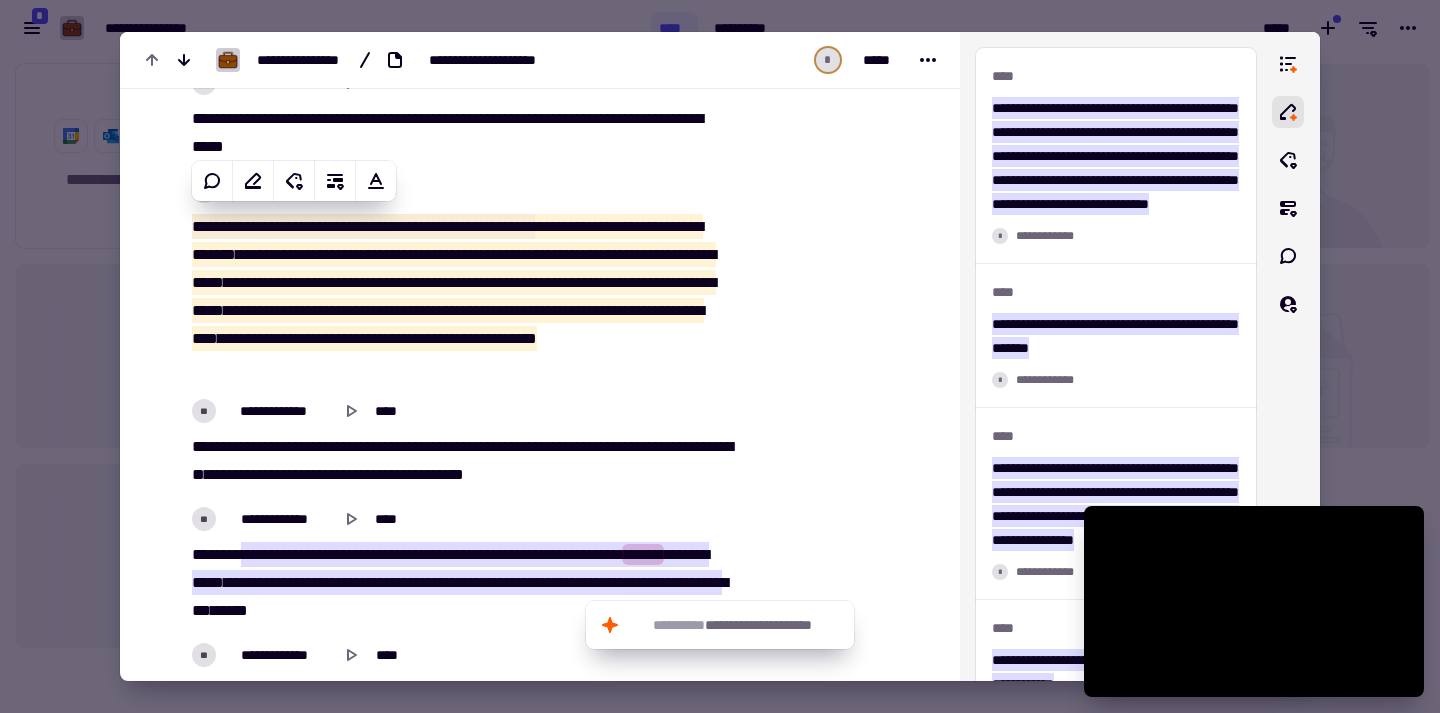 click on "*****" at bounding box center (220, 554) 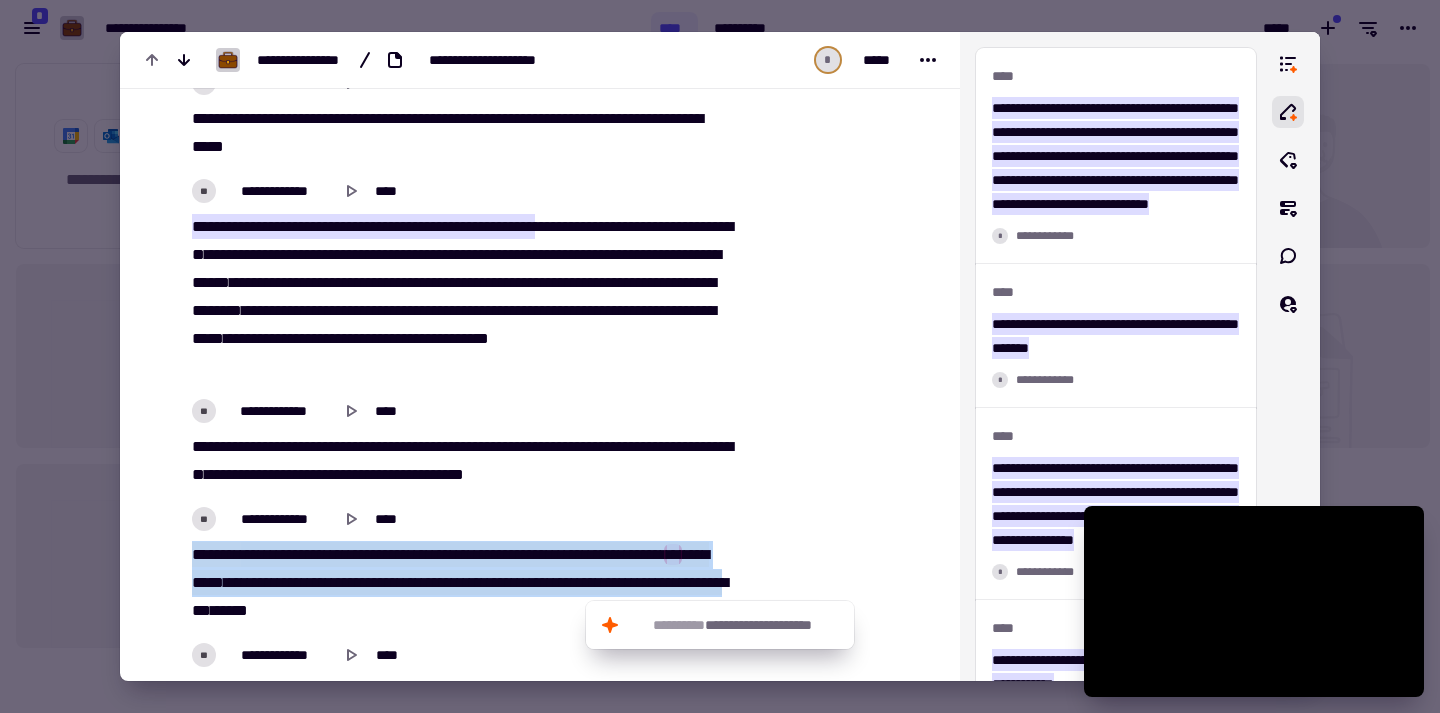 drag, startPoint x: 251, startPoint y: 541, endPoint x: 380, endPoint y: 601, distance: 142.27087 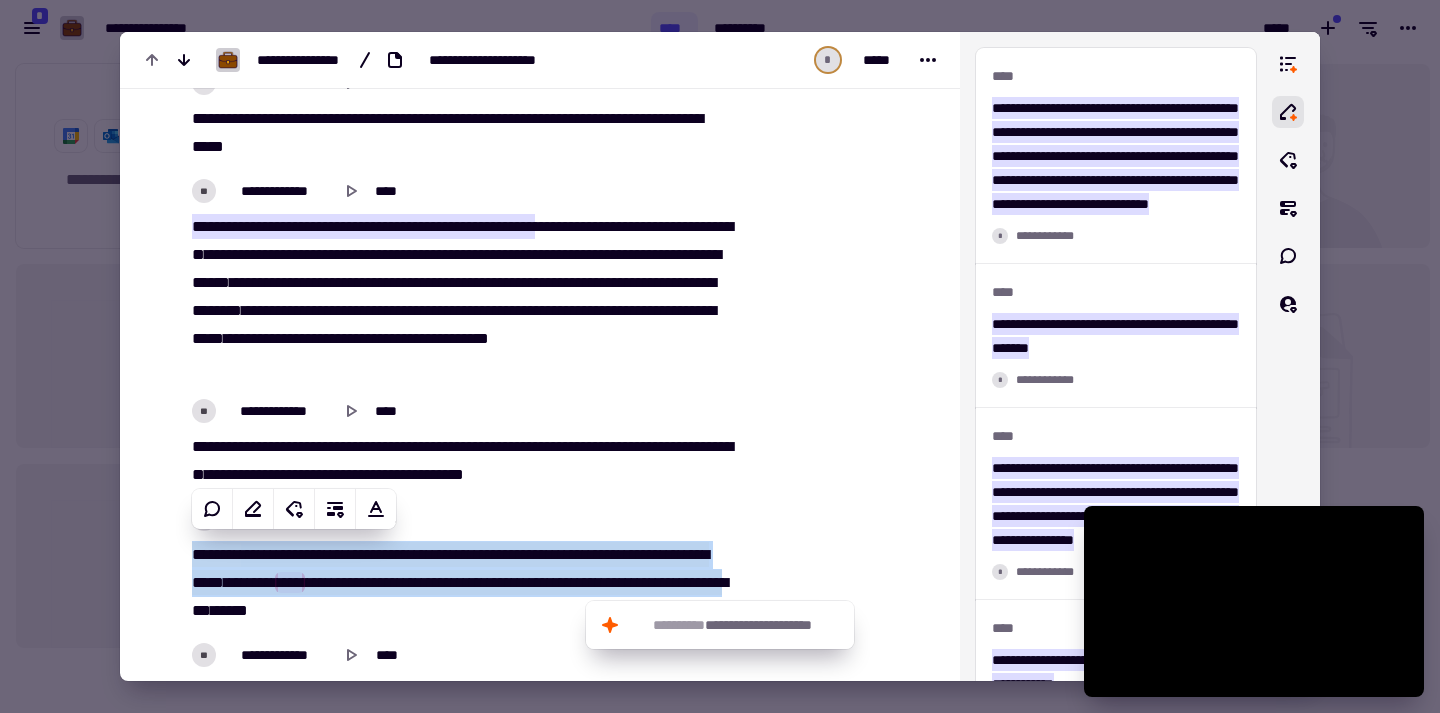 click on "********" at bounding box center (301, 554) 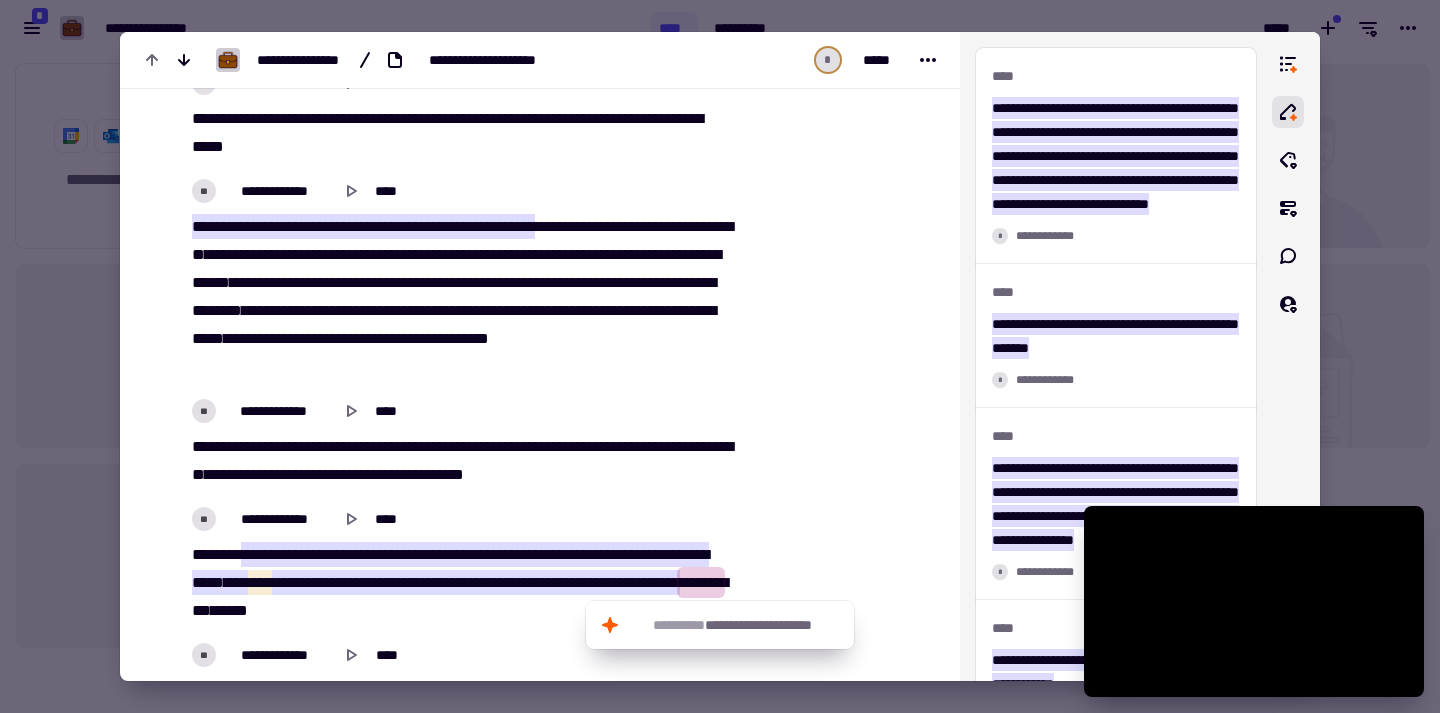 copy on "****" 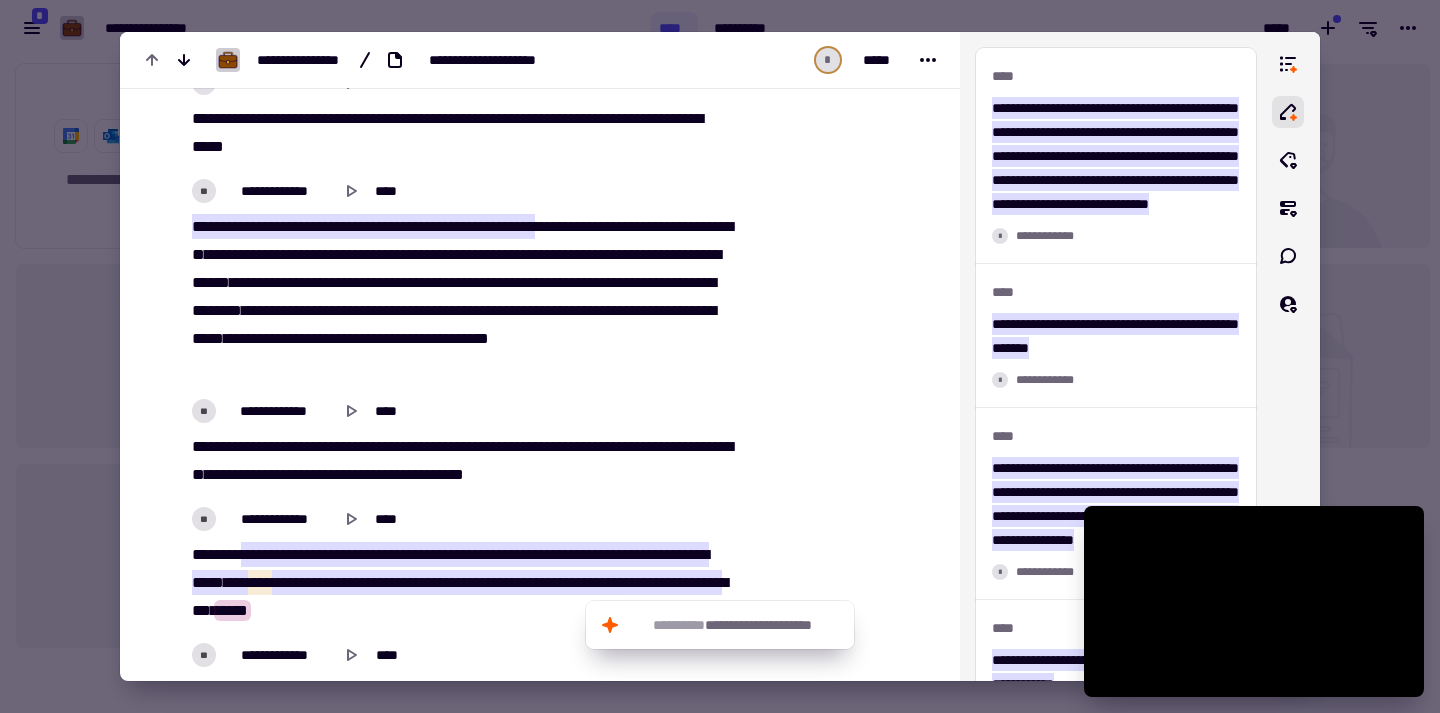 click on "***" at bounding box center [611, 582] 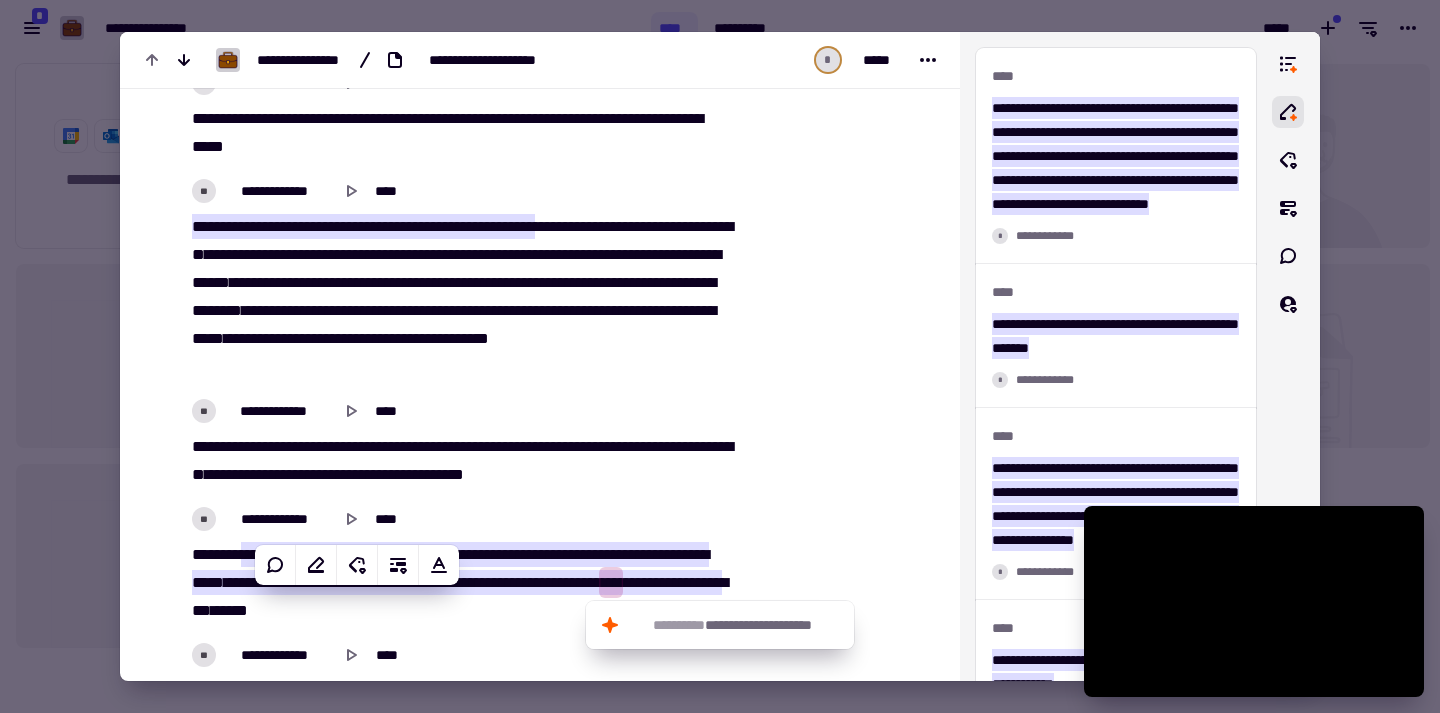 click on "**********" at bounding box center [465, 565] 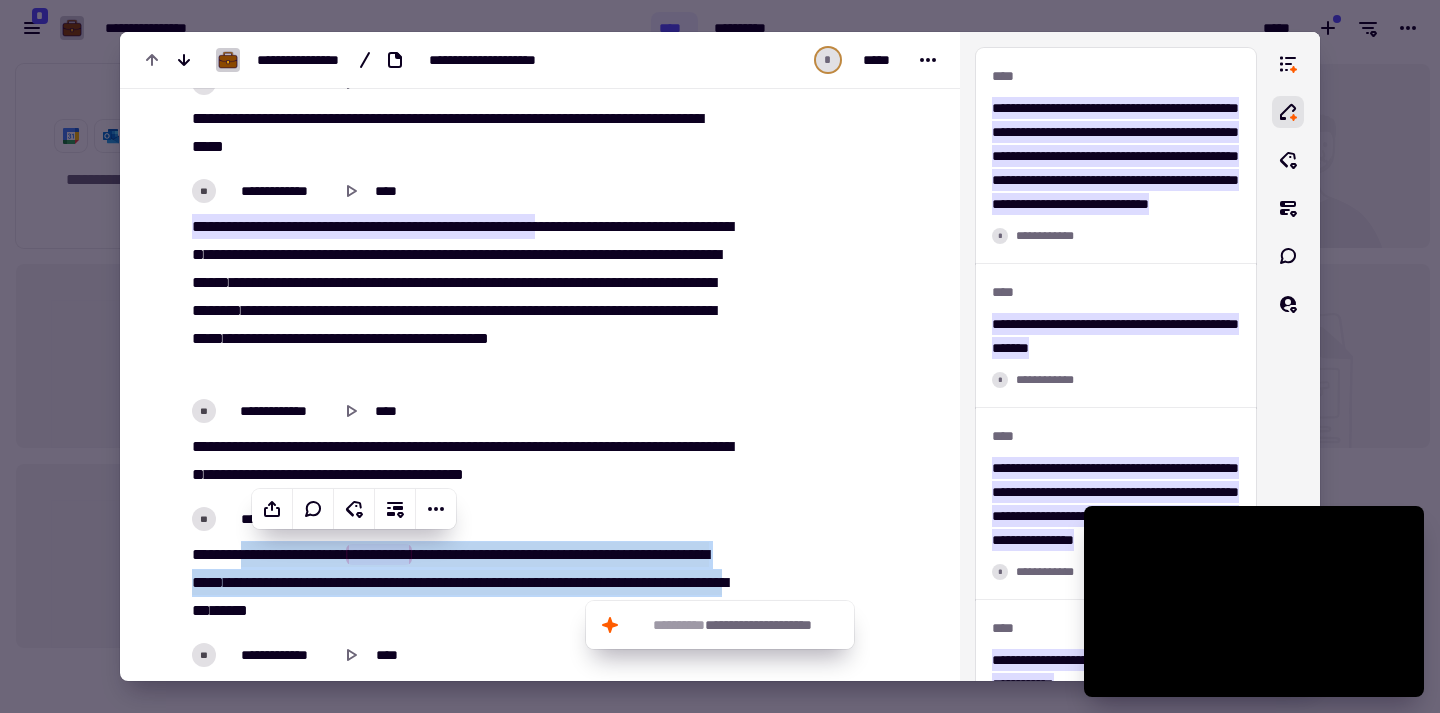 copy on "**********" 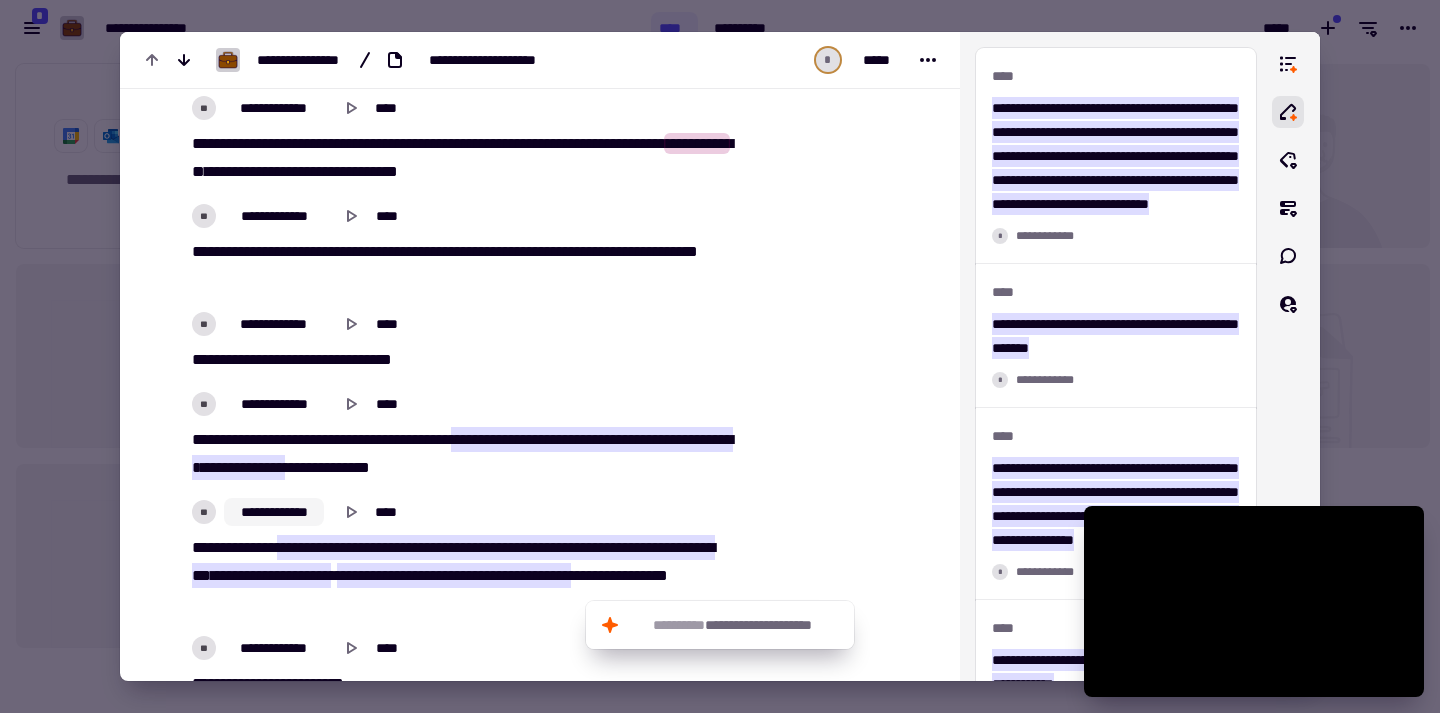 scroll, scrollTop: 2285, scrollLeft: 0, axis: vertical 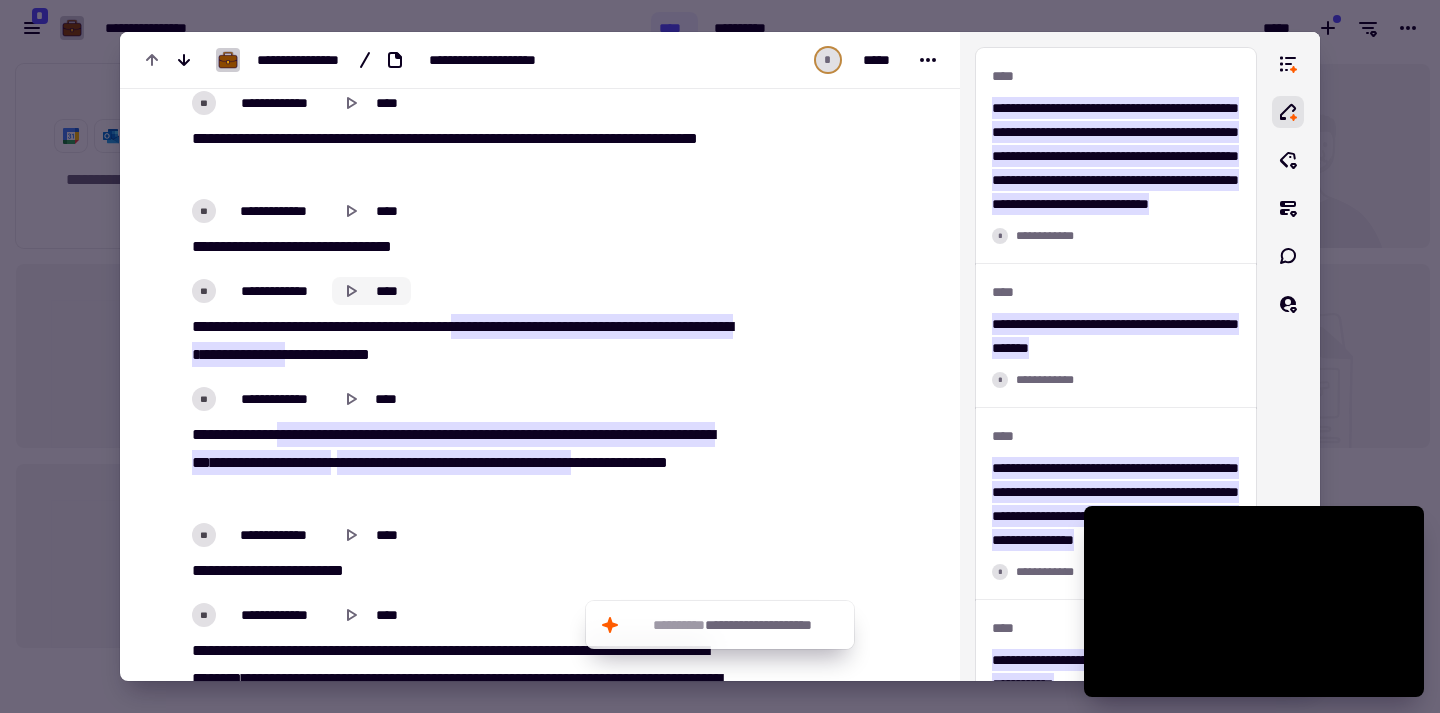click 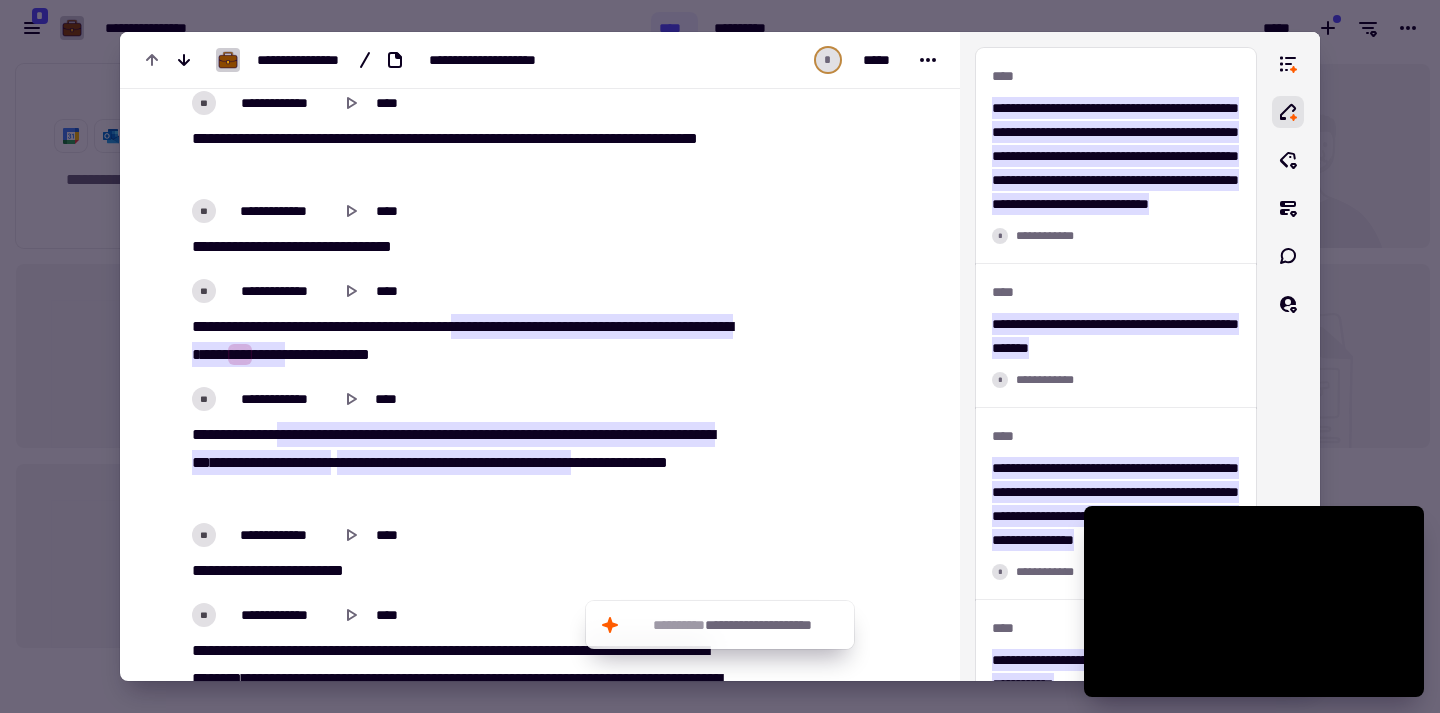 scroll, scrollTop: 2314, scrollLeft: 0, axis: vertical 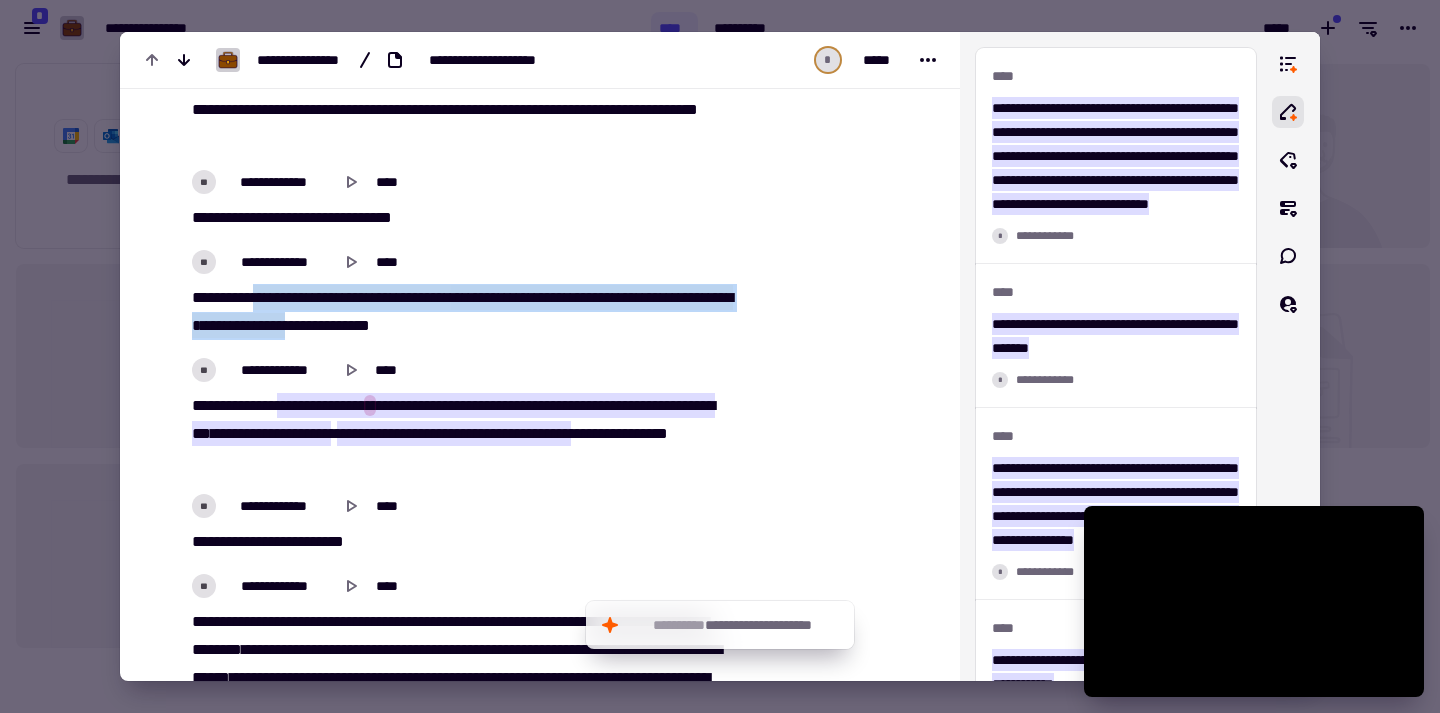 drag, startPoint x: 267, startPoint y: 286, endPoint x: 456, endPoint y: 312, distance: 190.77998 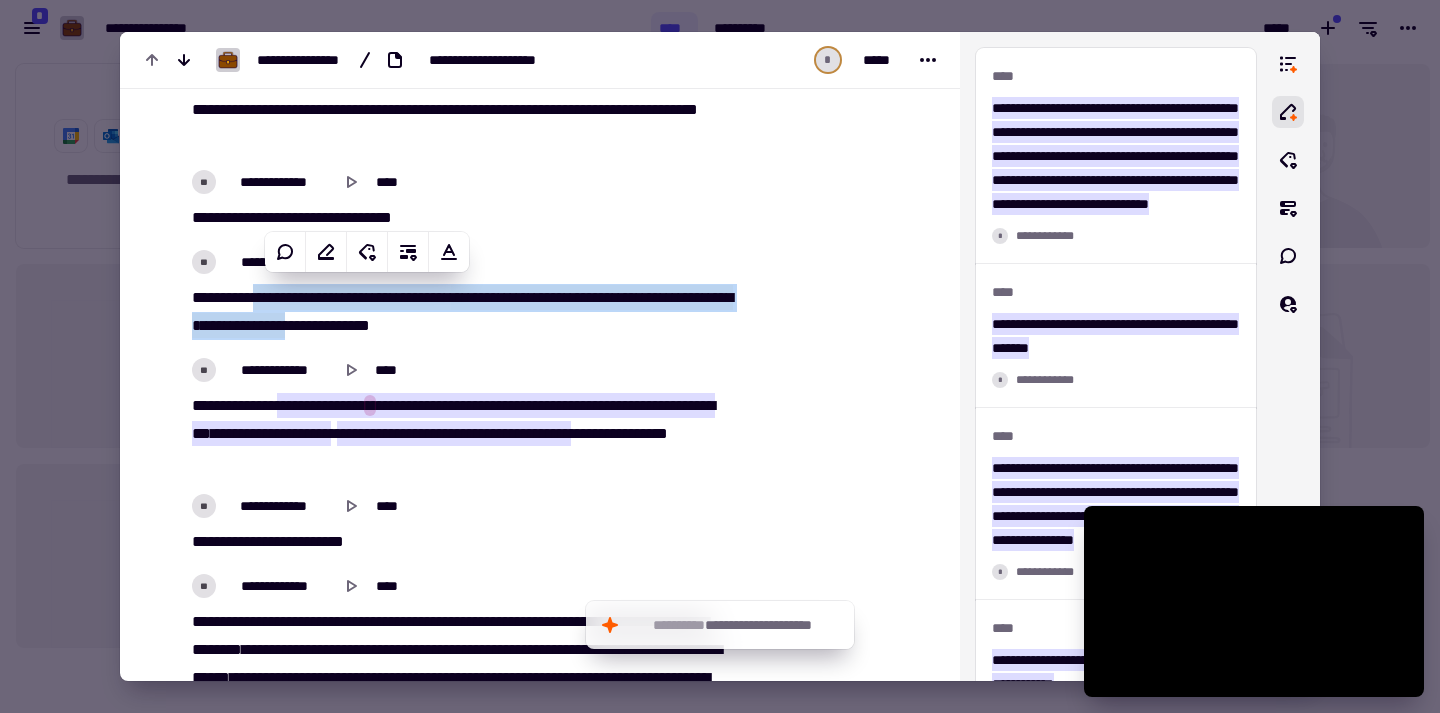 copy on "**   ******   ****   ****   ***   ********   **   *****   *   **   *****   *******   ***   ***   *   ****   ***   *   ***   ***   *****" 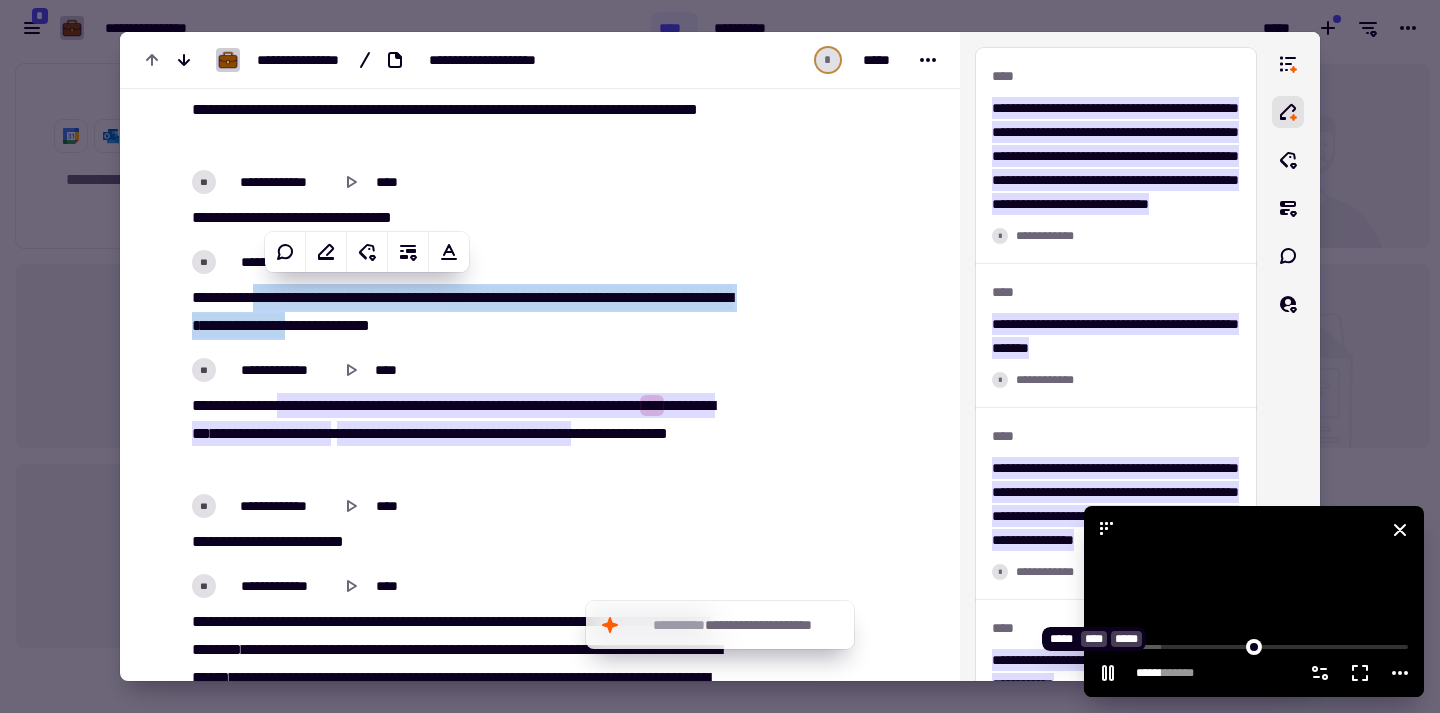 click 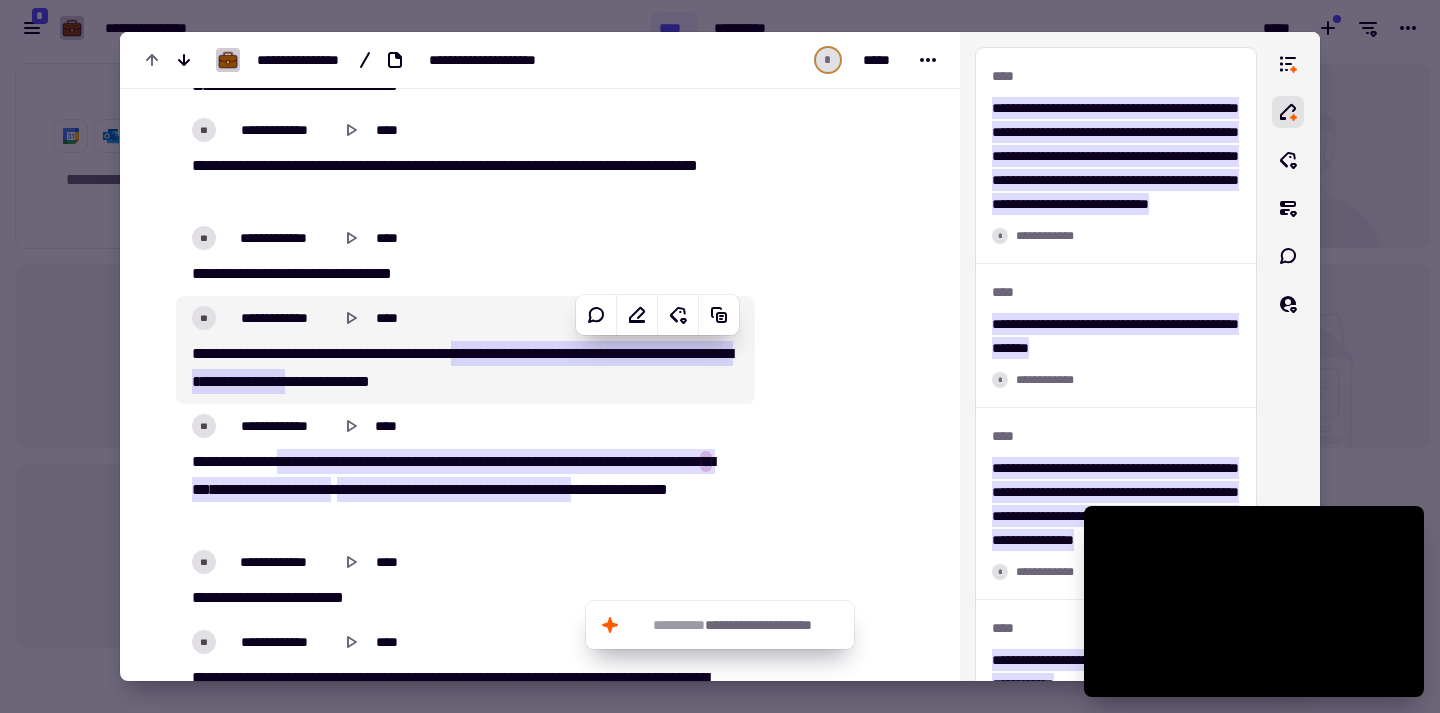 scroll, scrollTop: 2226, scrollLeft: 0, axis: vertical 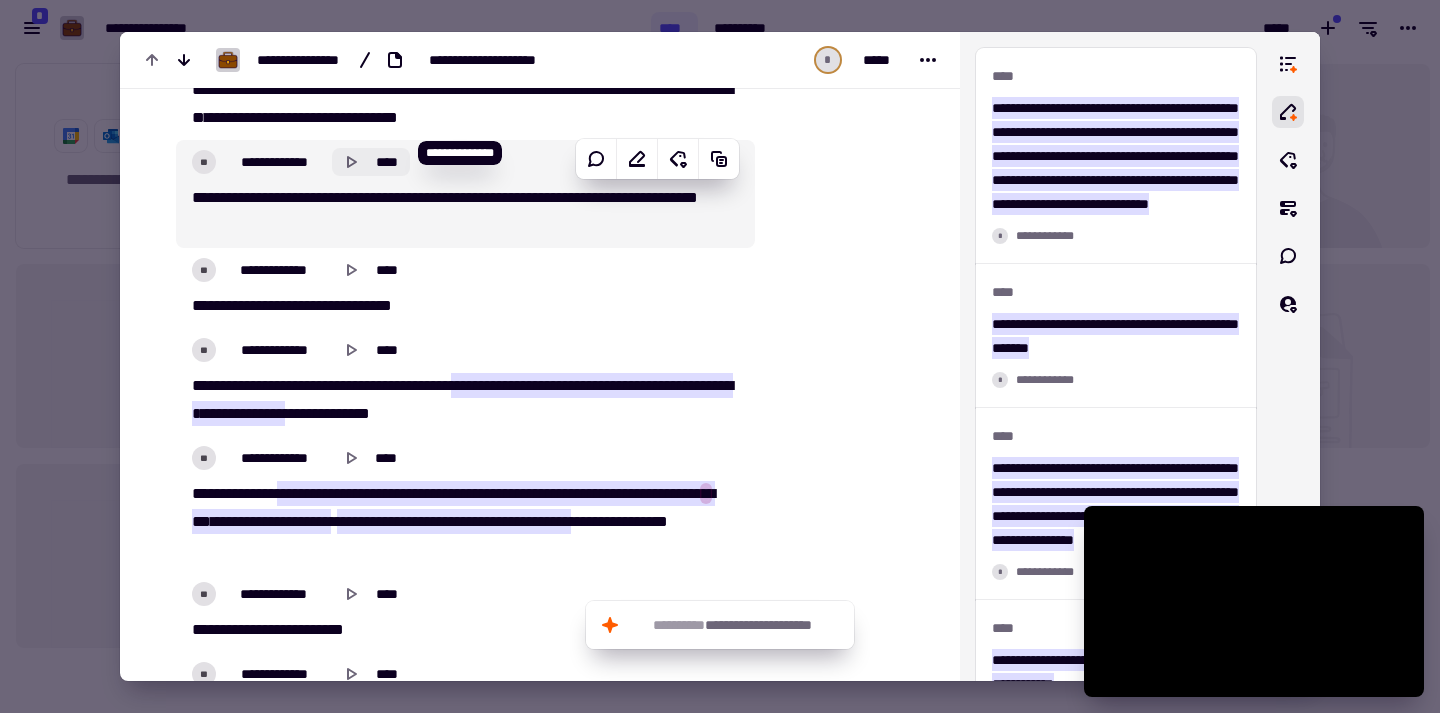 click 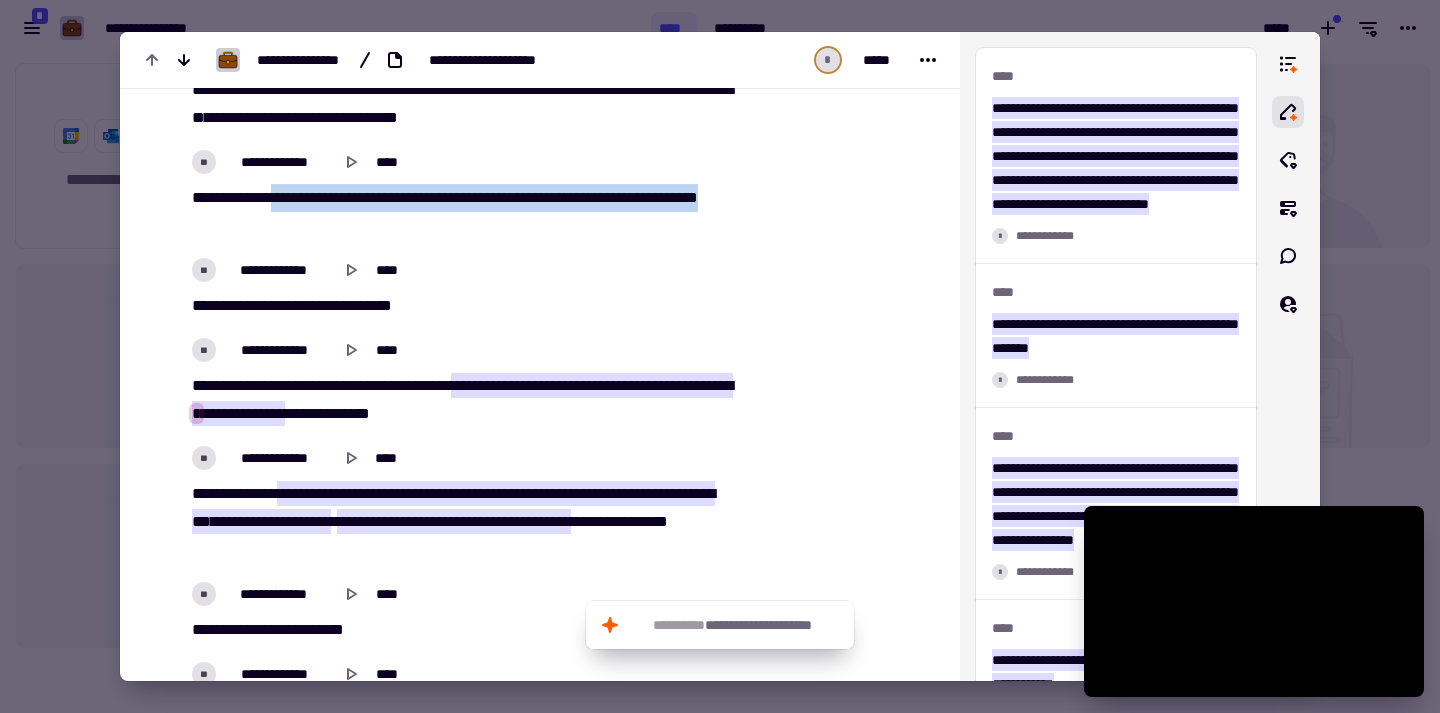 drag, startPoint x: 290, startPoint y: 187, endPoint x: 290, endPoint y: 230, distance: 43 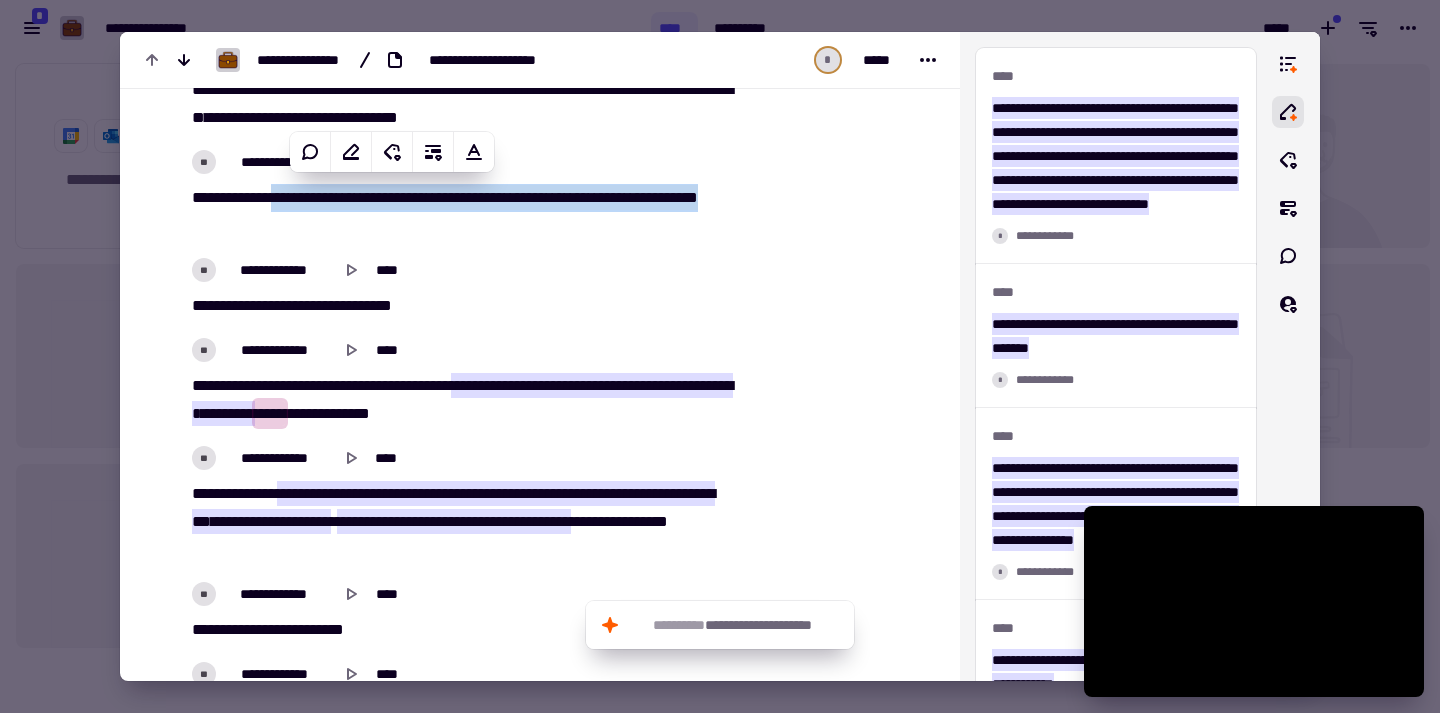 copy on "**********" 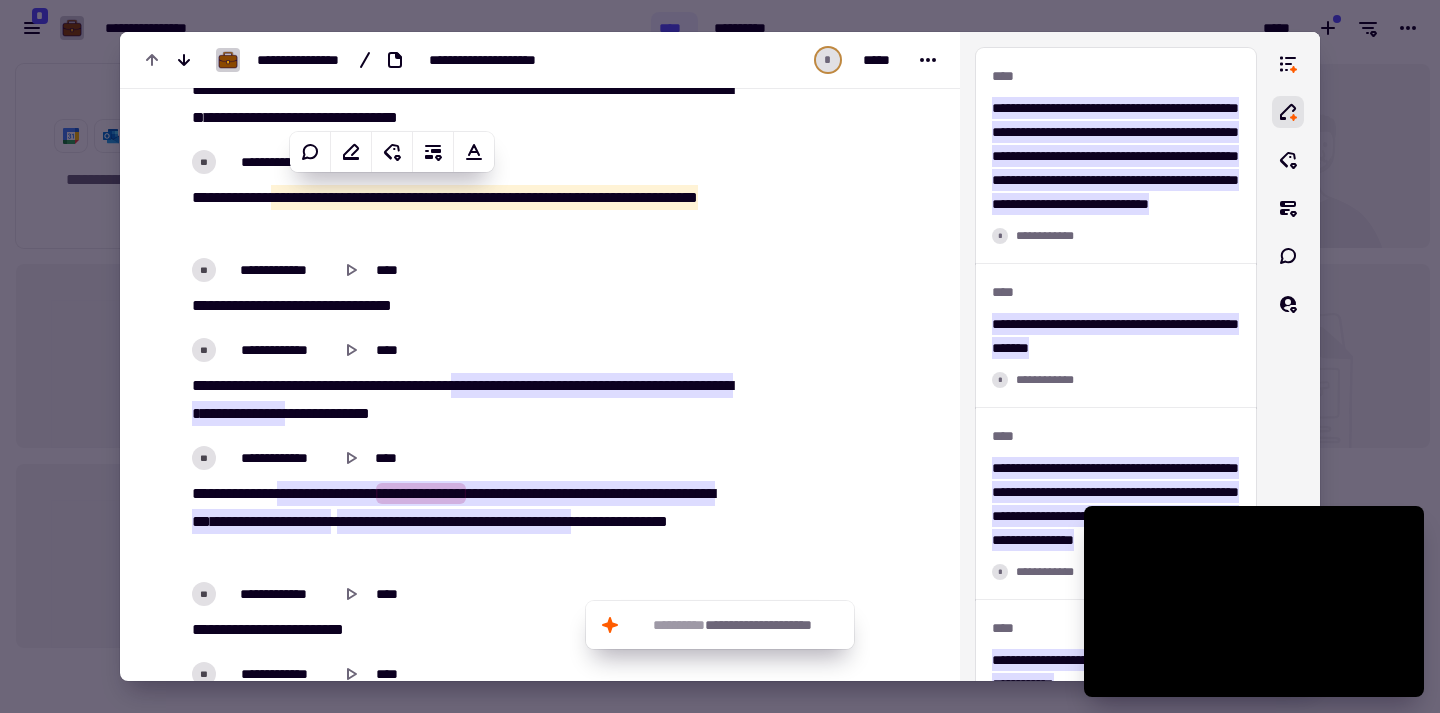 click on "**" at bounding box center [457, 385] 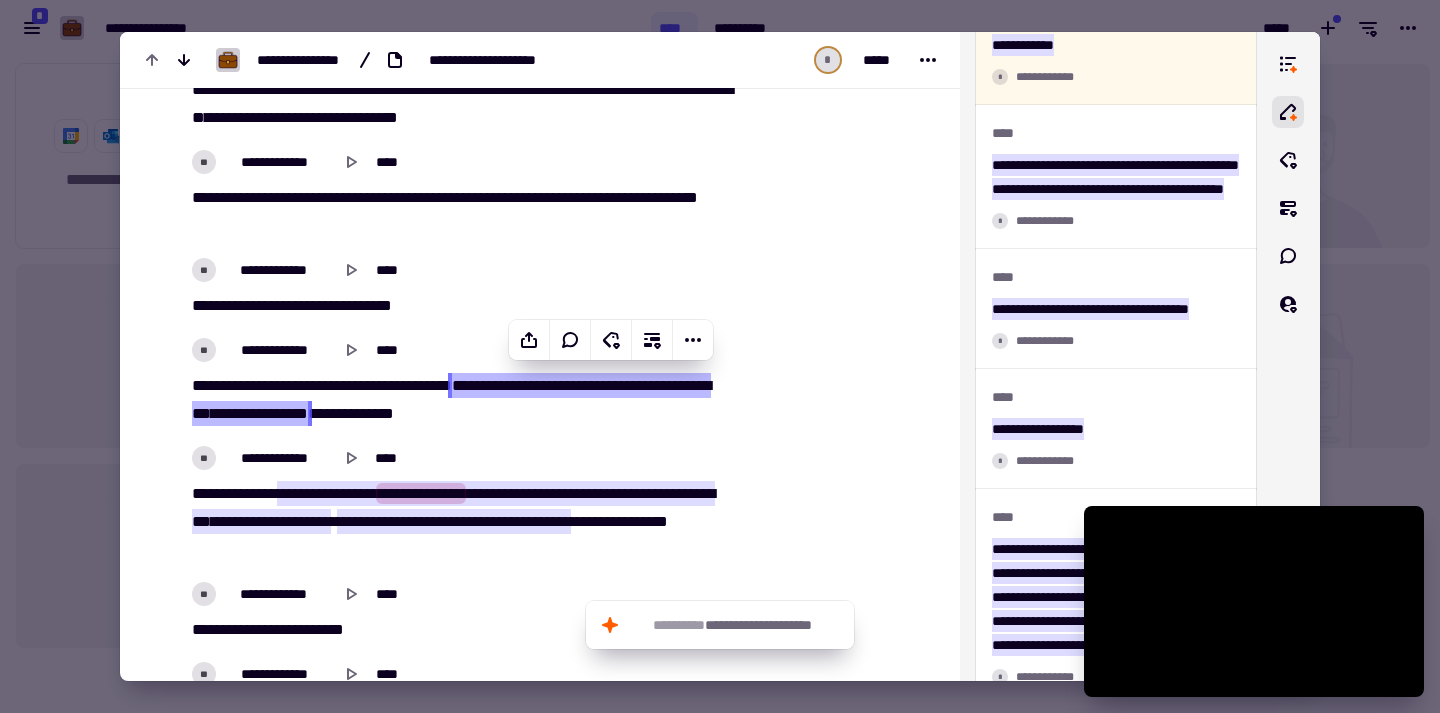 scroll, scrollTop: 640, scrollLeft: 0, axis: vertical 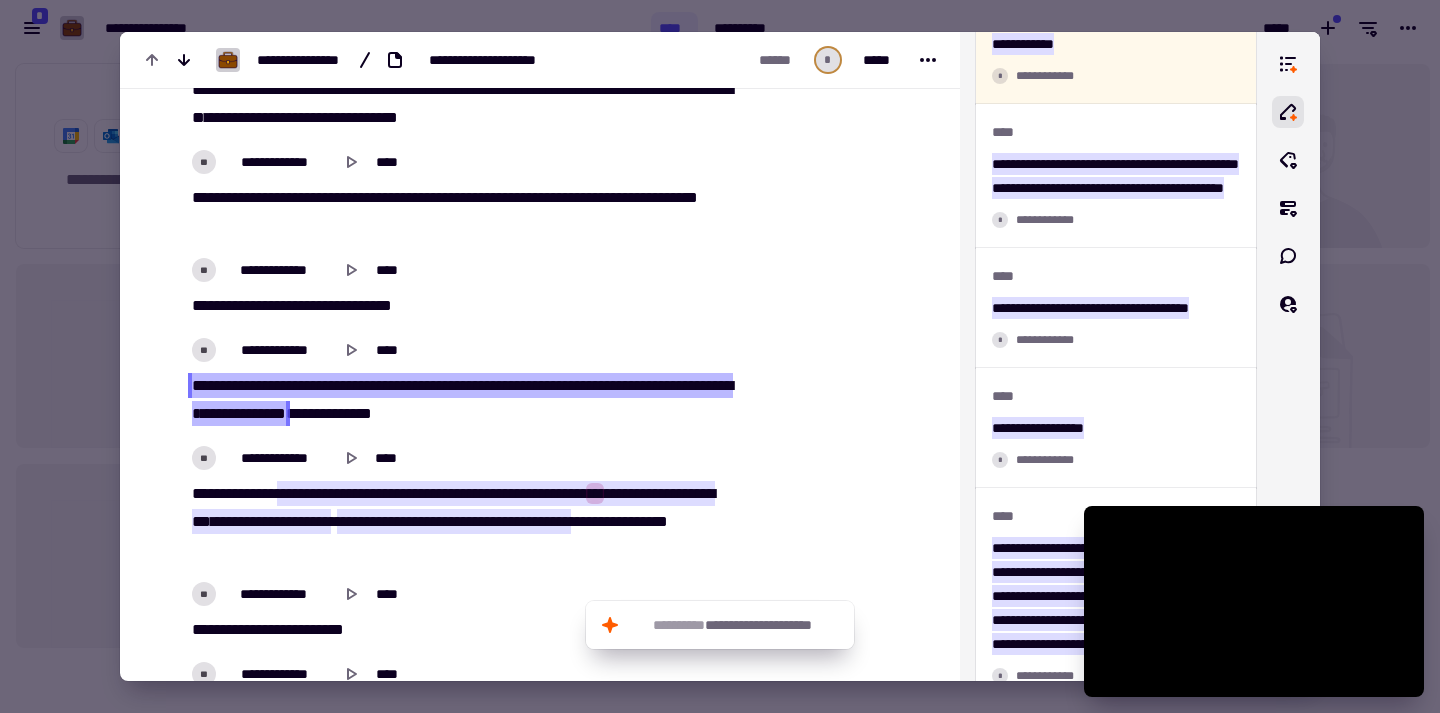 click on "********" at bounding box center (421, 385) 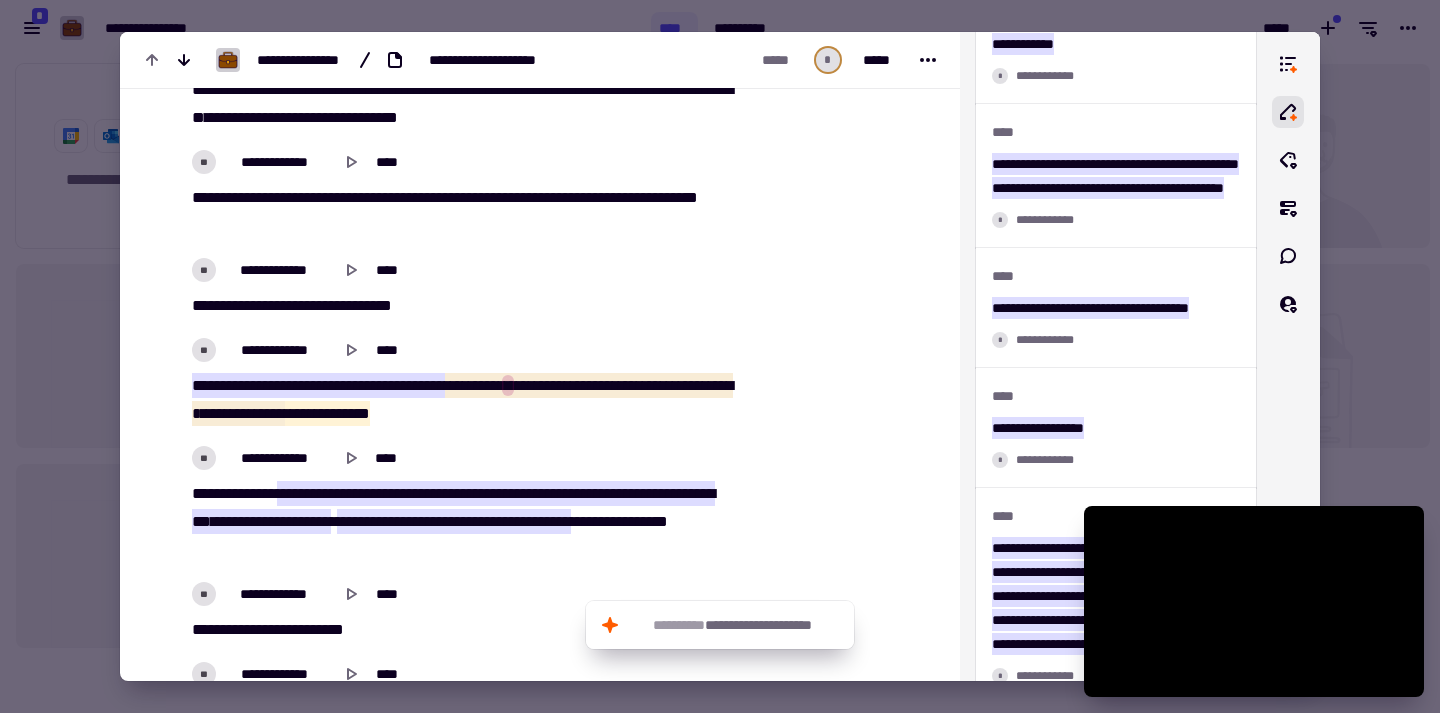 drag, startPoint x: 503, startPoint y: 378, endPoint x: 597, endPoint y: 412, distance: 99.95999 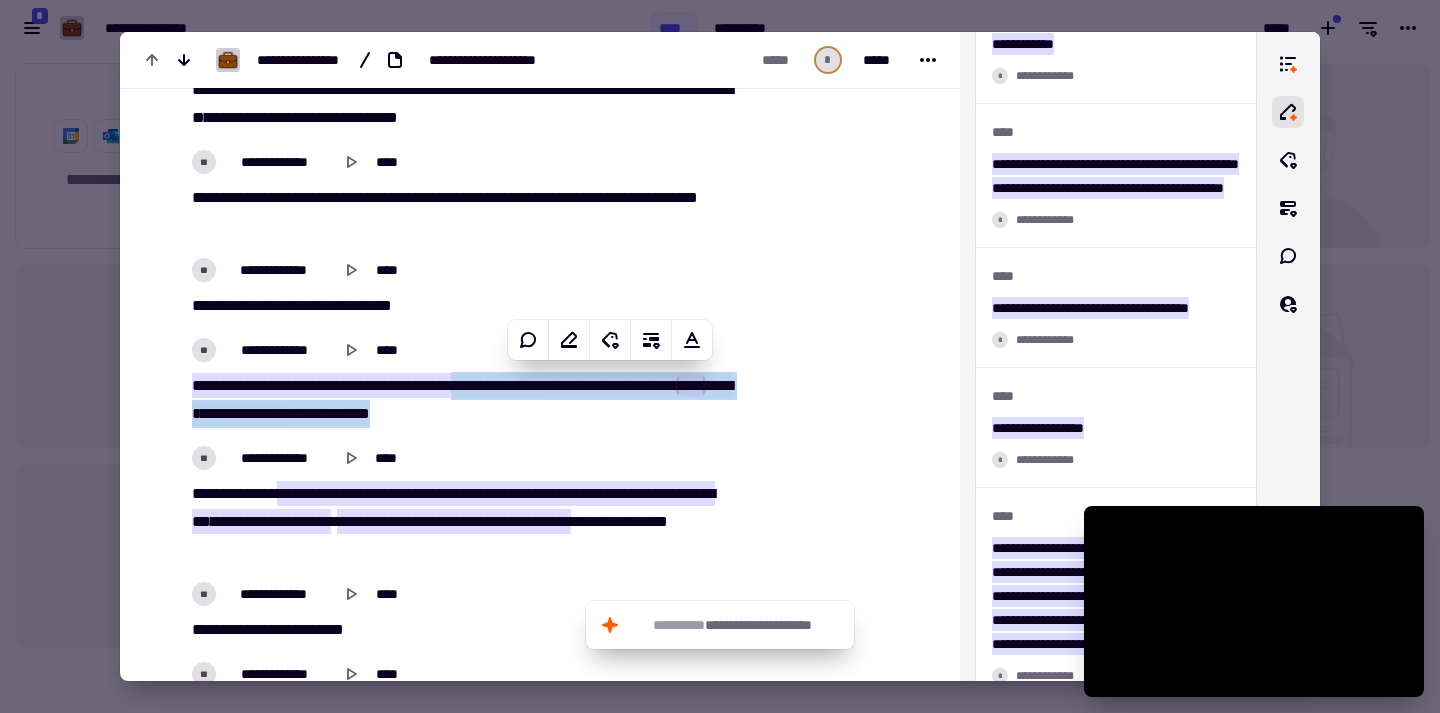 click on "********" at bounding box center [342, 413] 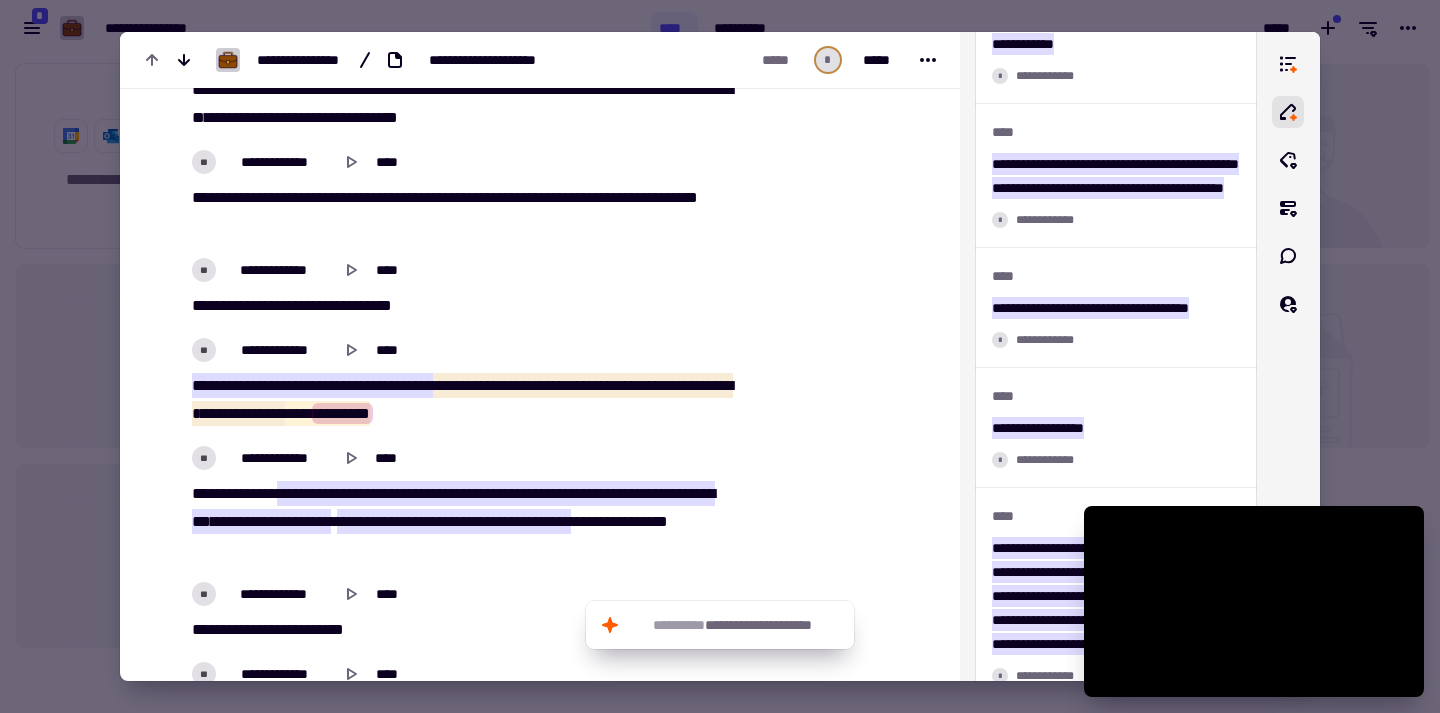 drag, startPoint x: 565, startPoint y: 407, endPoint x: 499, endPoint y: 374, distance: 73.790245 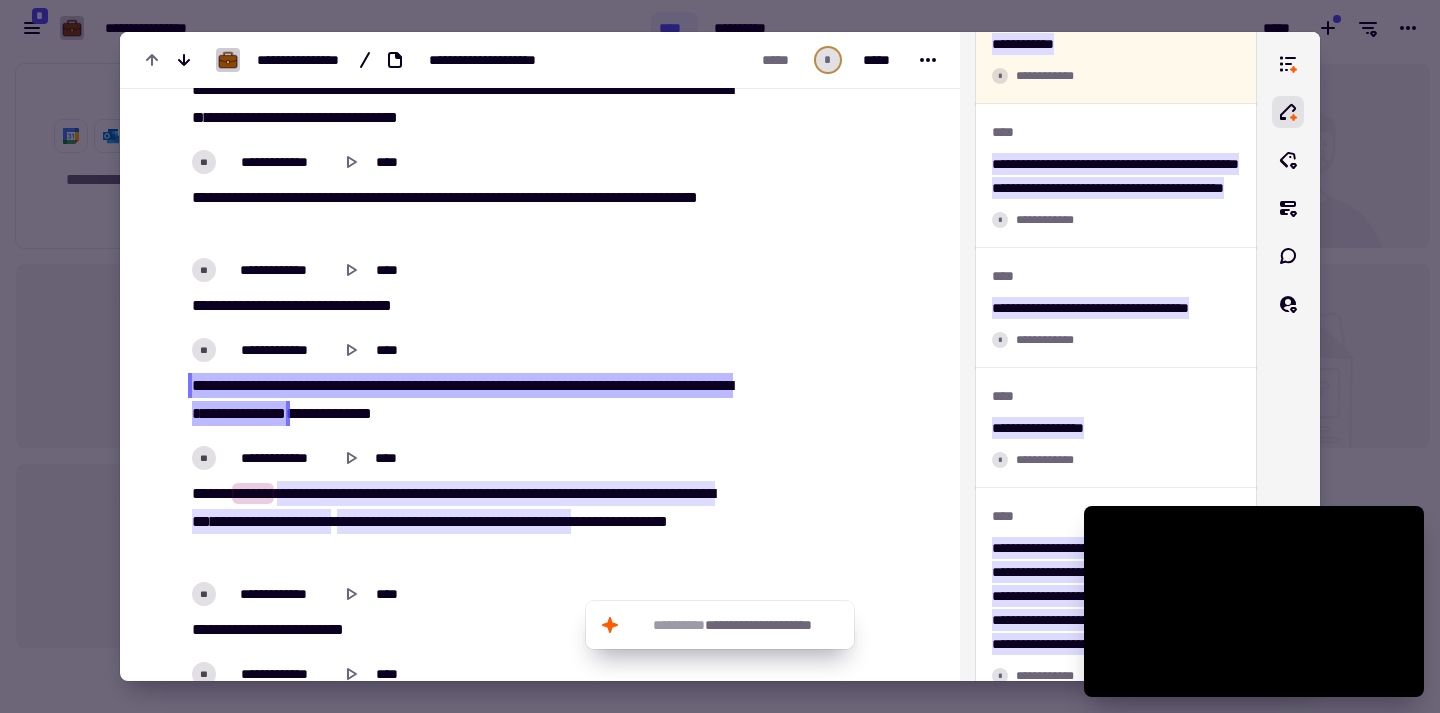click on "********" at bounding box center [421, 385] 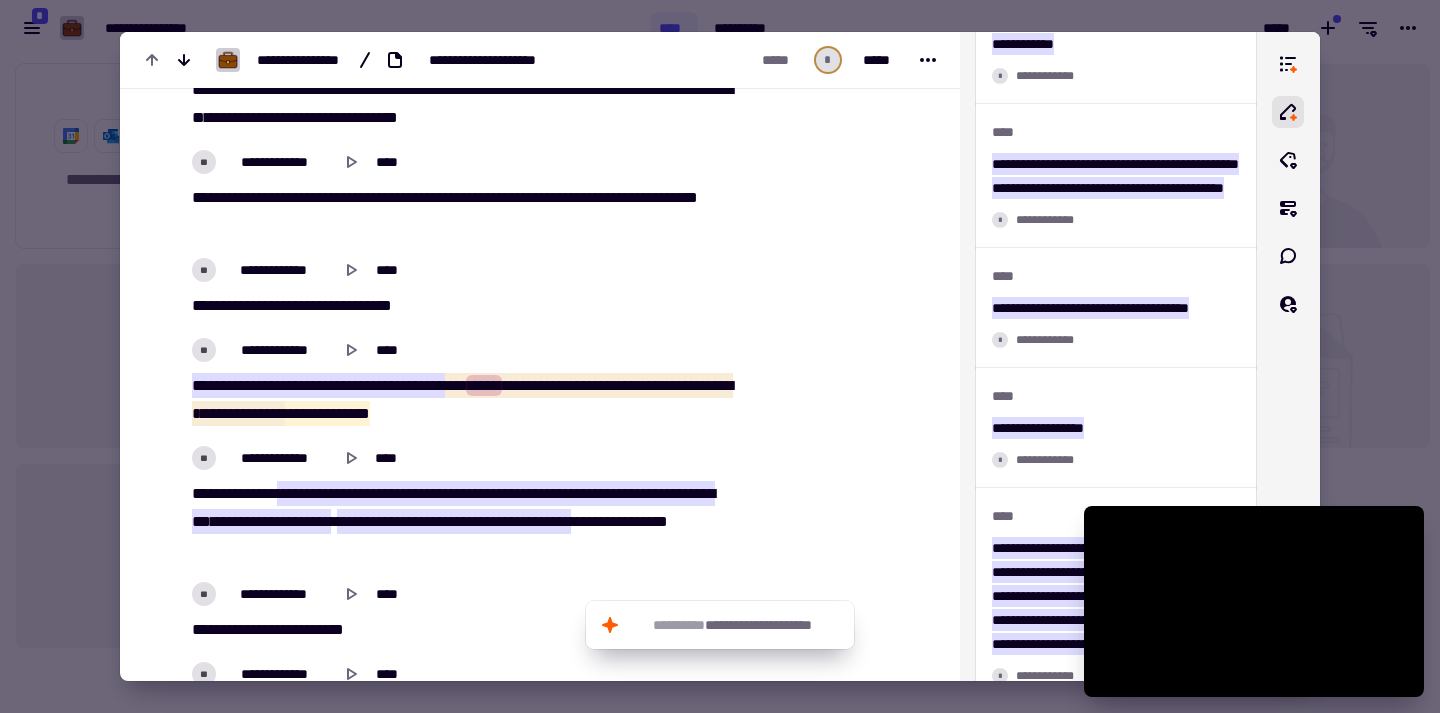 drag, startPoint x: 504, startPoint y: 377, endPoint x: 560, endPoint y: 409, distance: 64.49806 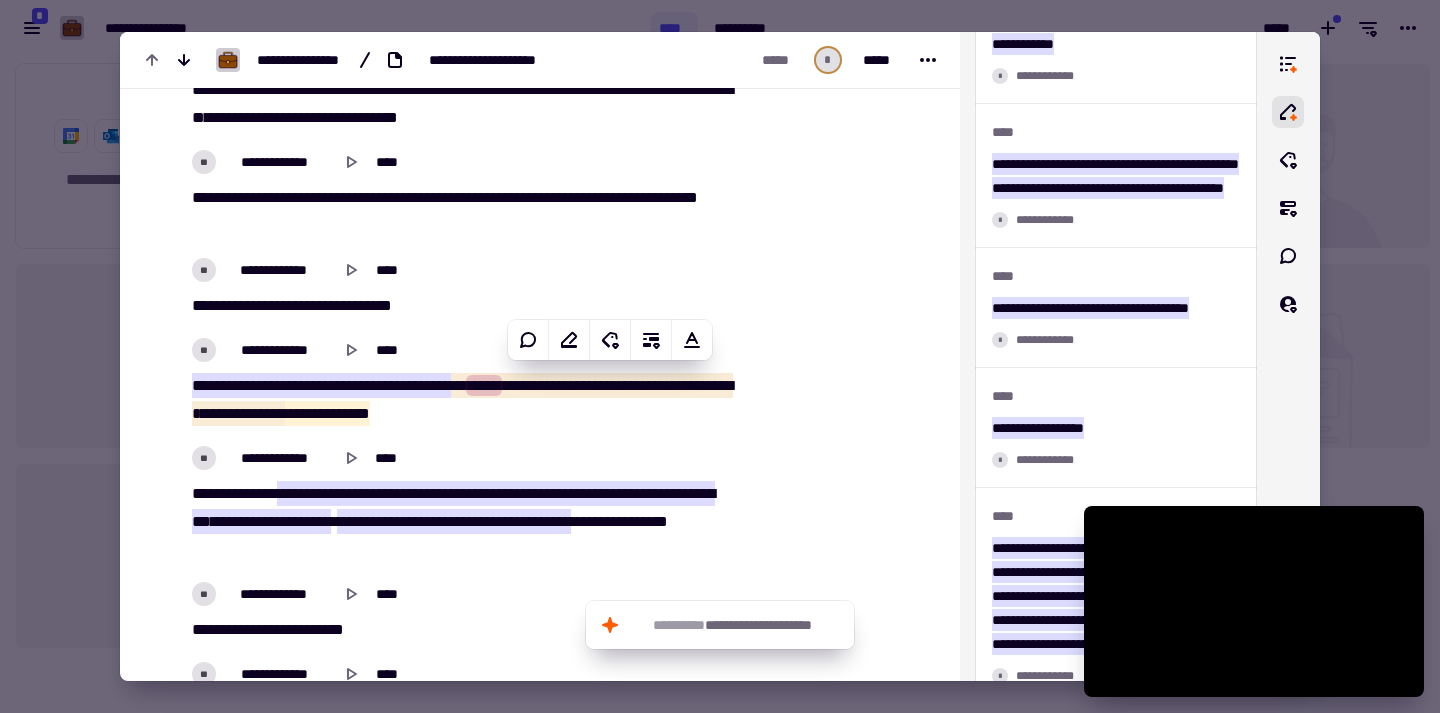 copy on "**   *****   *   **   *****   *******   ***   ***   *   ****   ***   *   ***   ***   *****   ***   ********" 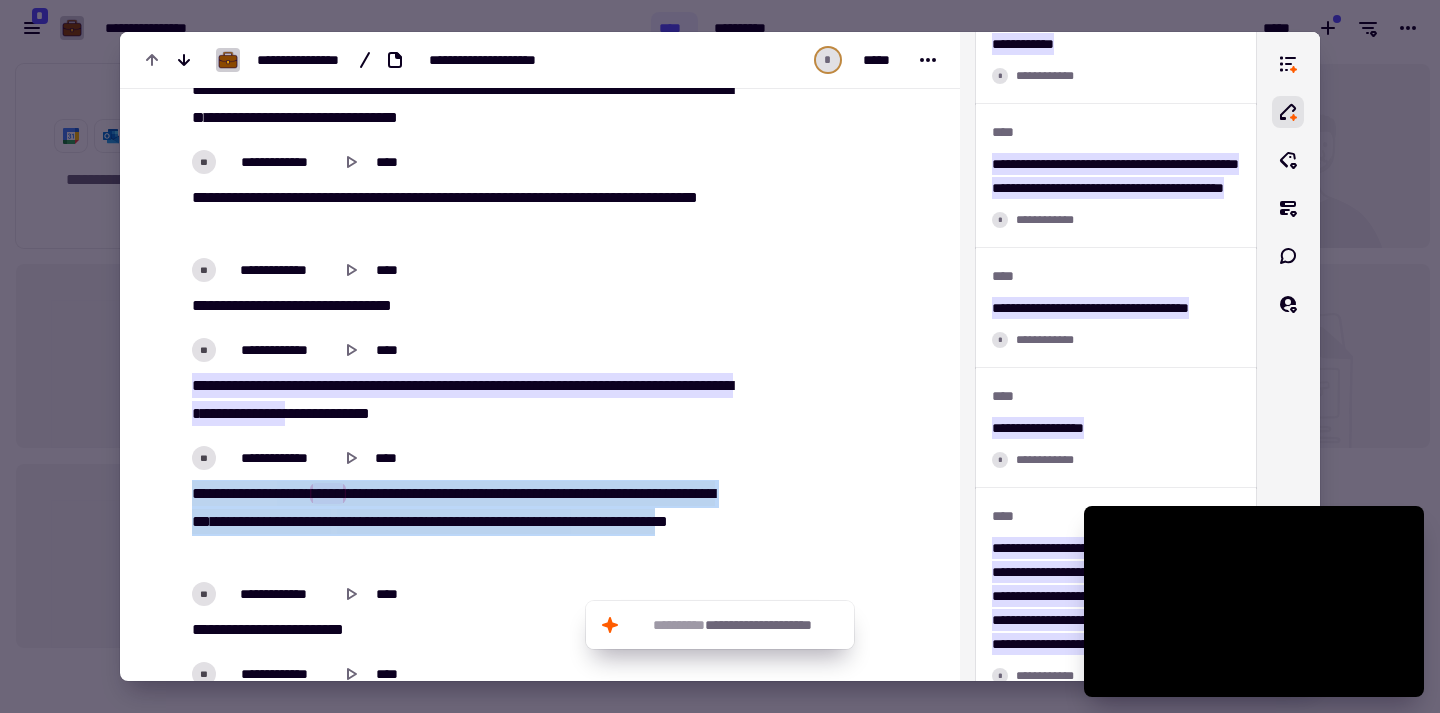 drag, startPoint x: 192, startPoint y: 488, endPoint x: 415, endPoint y: 537, distance: 228.31995 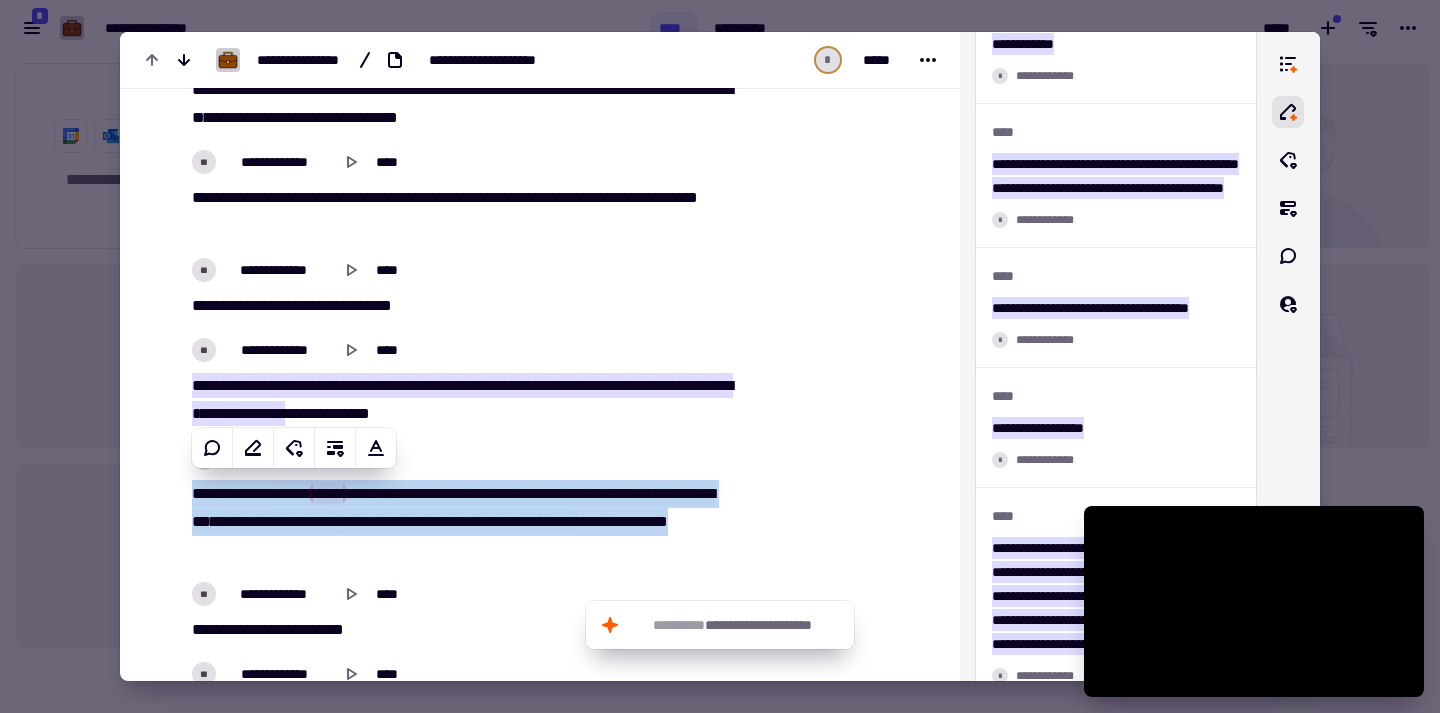 copy on "**********" 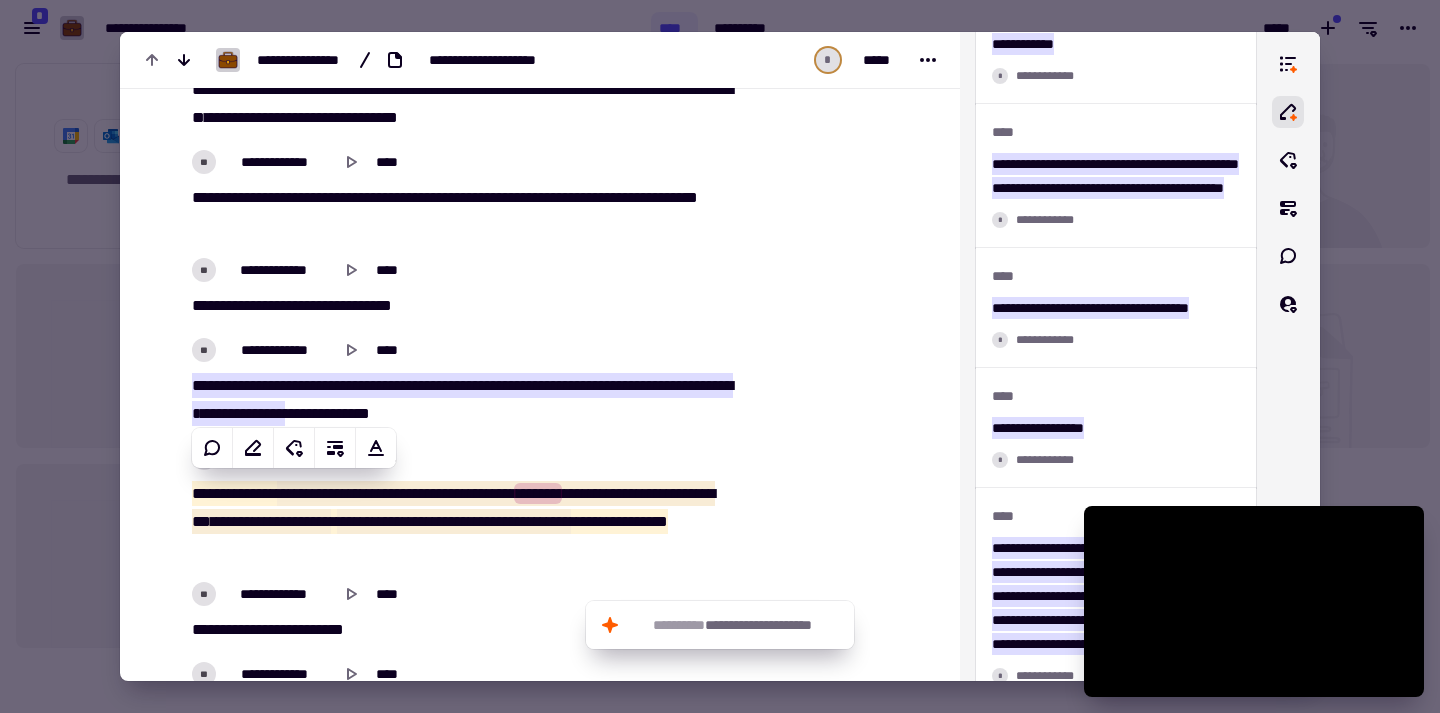 click on "*********" at bounding box center (637, 521) 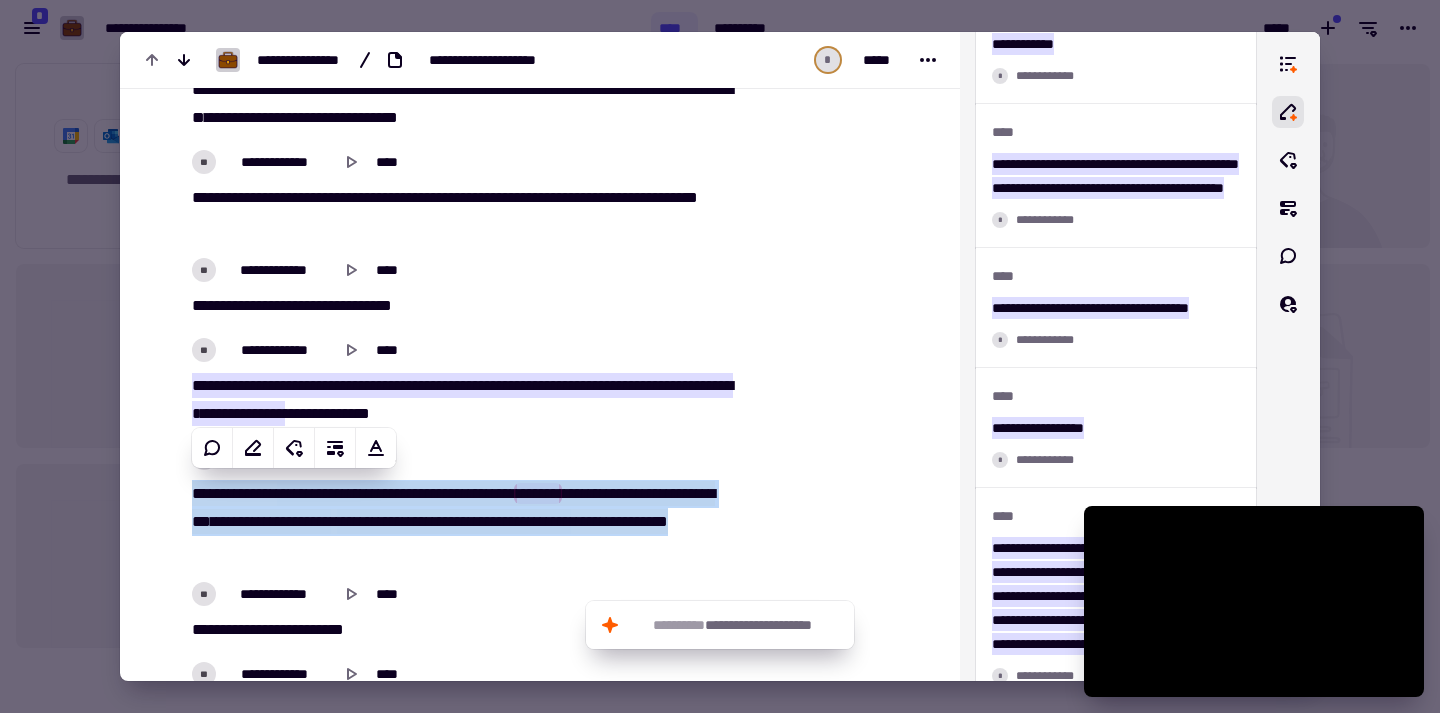 click on "*********" at bounding box center (637, 521) 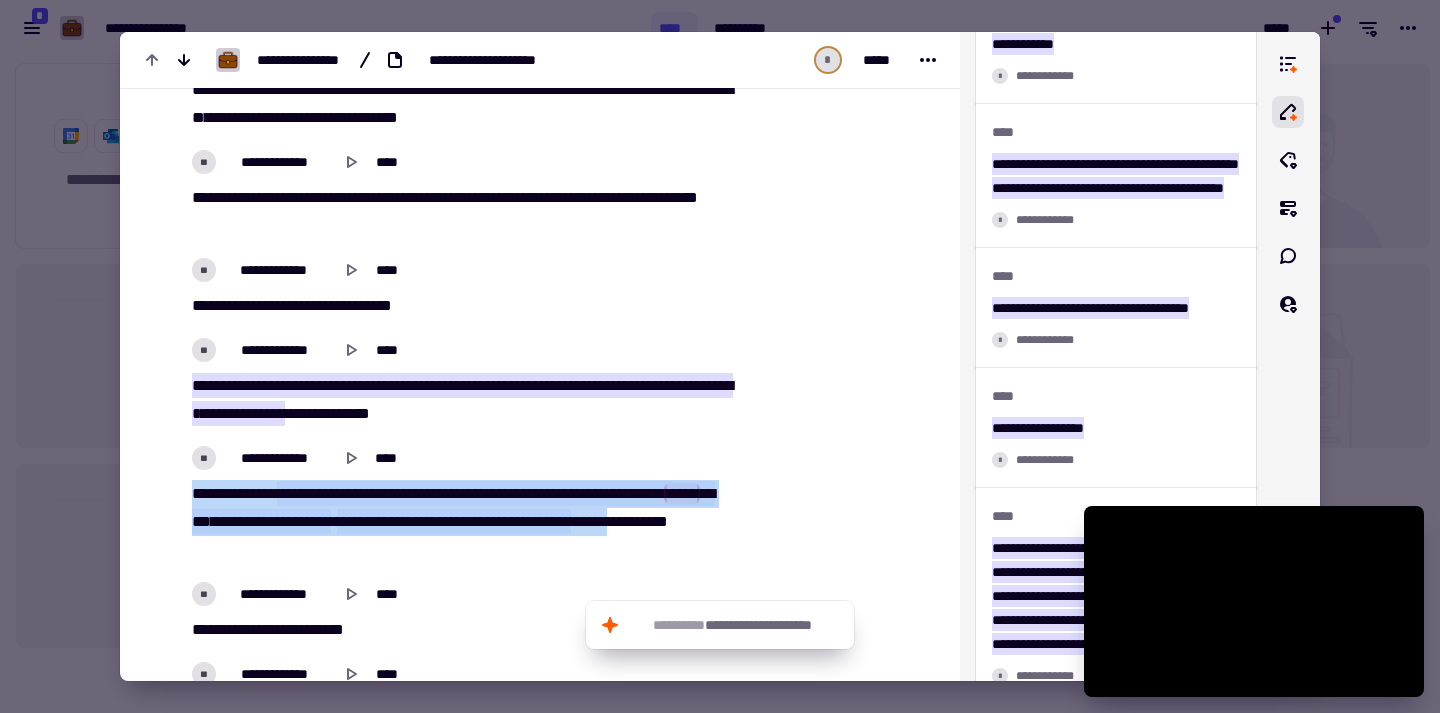 type on "******" 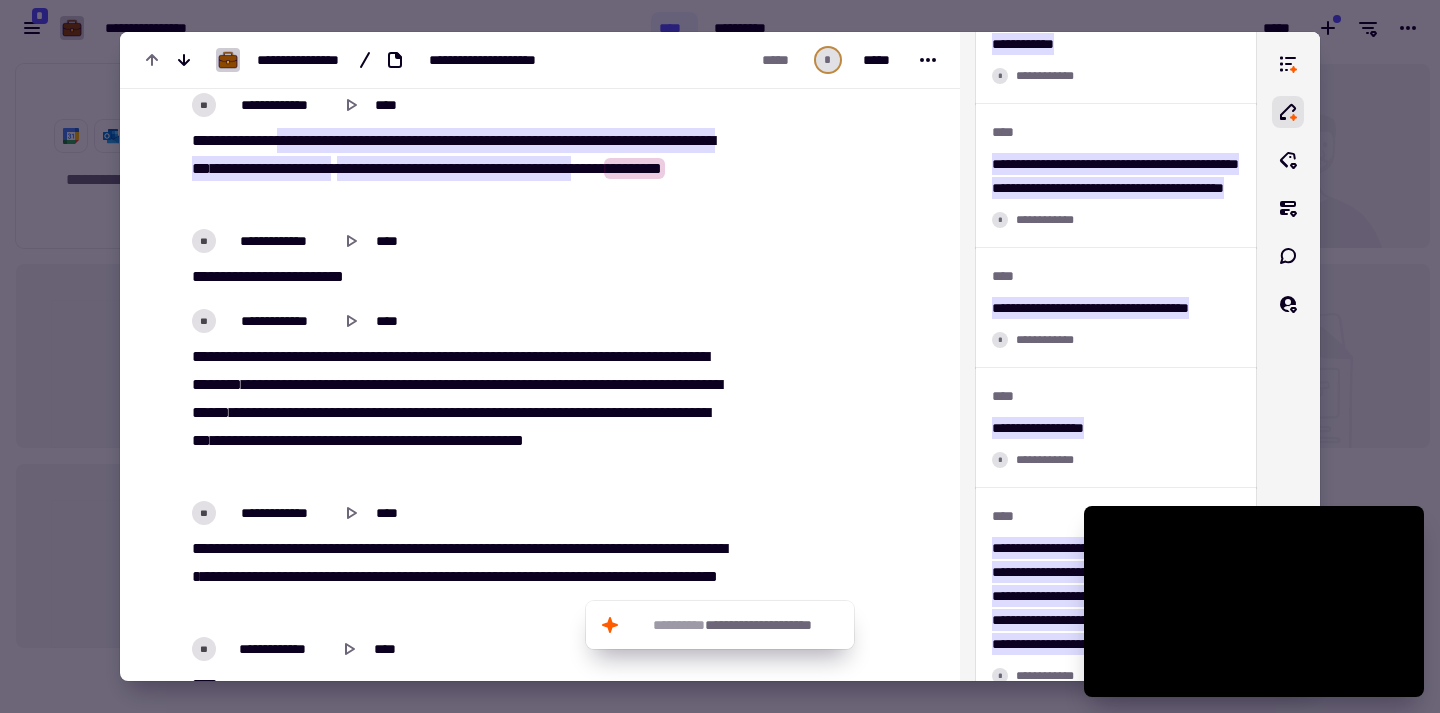 scroll, scrollTop: 2607, scrollLeft: 0, axis: vertical 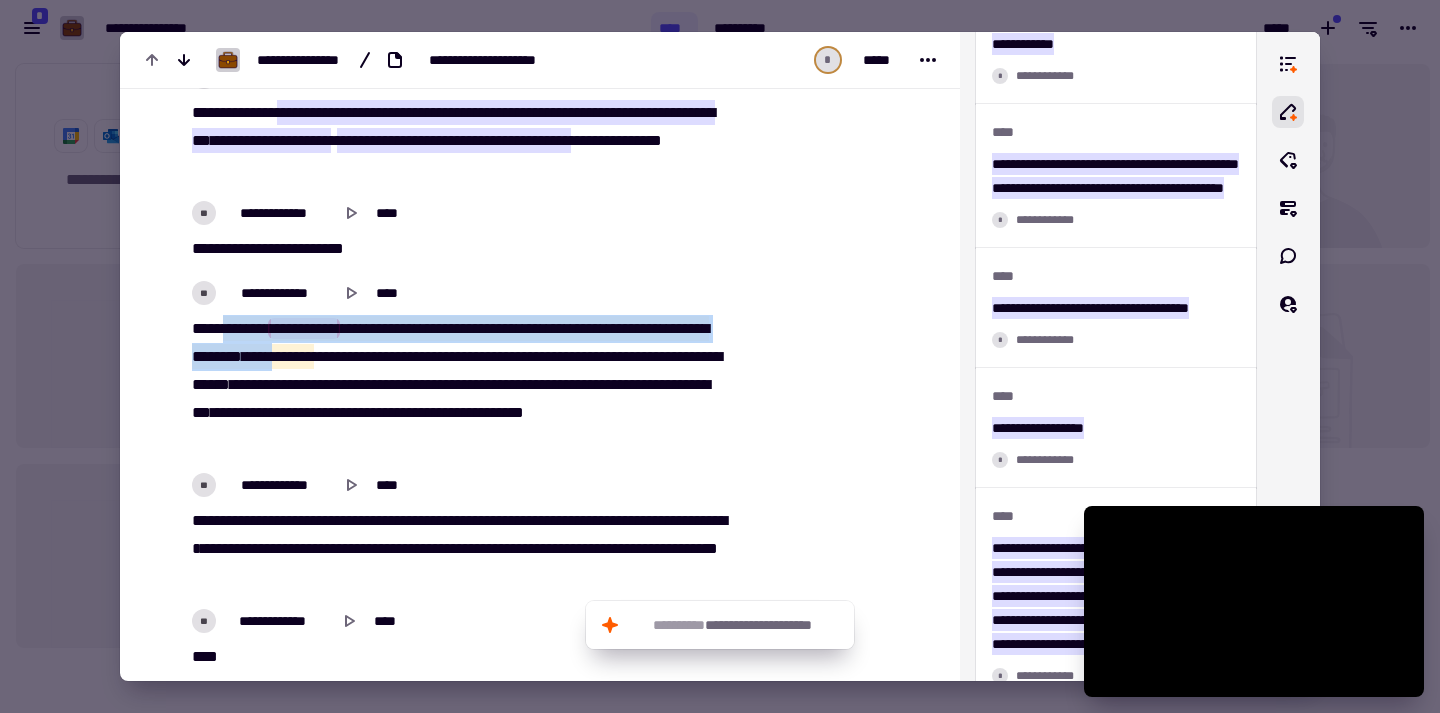 drag, startPoint x: 231, startPoint y: 319, endPoint x: 493, endPoint y: 351, distance: 263.94696 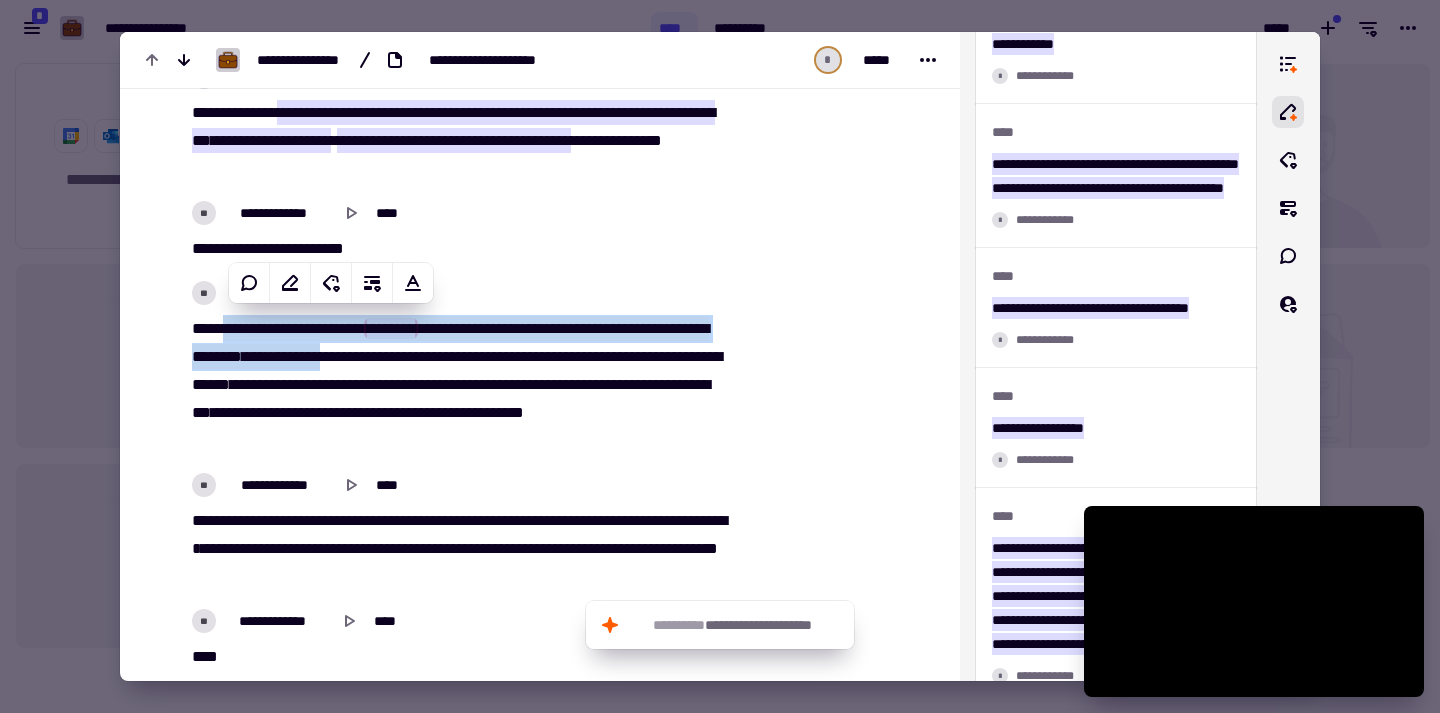 copy on "**********" 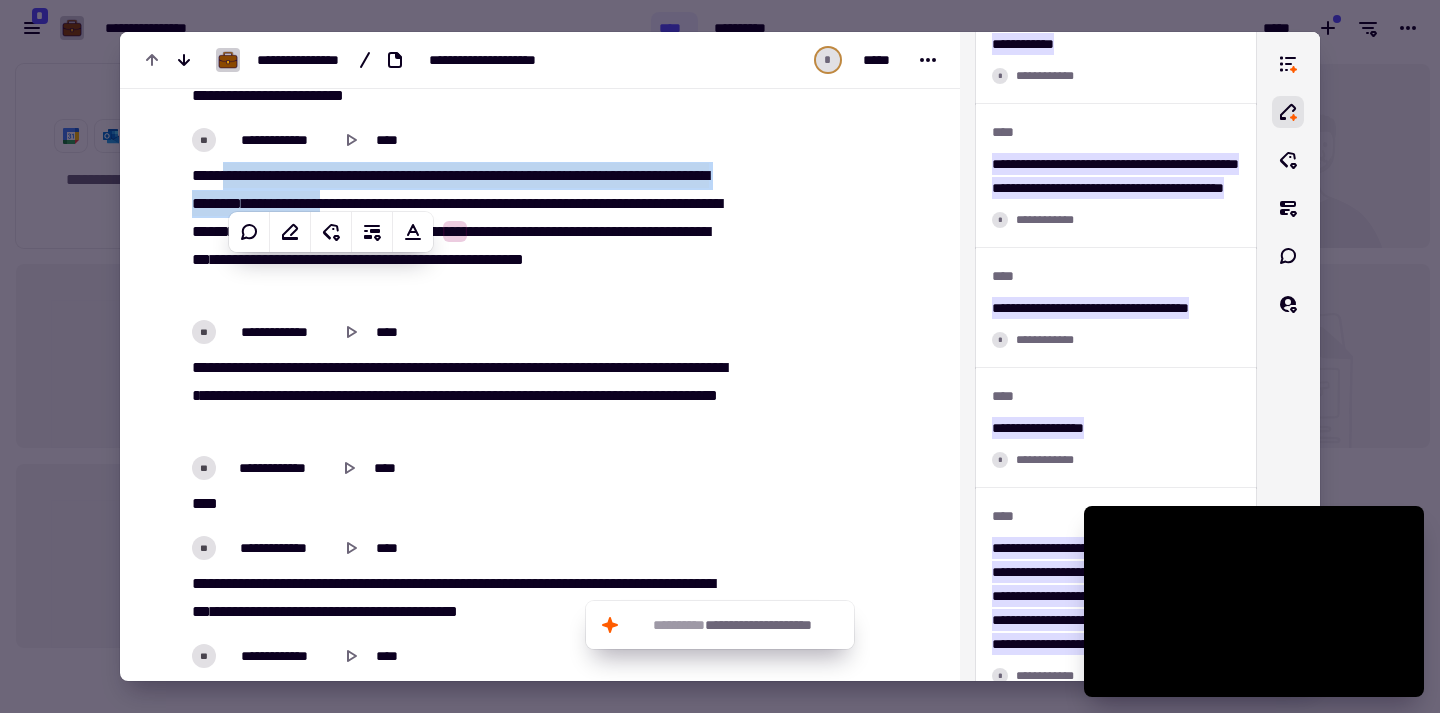 scroll, scrollTop: 2879, scrollLeft: 0, axis: vertical 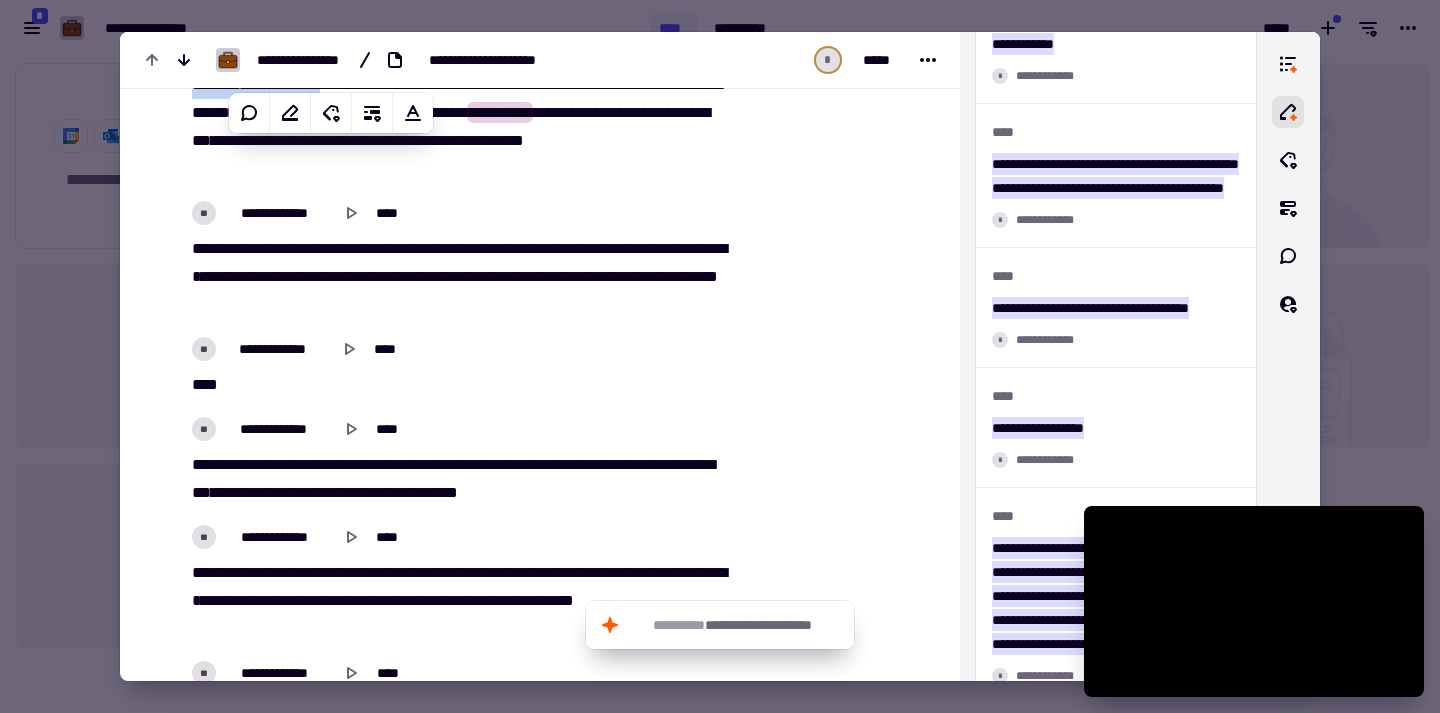 drag, startPoint x: 206, startPoint y: 239, endPoint x: 360, endPoint y: 227, distance: 154.46683 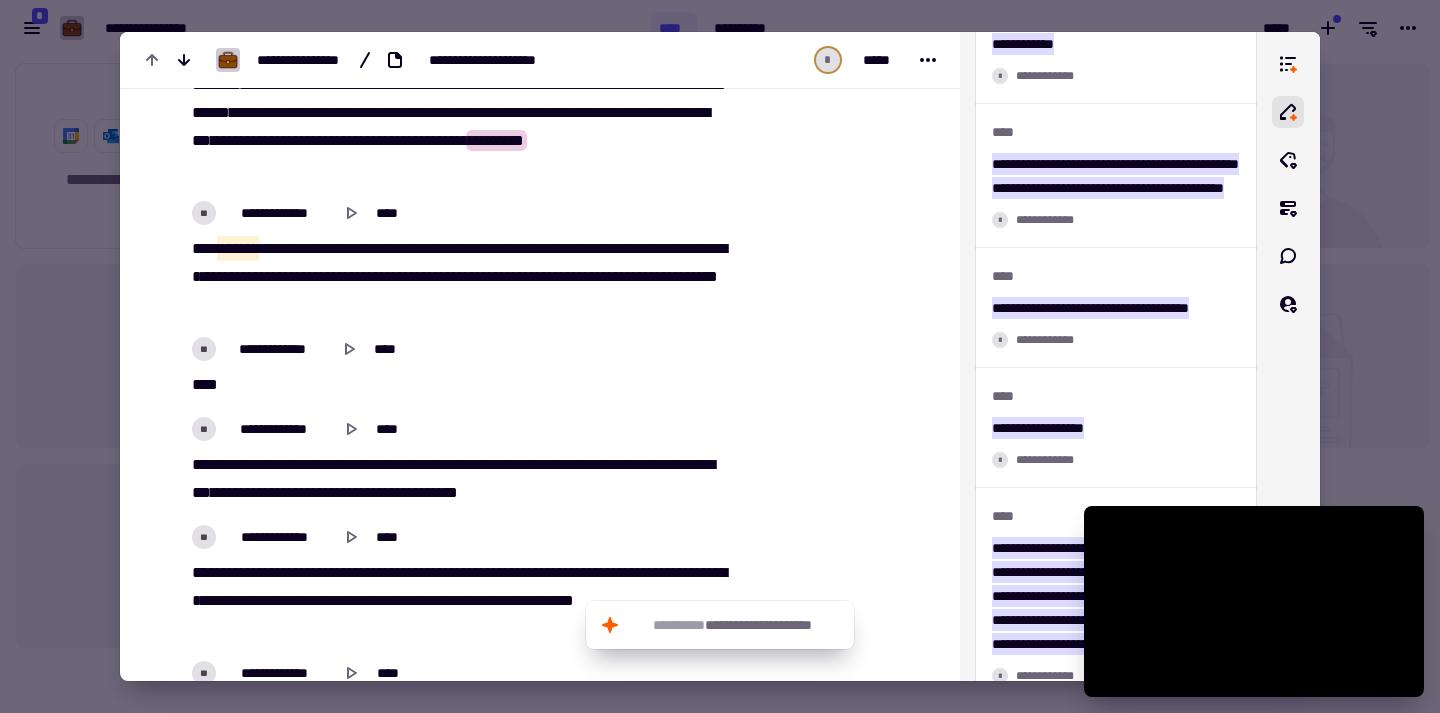 drag, startPoint x: 360, startPoint y: 227, endPoint x: 387, endPoint y: 232, distance: 27.45906 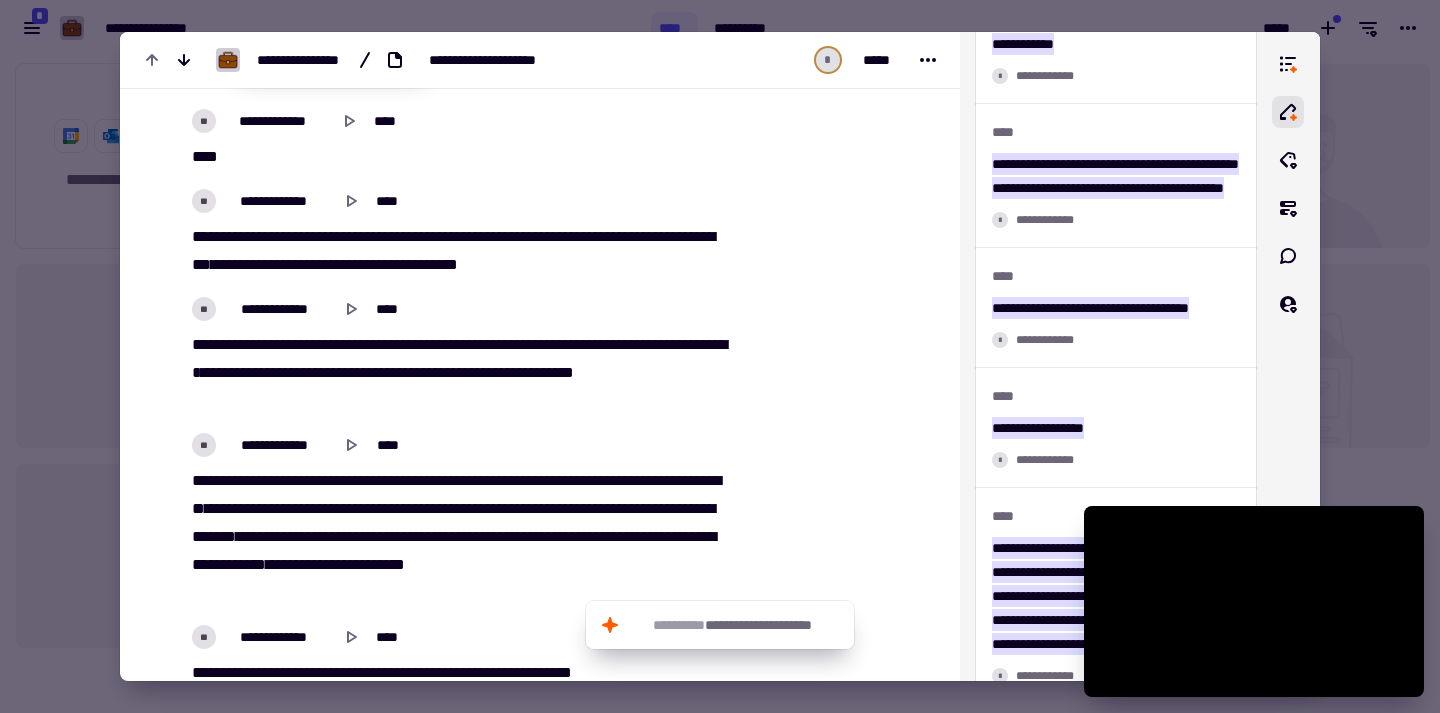 scroll, scrollTop: 3137, scrollLeft: 0, axis: vertical 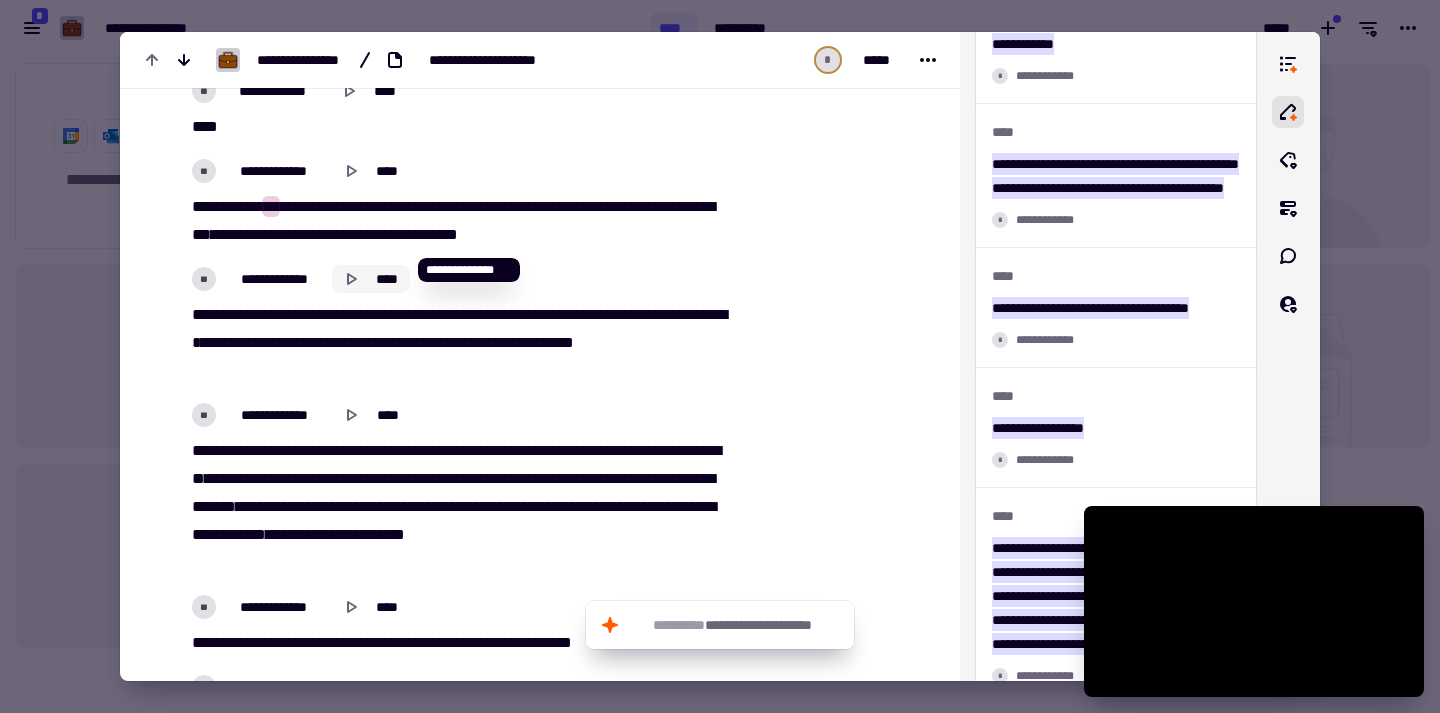 click 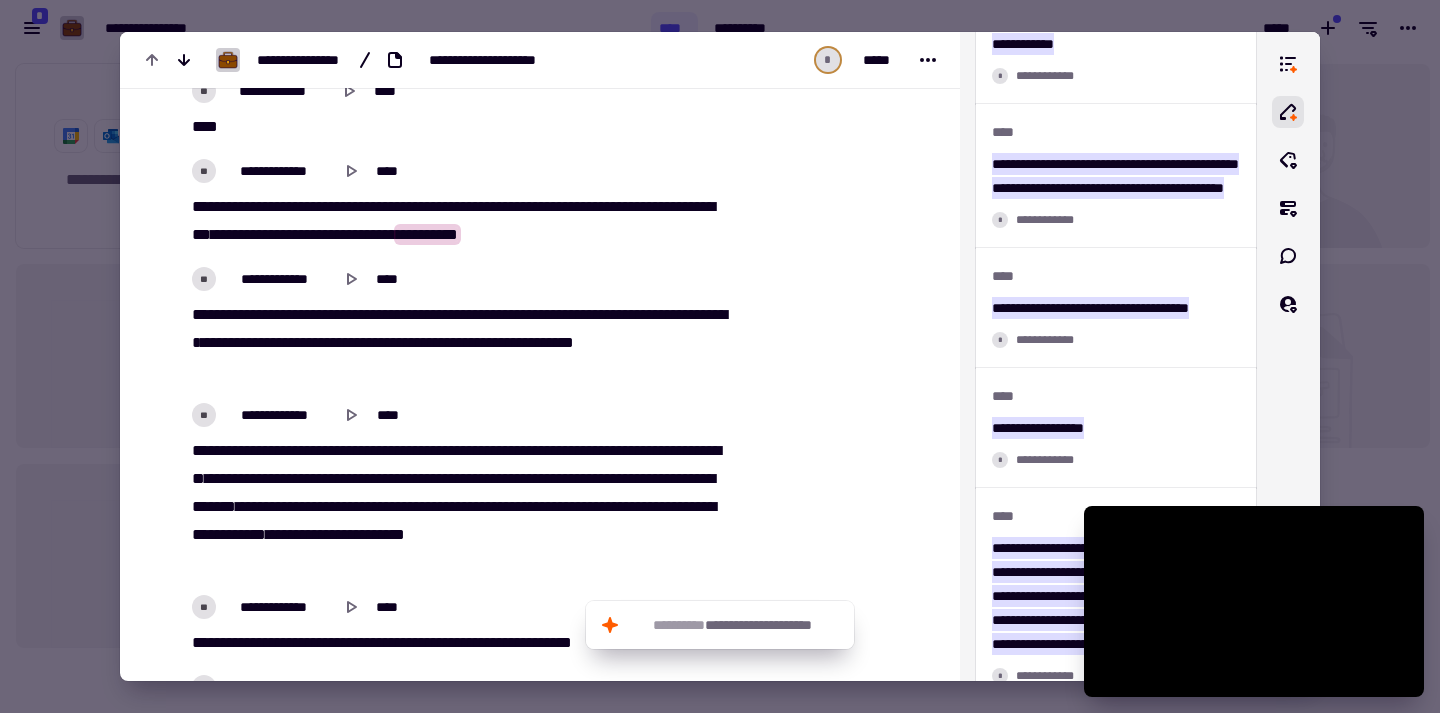 scroll, scrollTop: 3246, scrollLeft: 0, axis: vertical 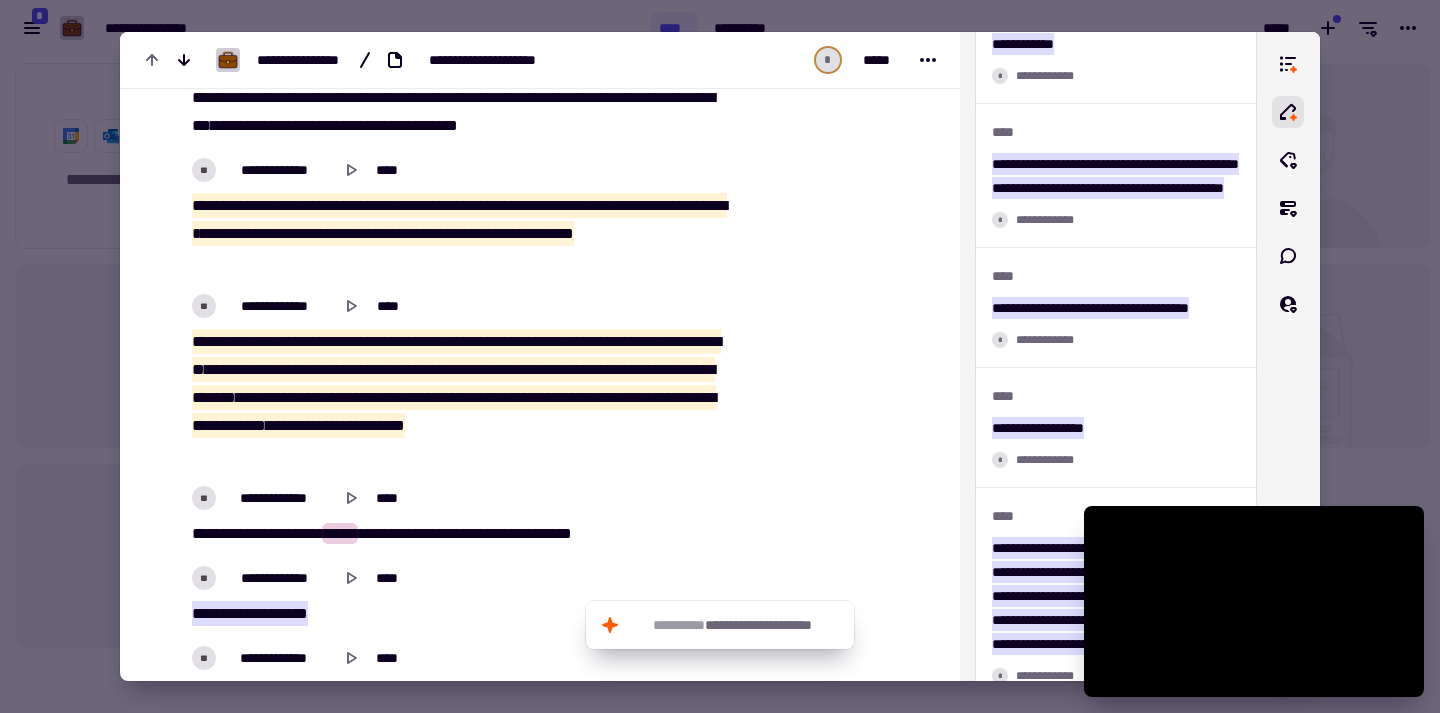 drag, startPoint x: 195, startPoint y: 196, endPoint x: 272, endPoint y: 453, distance: 268.28717 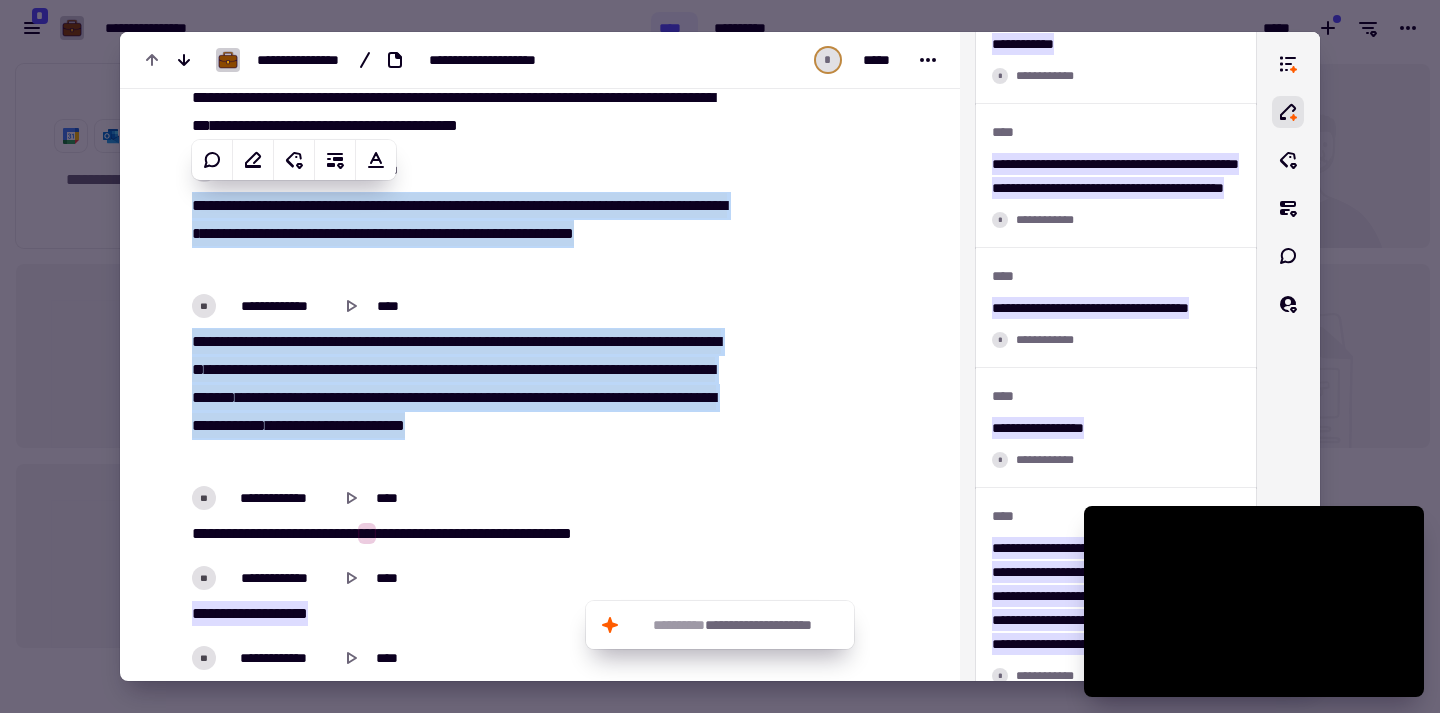 copy on "**********" 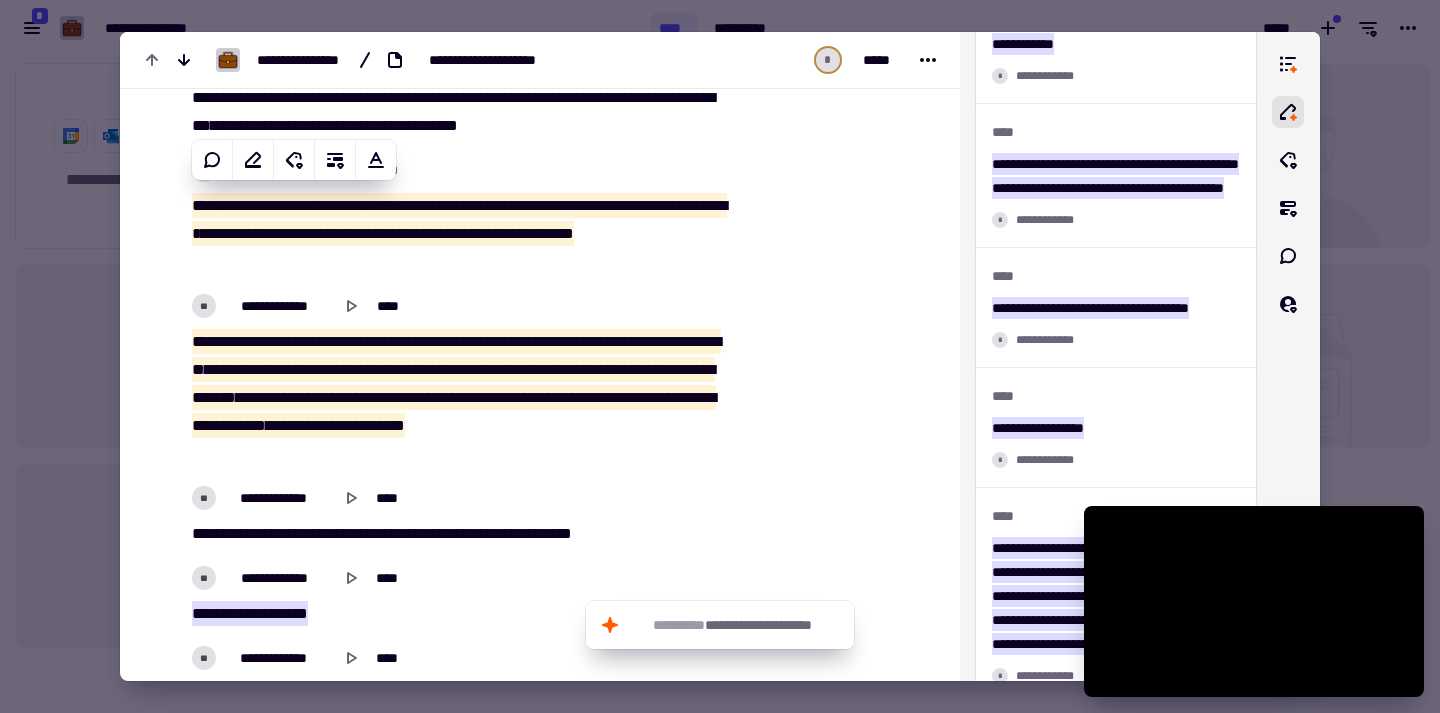 click on "**********" at bounding box center (548, 397) 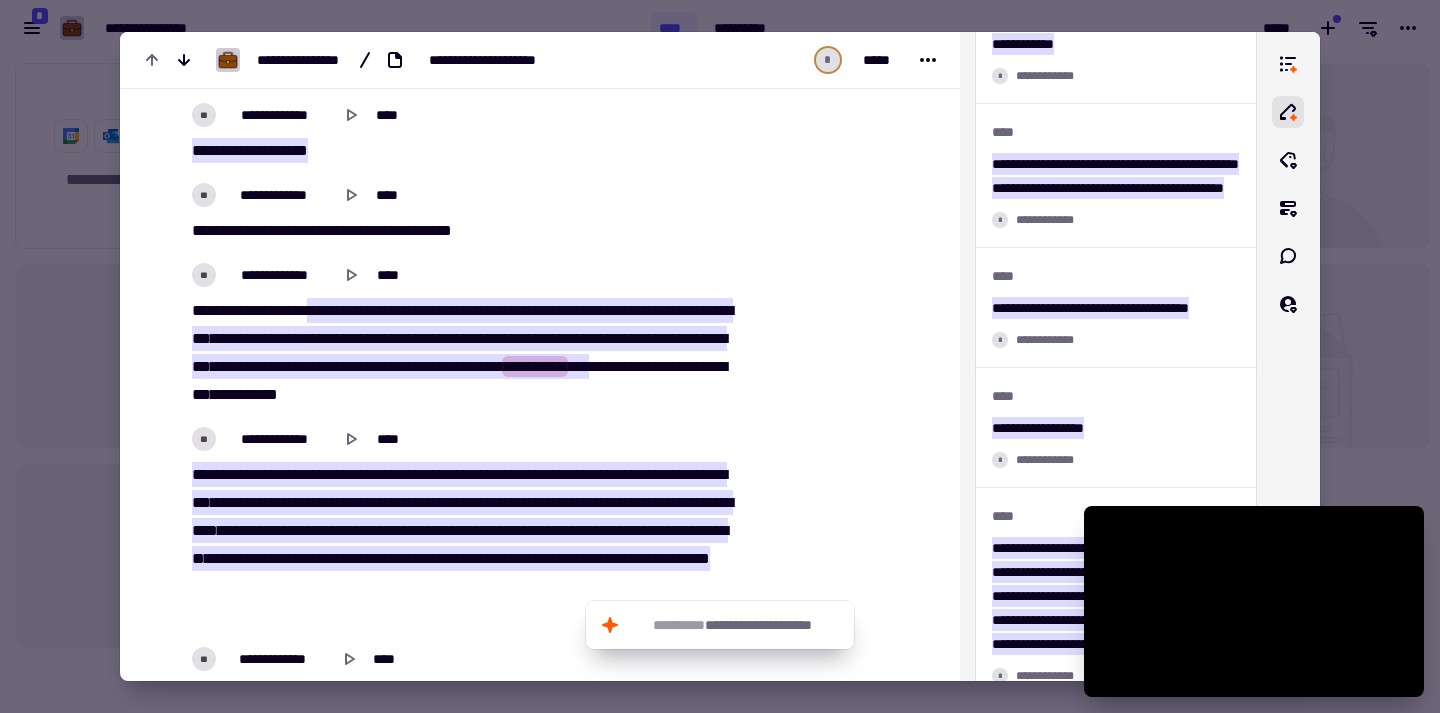 scroll, scrollTop: 3725, scrollLeft: 0, axis: vertical 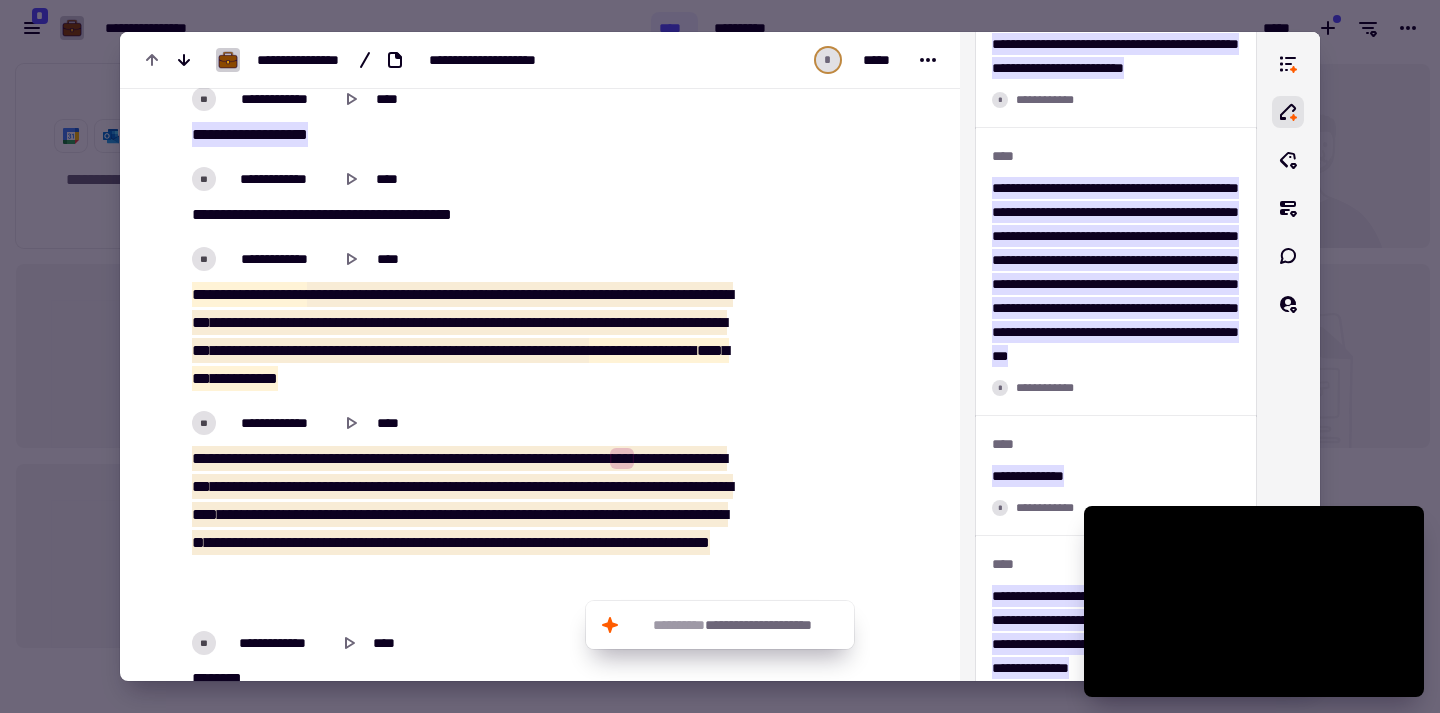 drag, startPoint x: 332, startPoint y: 286, endPoint x: 253, endPoint y: 605, distance: 328.63657 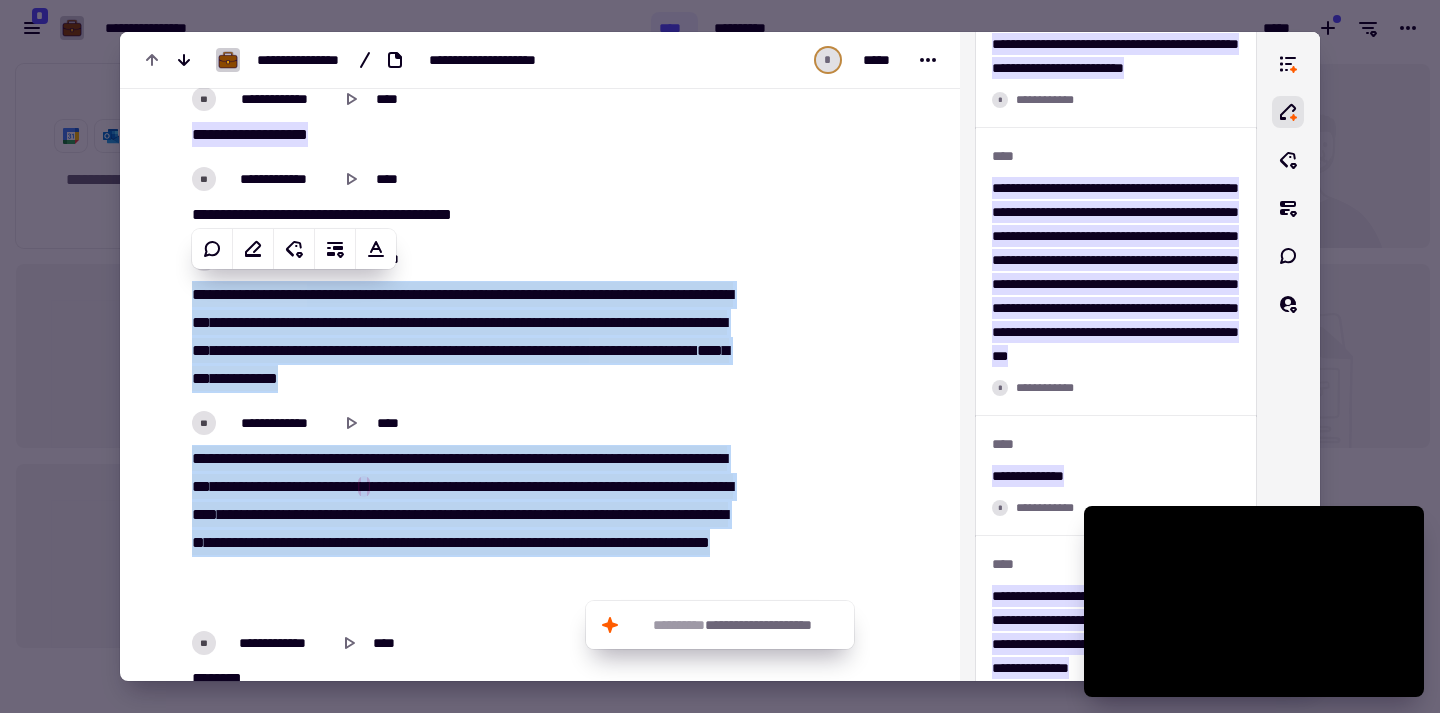 scroll, scrollTop: 4005, scrollLeft: 0, axis: vertical 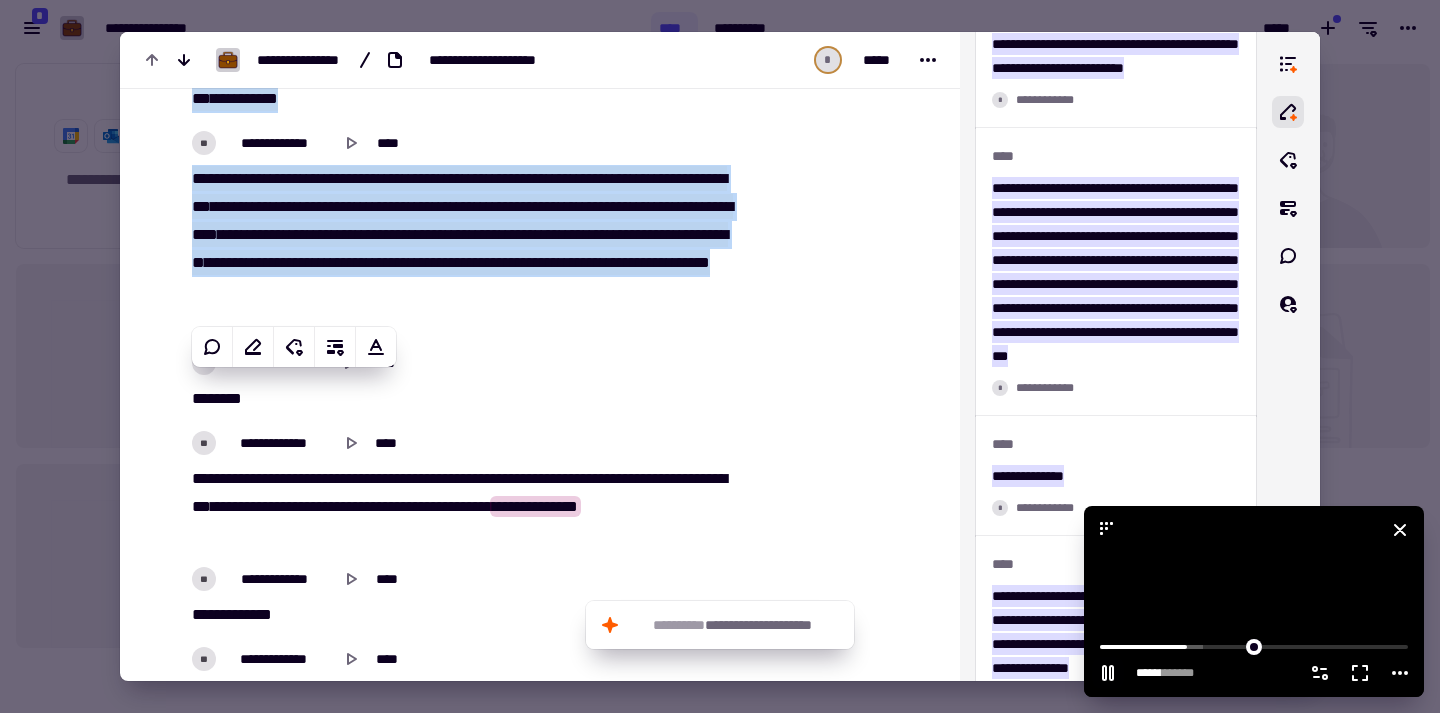 click 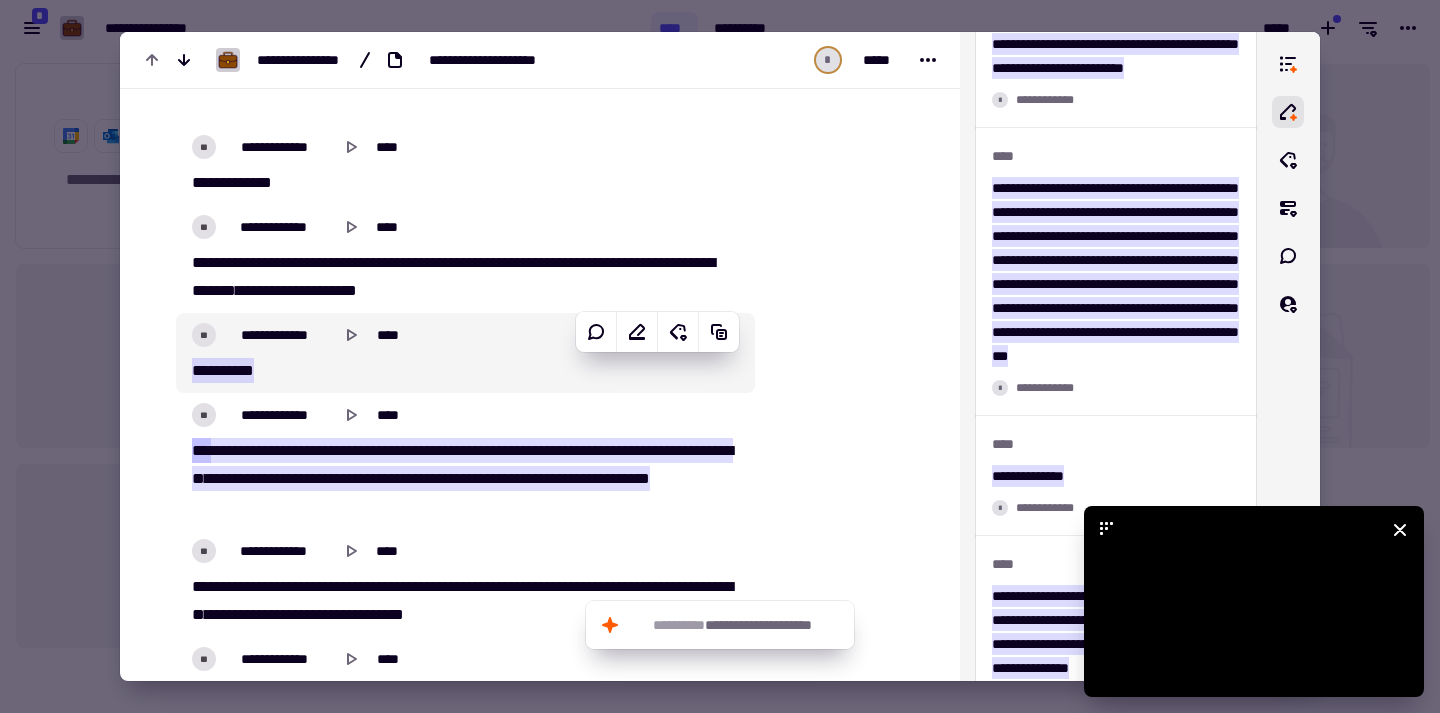 scroll, scrollTop: 4539, scrollLeft: 0, axis: vertical 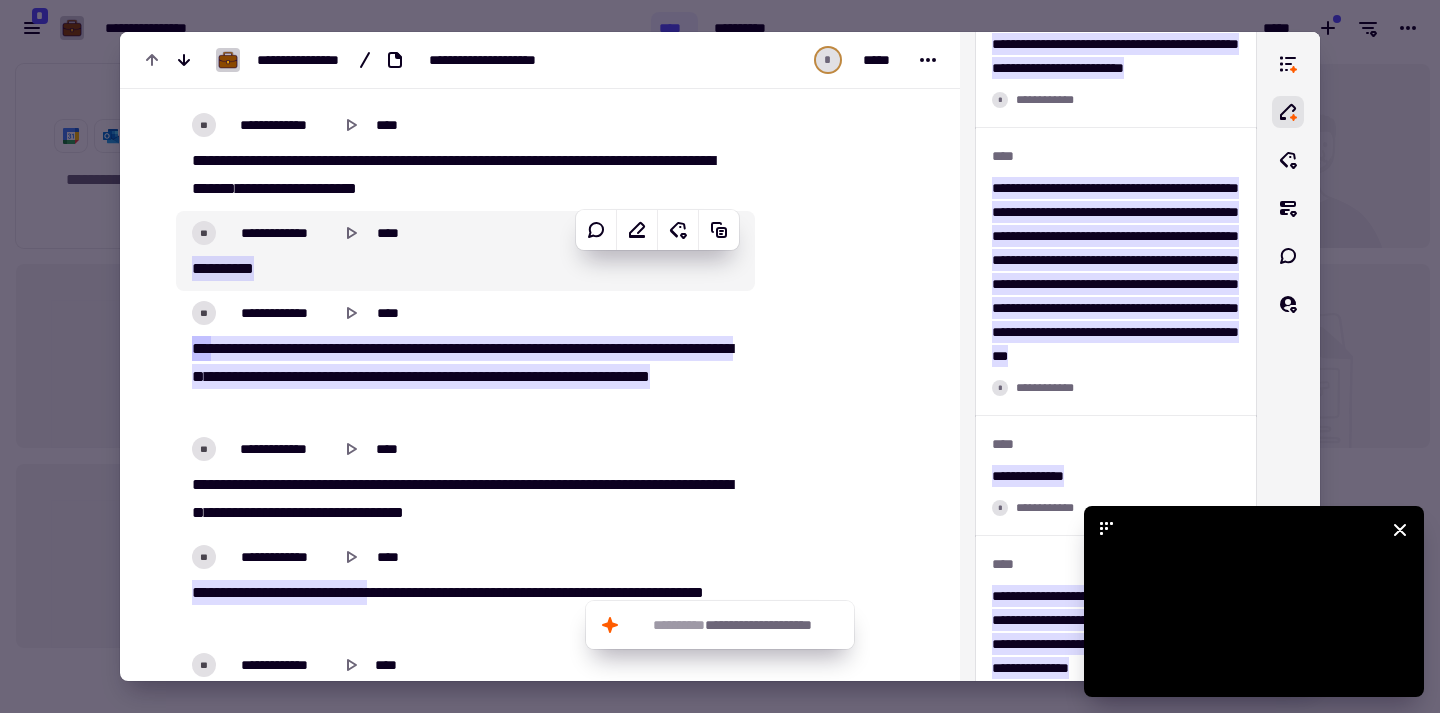 click at bounding box center (220, 268) 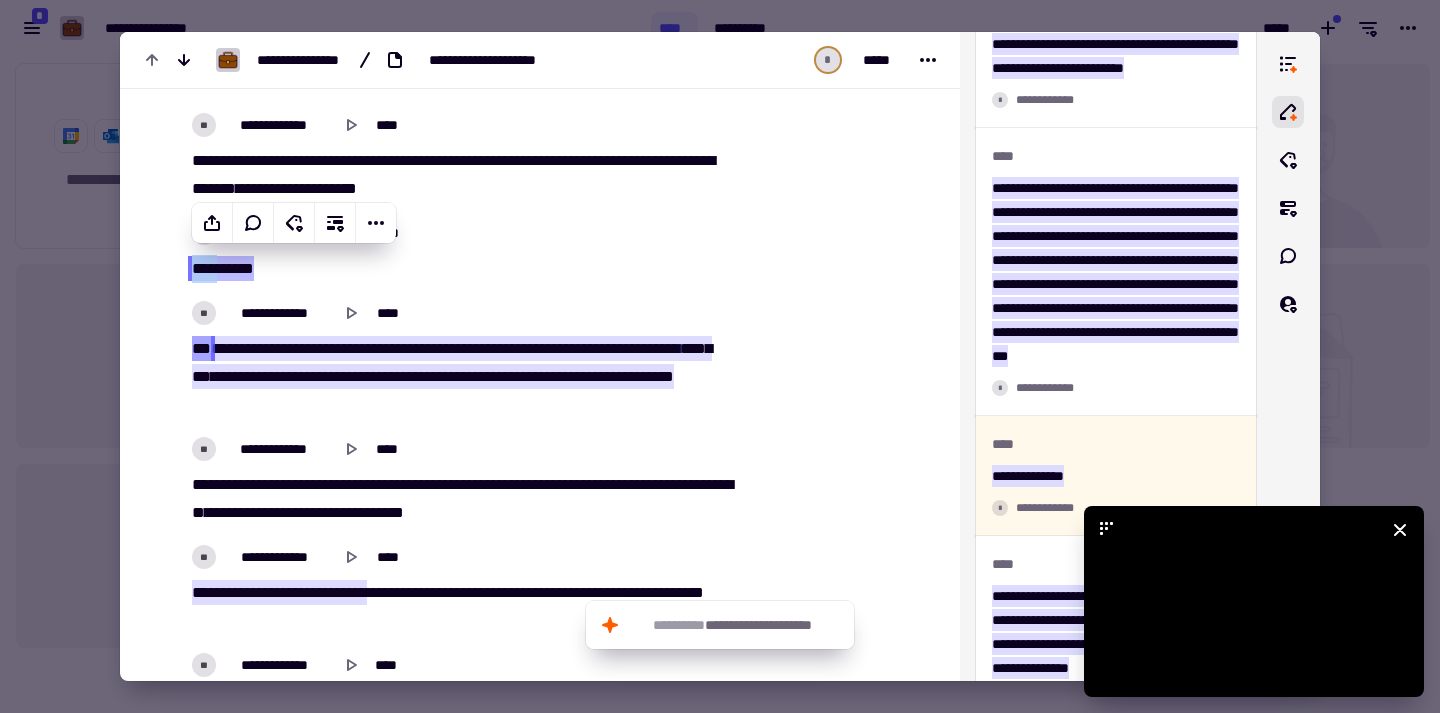 scroll, scrollTop: 1840, scrollLeft: 0, axis: vertical 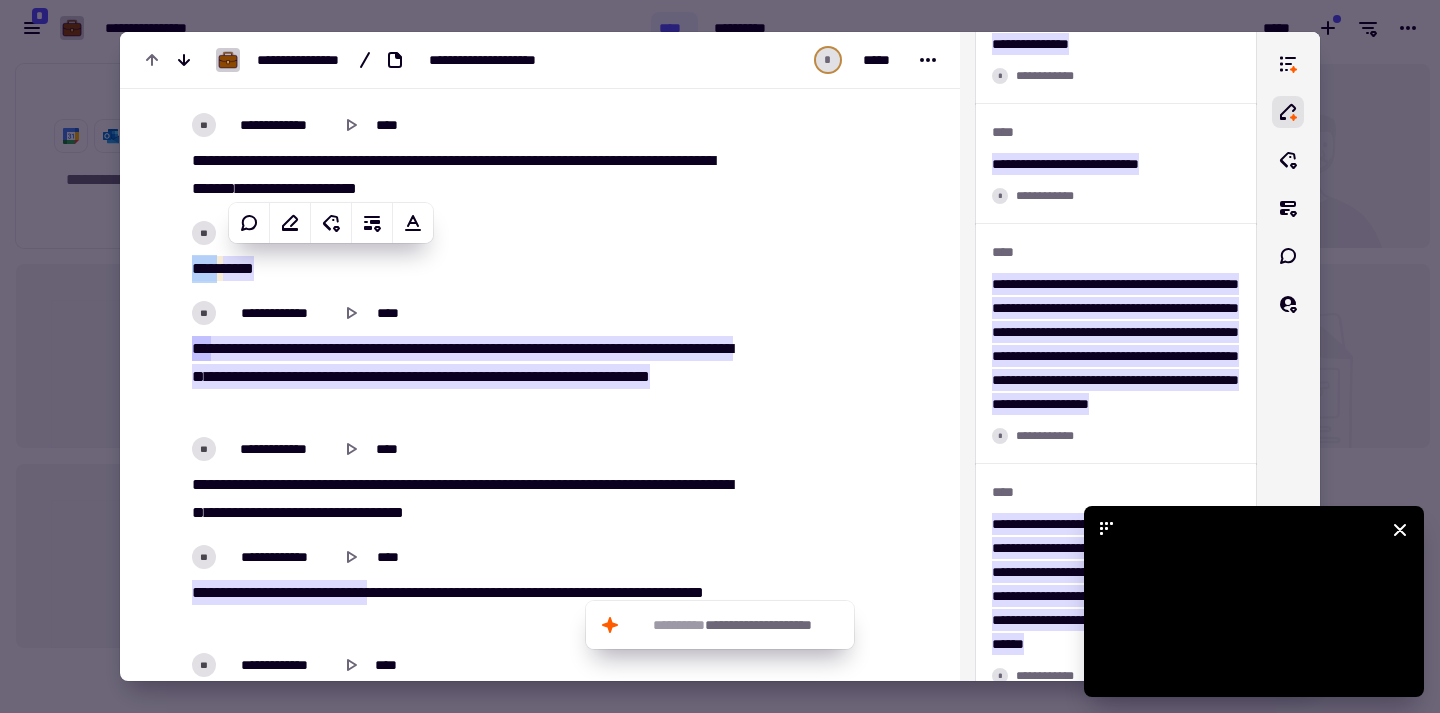 click at bounding box center [220, 268] 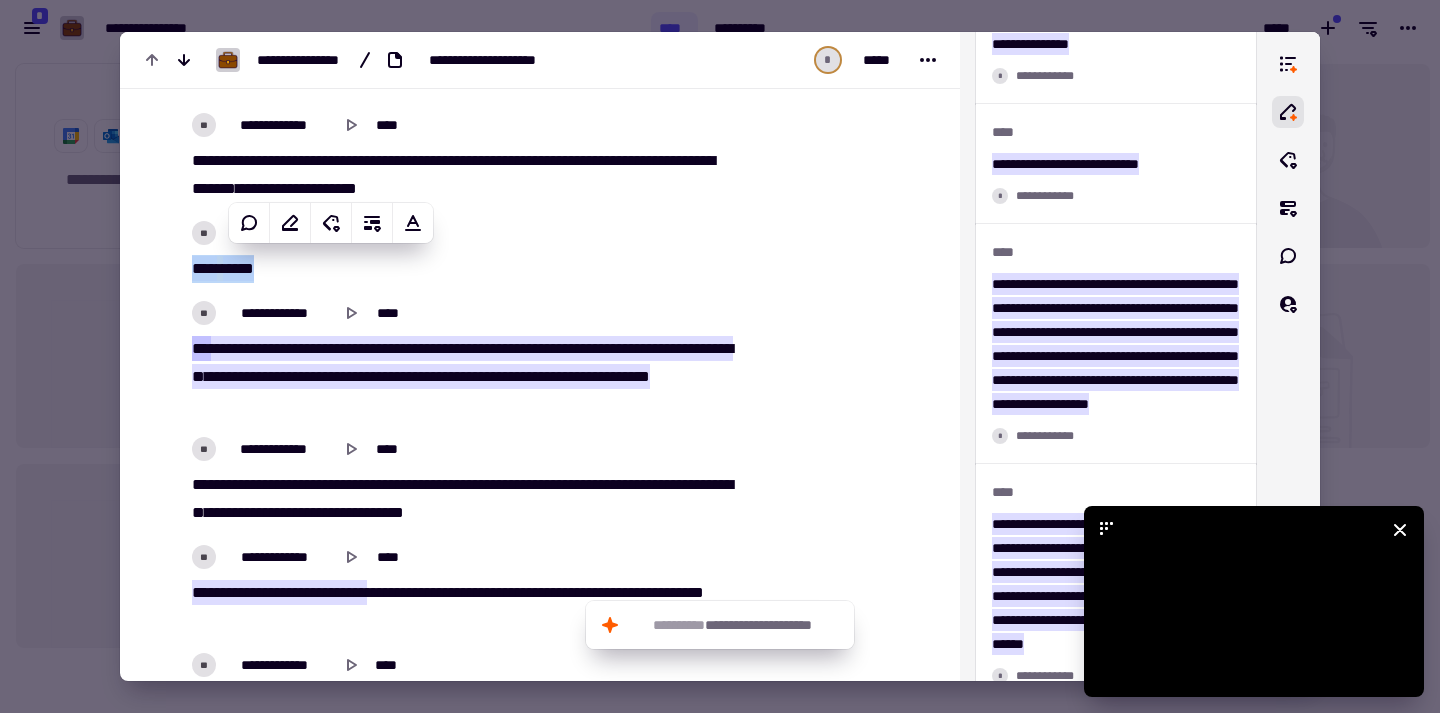 click at bounding box center [220, 268] 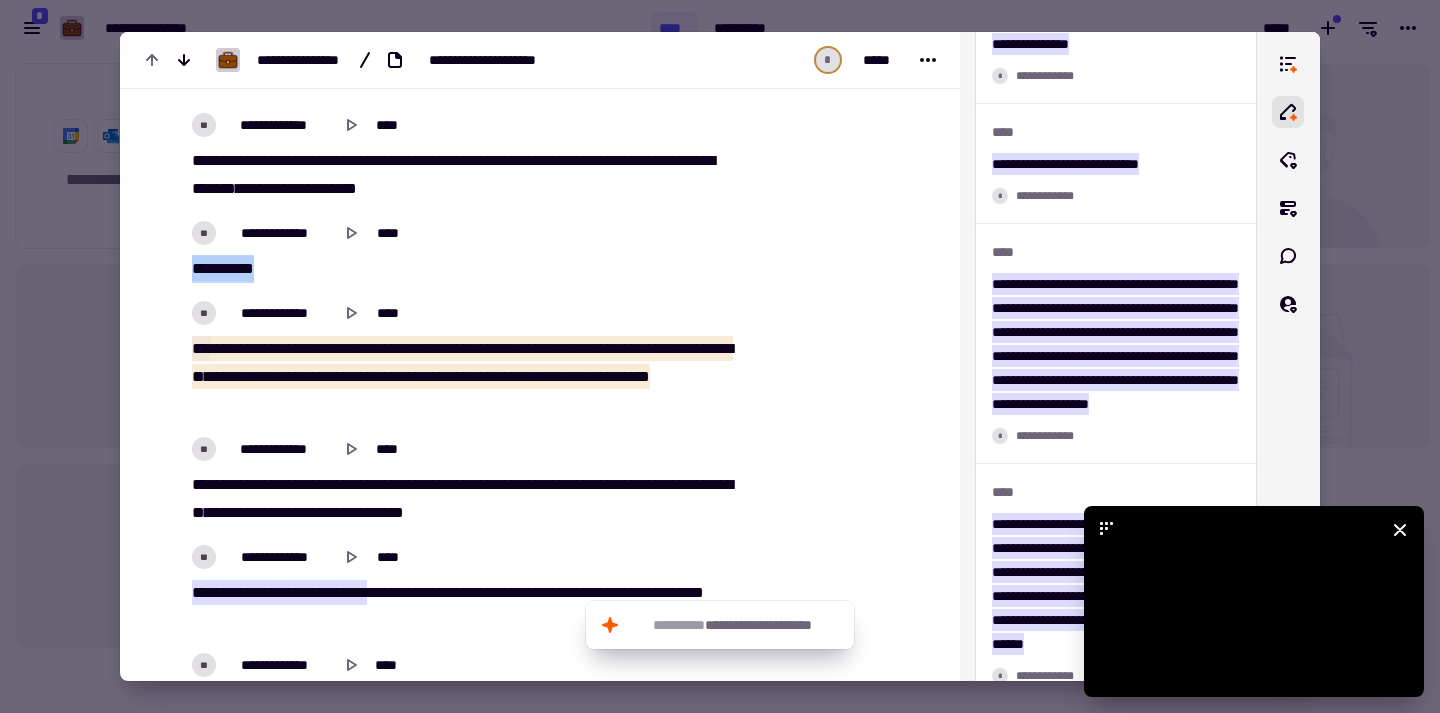 drag, startPoint x: 193, startPoint y: 341, endPoint x: 390, endPoint y: 396, distance: 204.53362 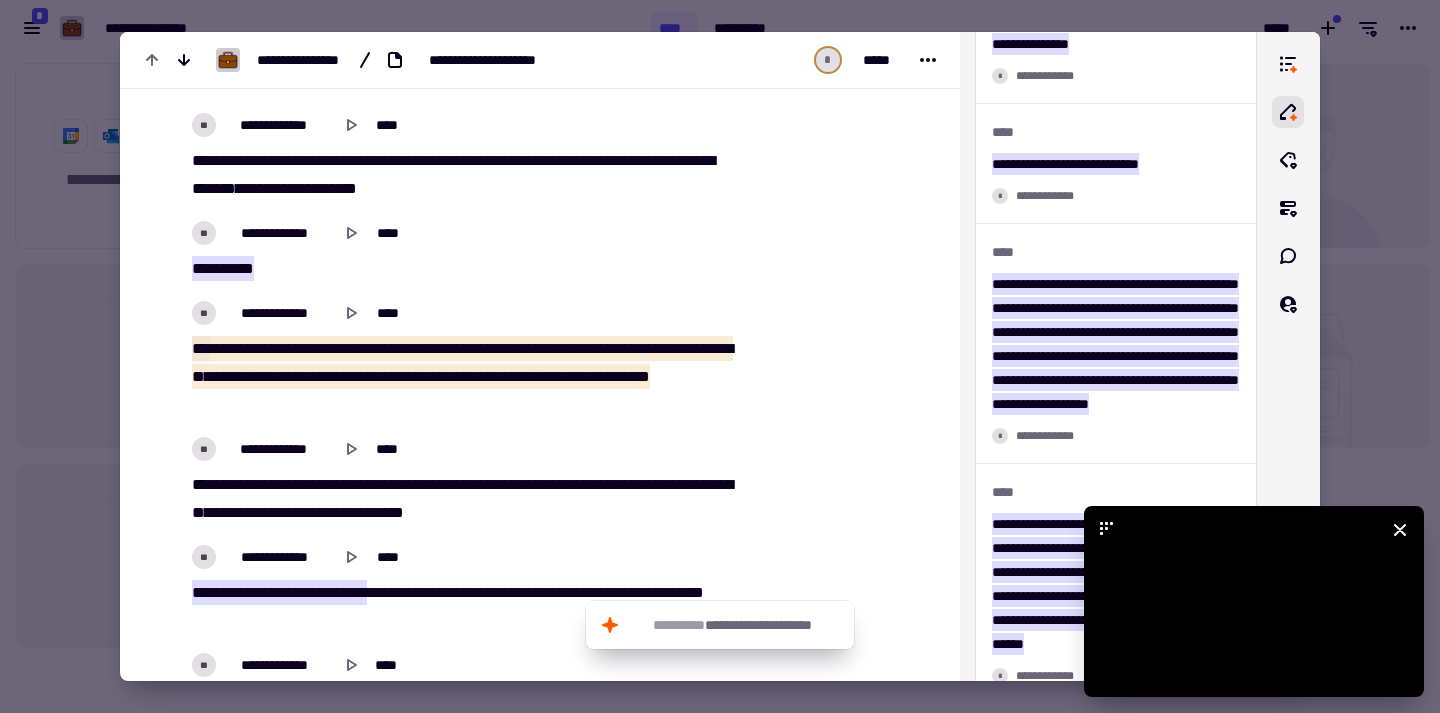 drag, startPoint x: 393, startPoint y: 395, endPoint x: 140, endPoint y: 338, distance: 259.34146 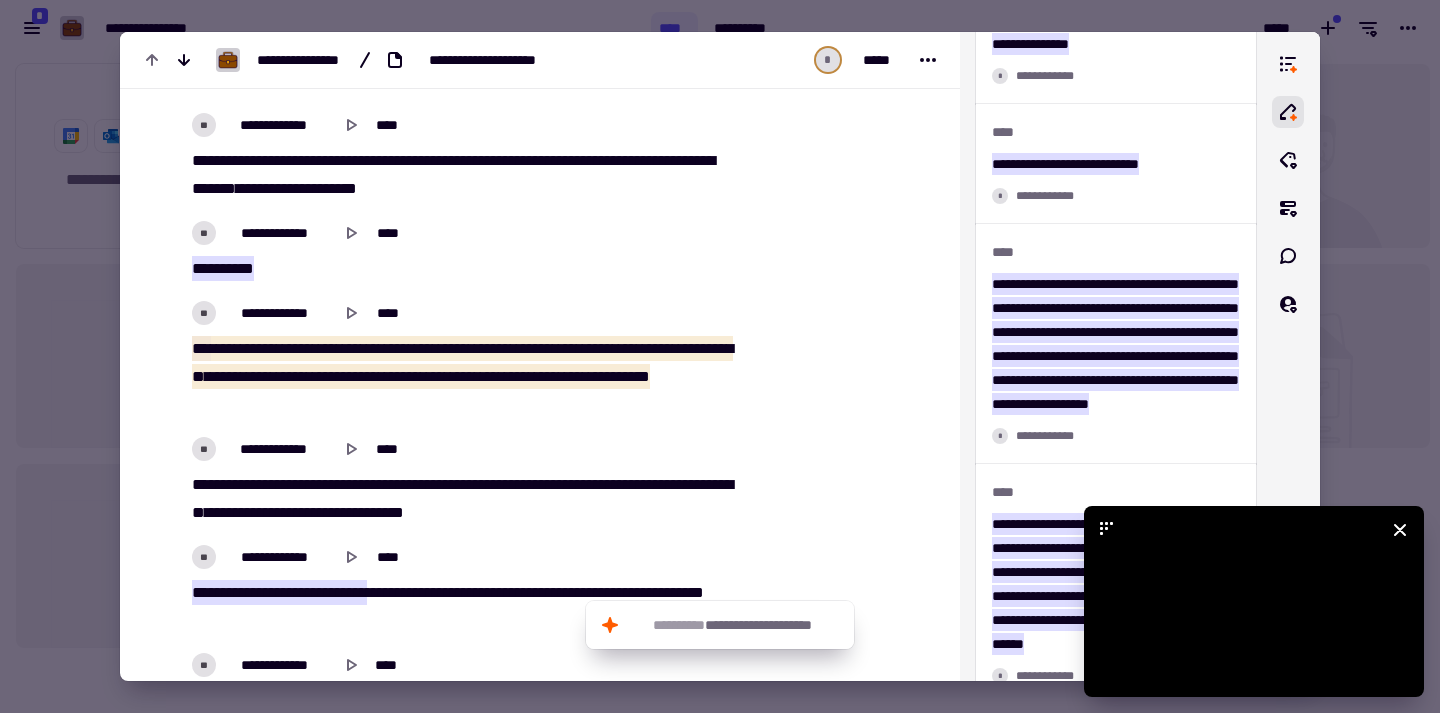 click on "**********" at bounding box center (540, 3079) 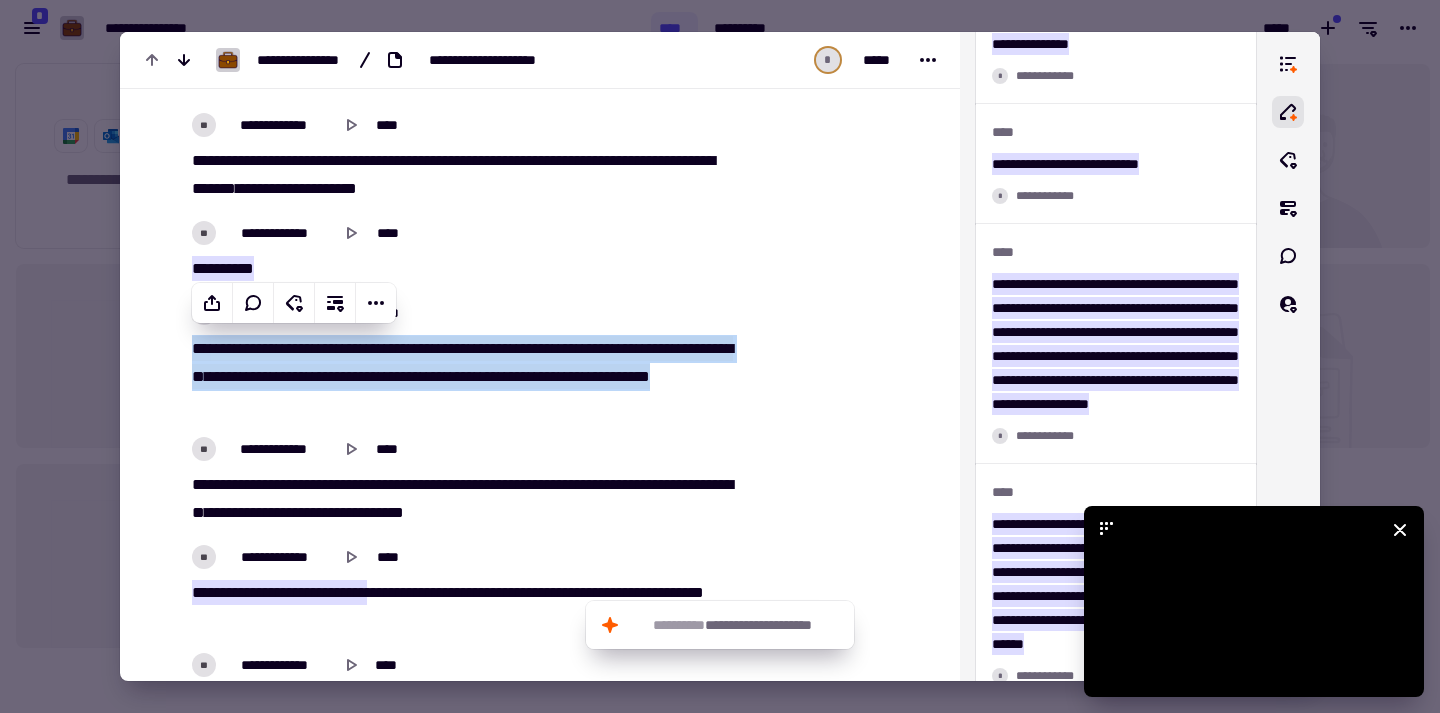 click on "******" at bounding box center (259, 348) 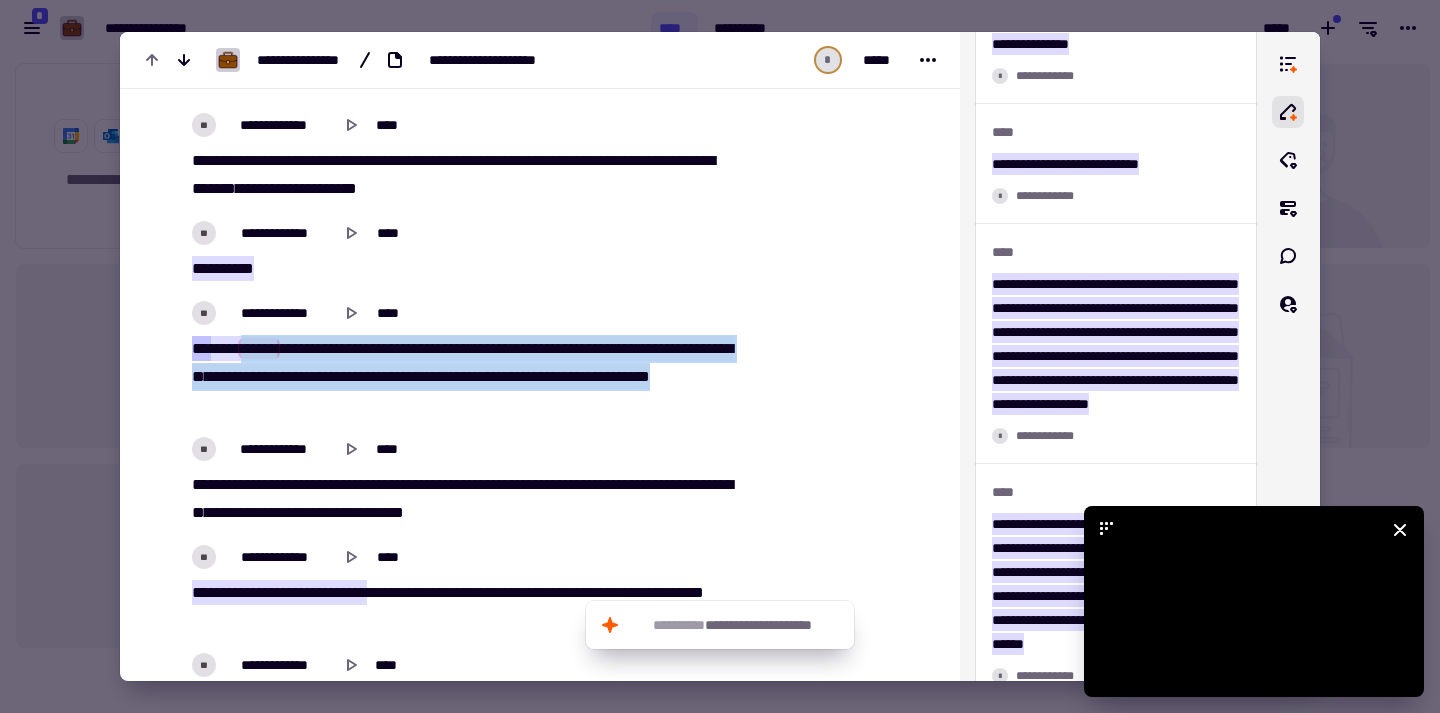 drag, startPoint x: 253, startPoint y: 341, endPoint x: 392, endPoint y: 411, distance: 155.63097 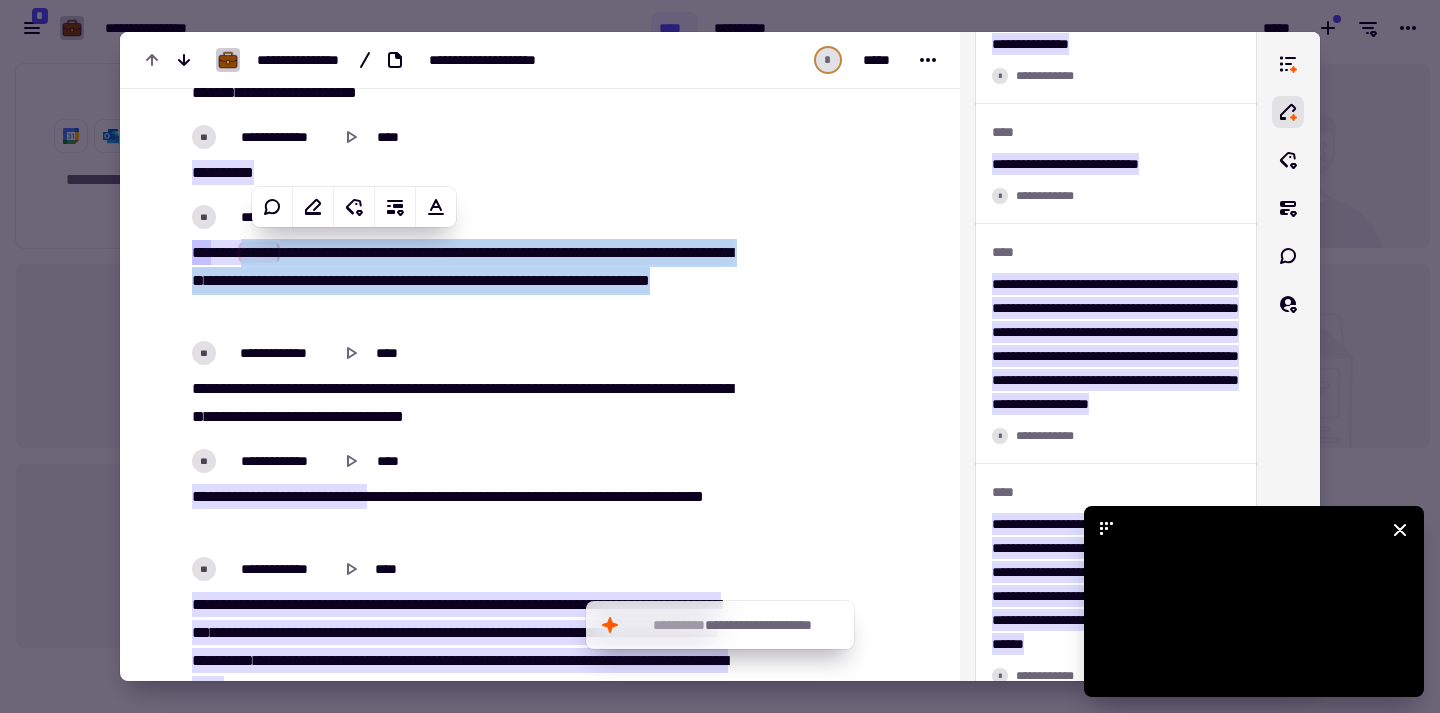 scroll, scrollTop: 4907, scrollLeft: 0, axis: vertical 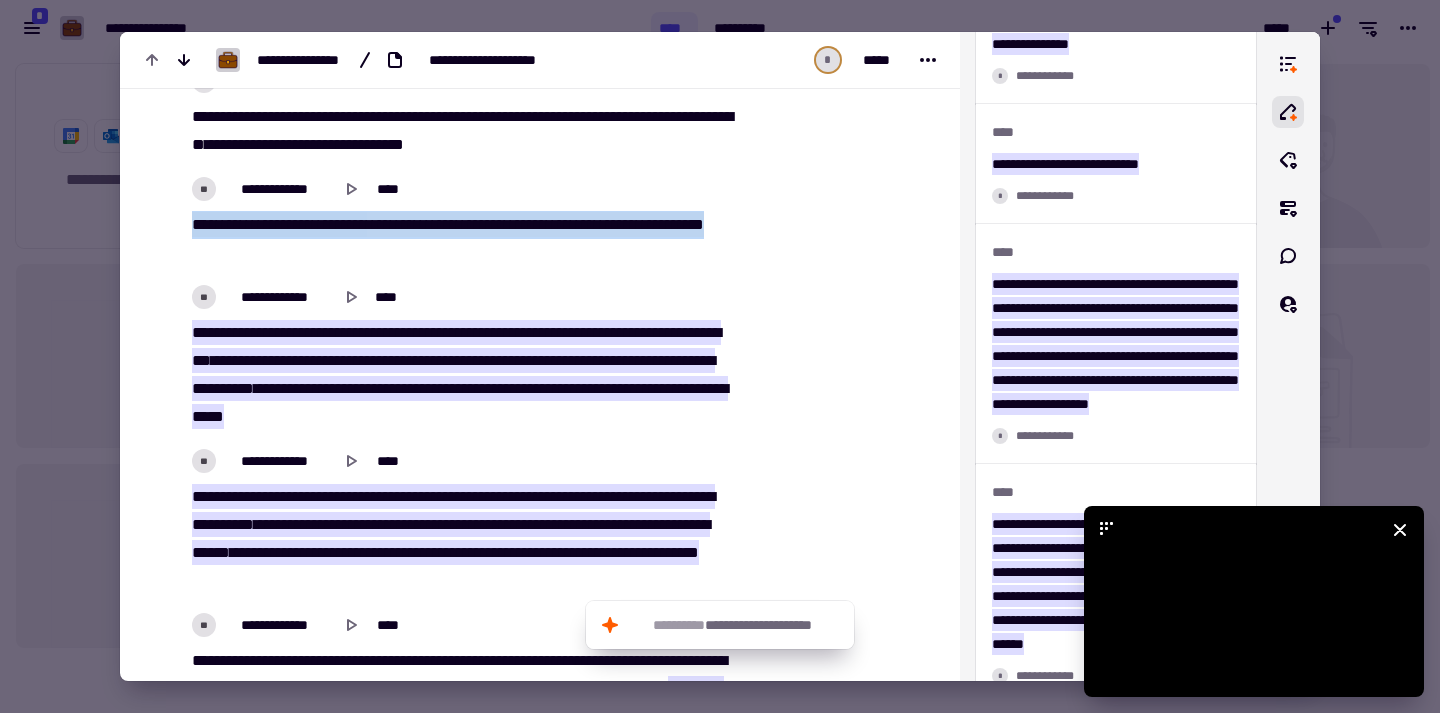 drag, startPoint x: 186, startPoint y: 216, endPoint x: 342, endPoint y: 251, distance: 159.87808 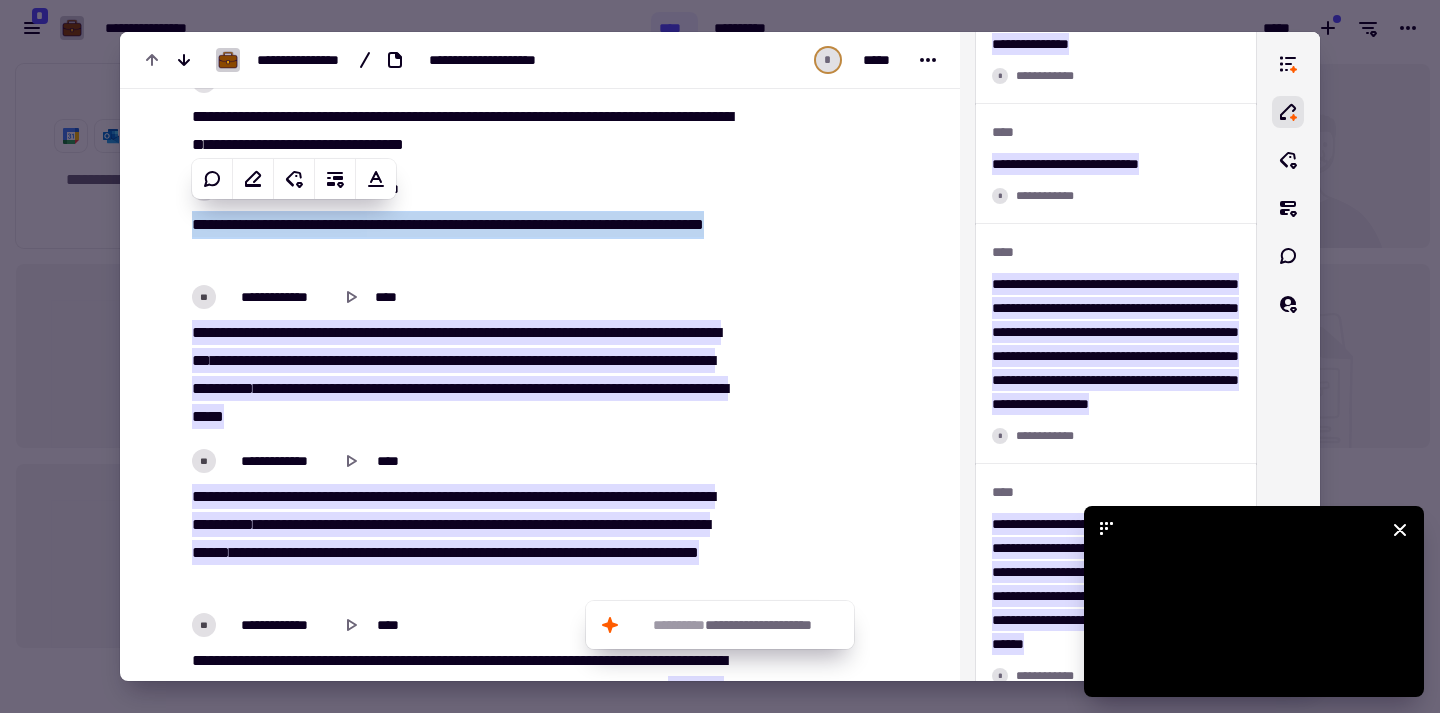 scroll, scrollTop: 4939, scrollLeft: 0, axis: vertical 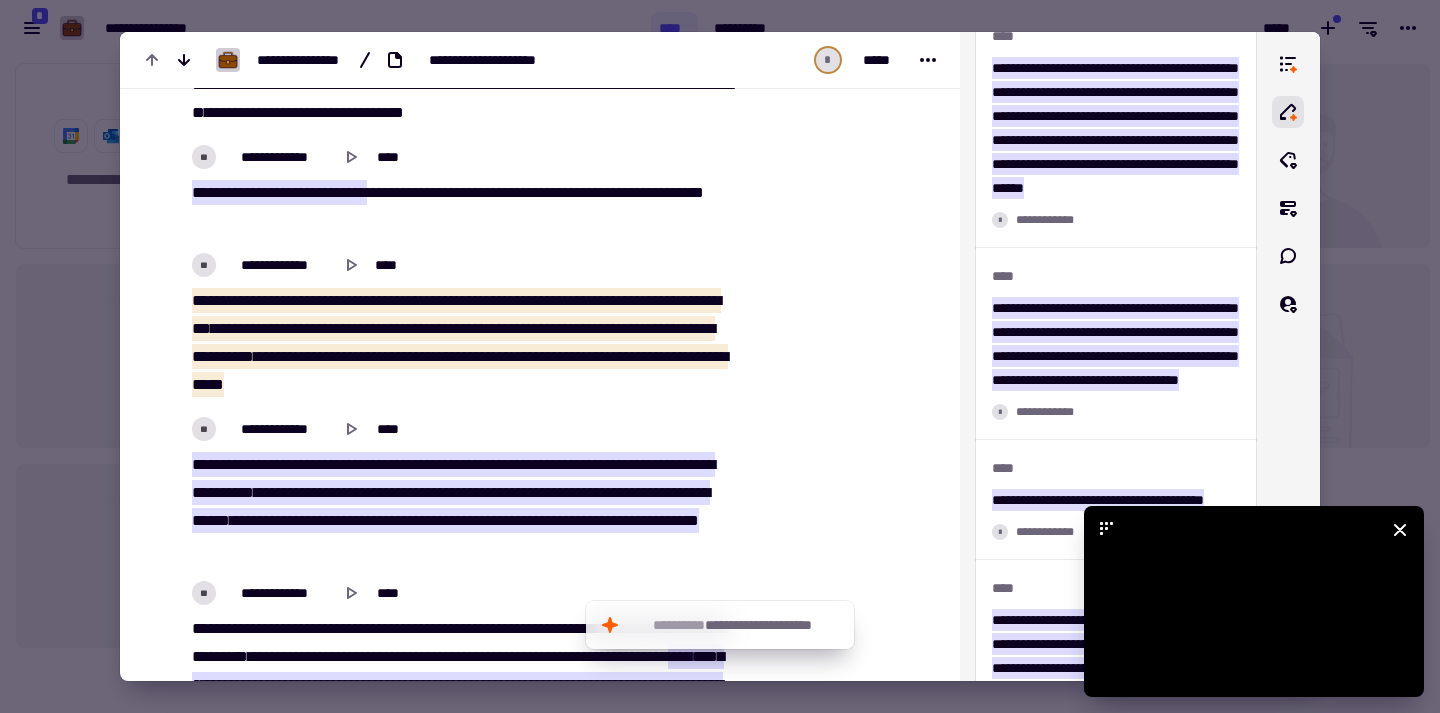 drag, startPoint x: 195, startPoint y: 291, endPoint x: 714, endPoint y: 379, distance: 526.40765 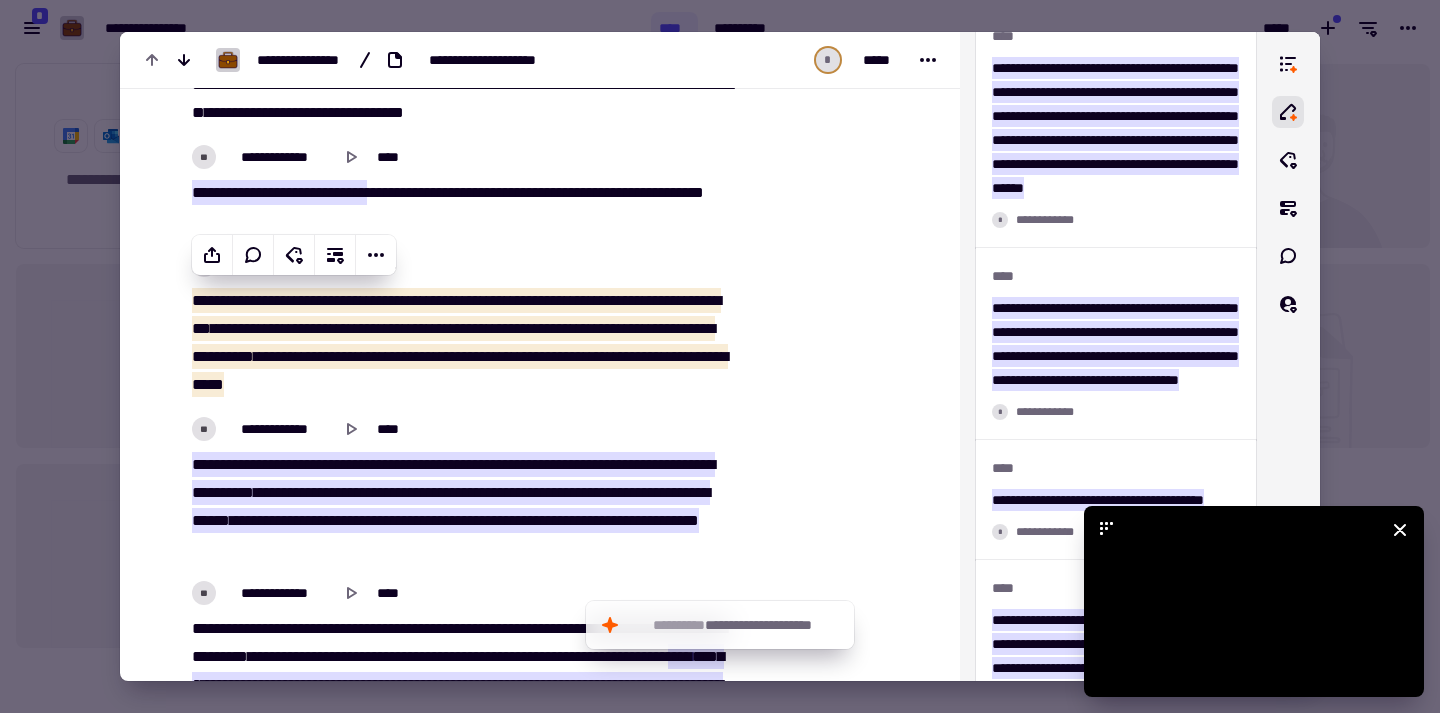 click on "**********" at bounding box center (465, 489) 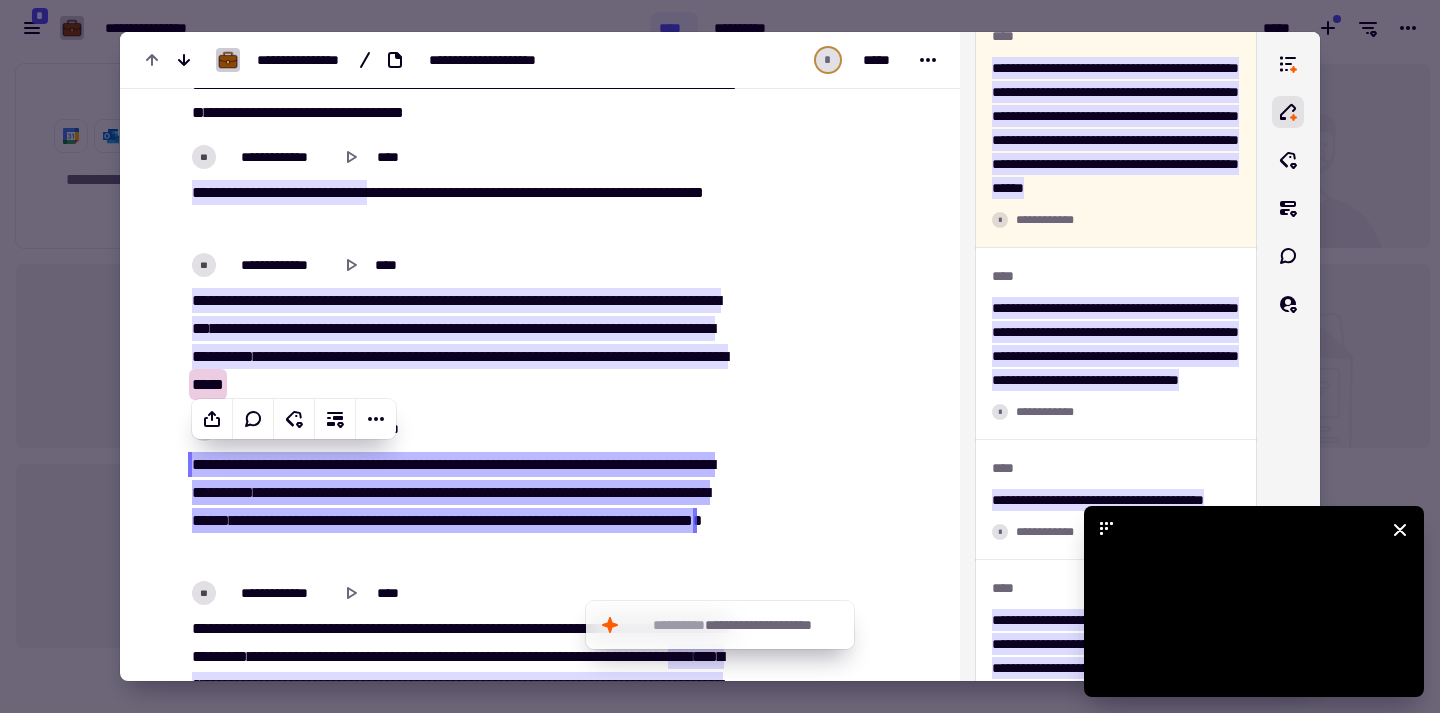 click on "******" at bounding box center (590, 492) 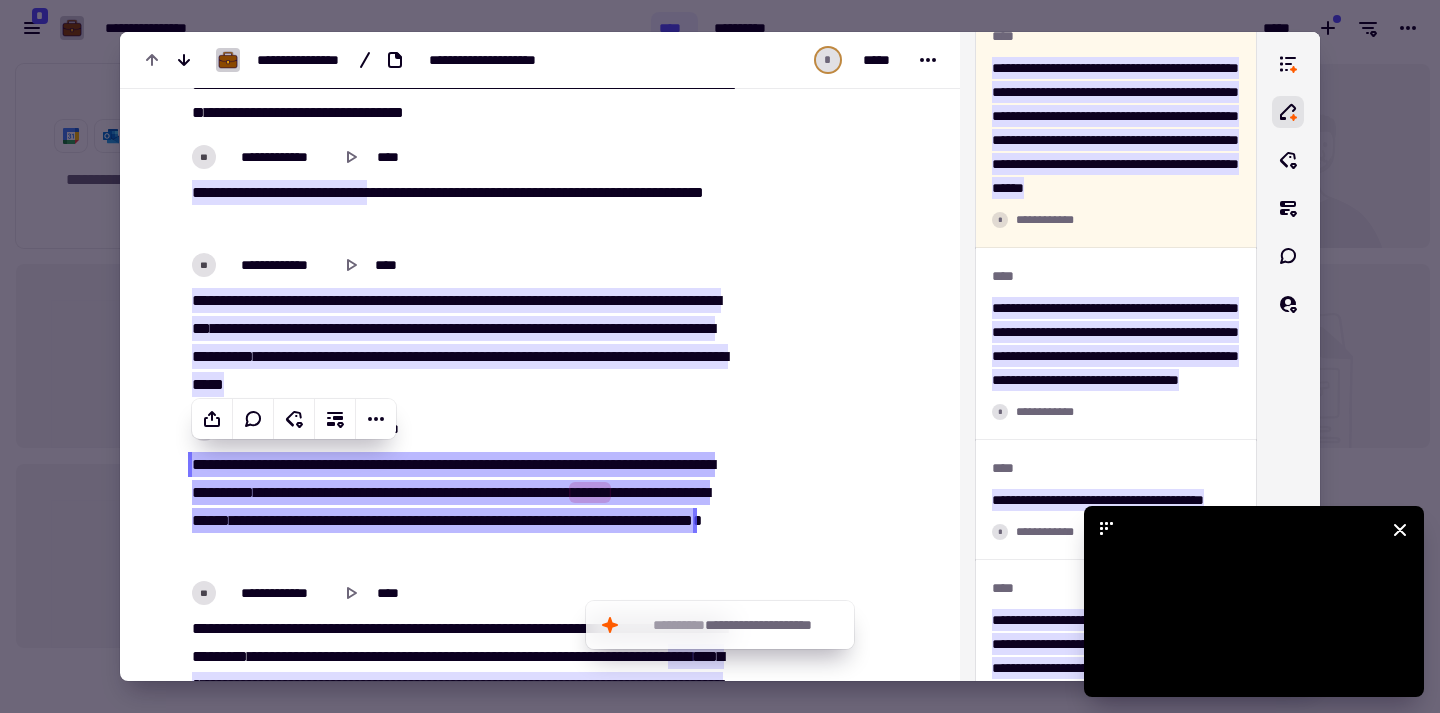 drag, startPoint x: 219, startPoint y: 480, endPoint x: 200, endPoint y: 463, distance: 25.495098 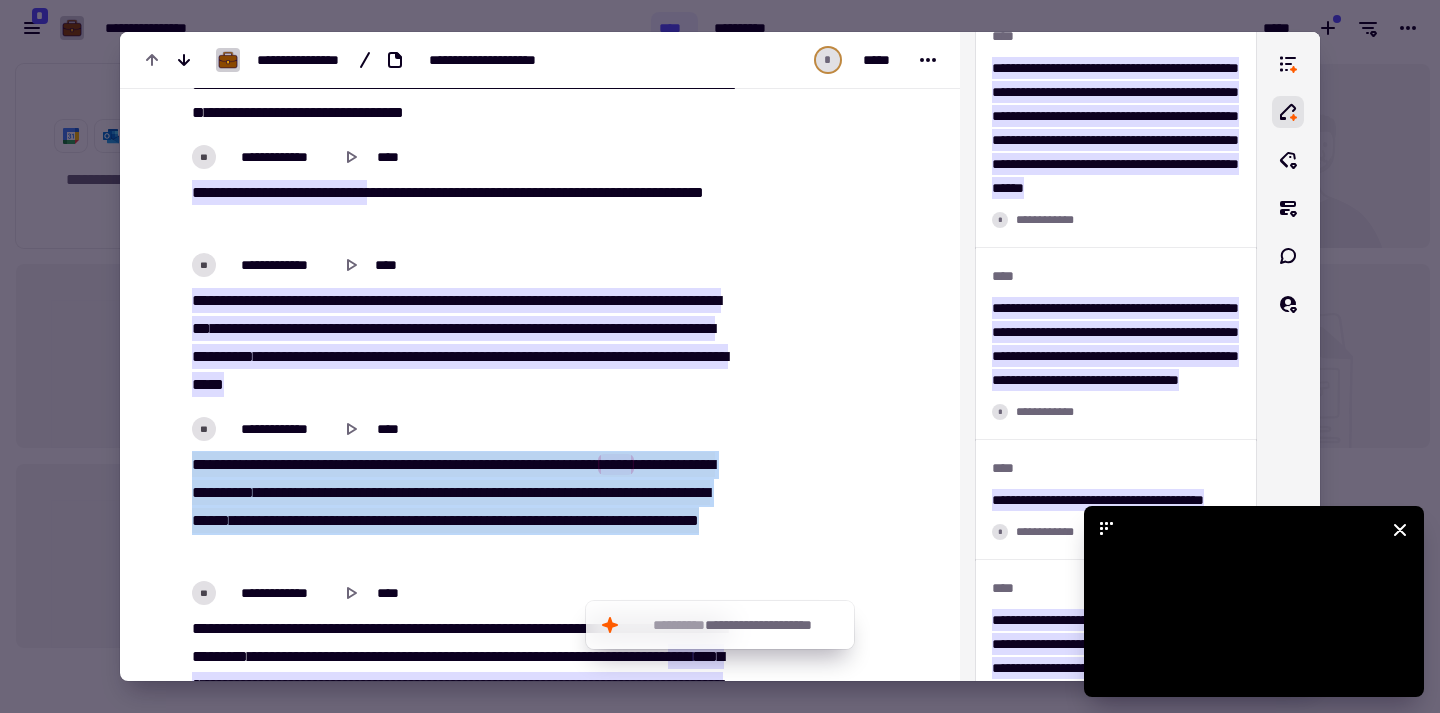 drag, startPoint x: 196, startPoint y: 454, endPoint x: 548, endPoint y: 547, distance: 364.07828 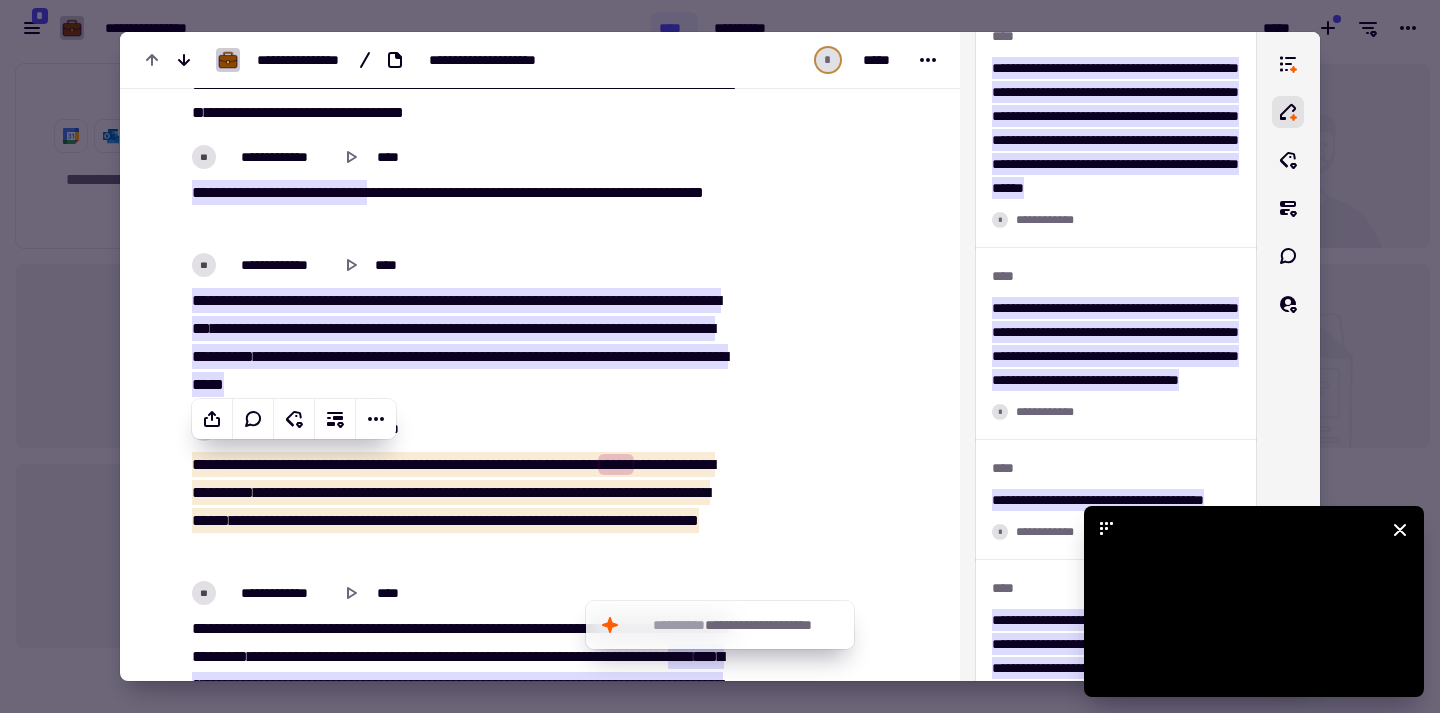 scroll, scrollTop: 4943, scrollLeft: 0, axis: vertical 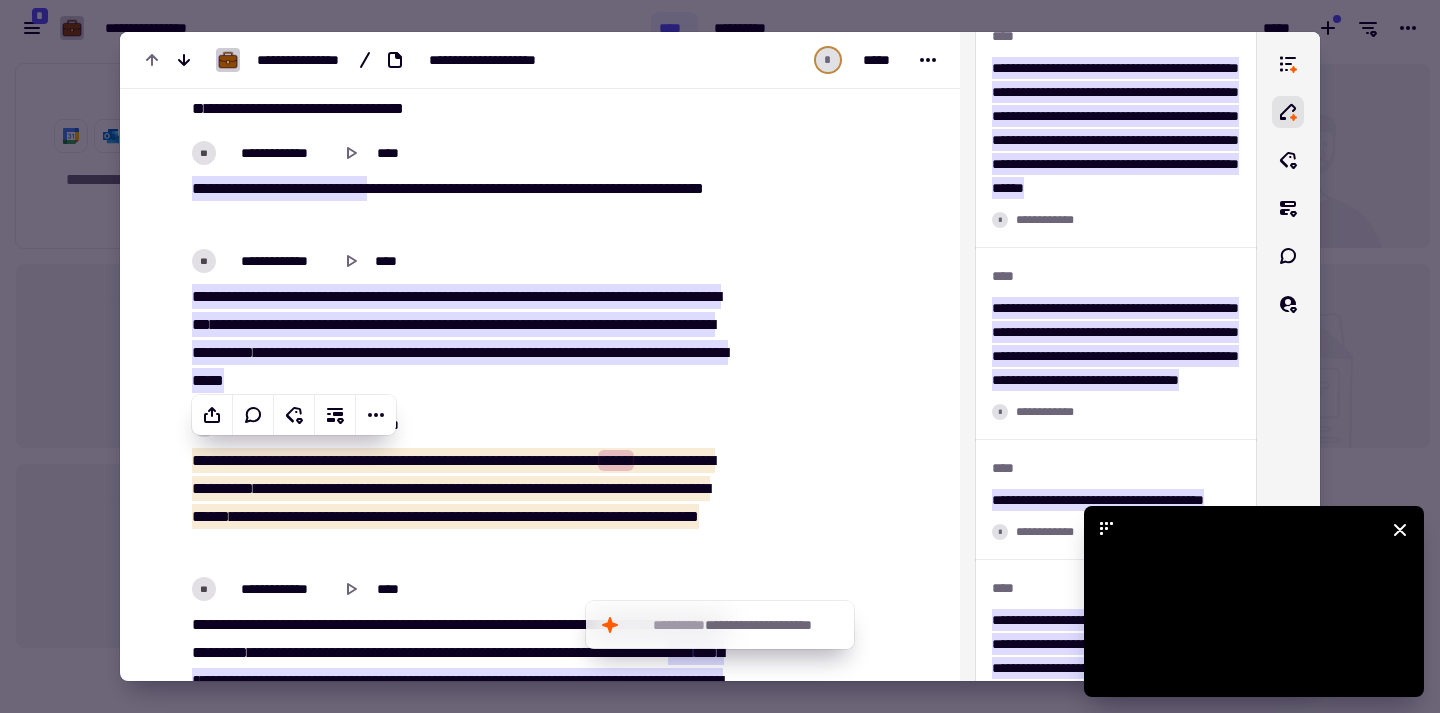 click on "****" at bounding box center (668, 488) 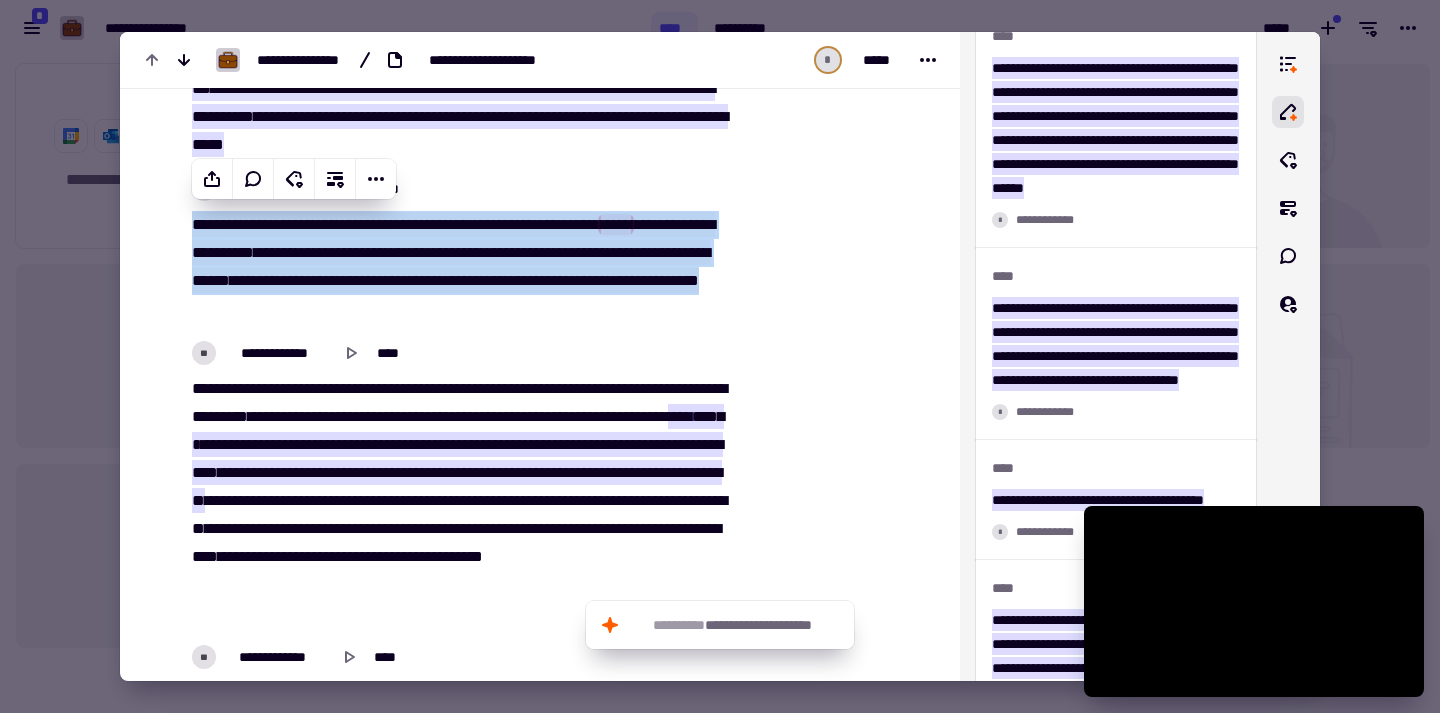 scroll, scrollTop: 5183, scrollLeft: 0, axis: vertical 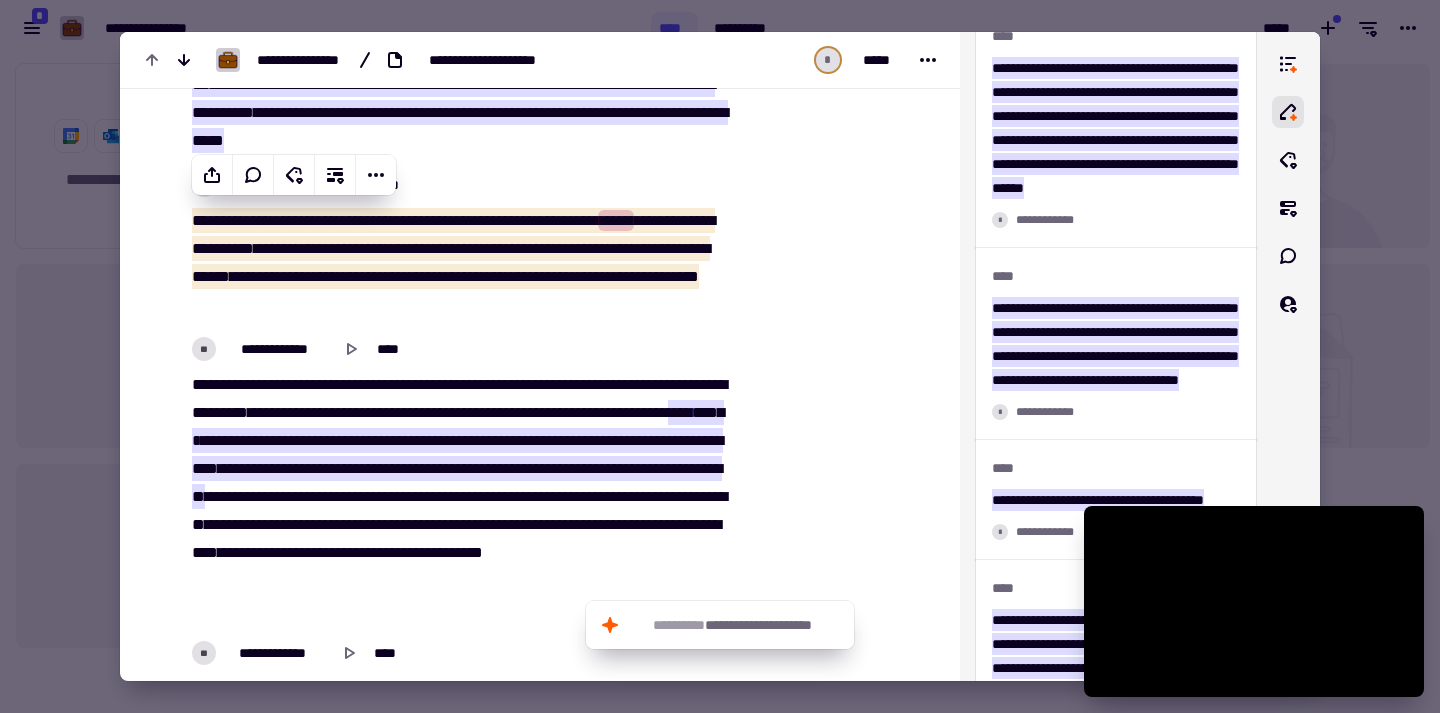 click on "**********" at bounding box center (631, 384) 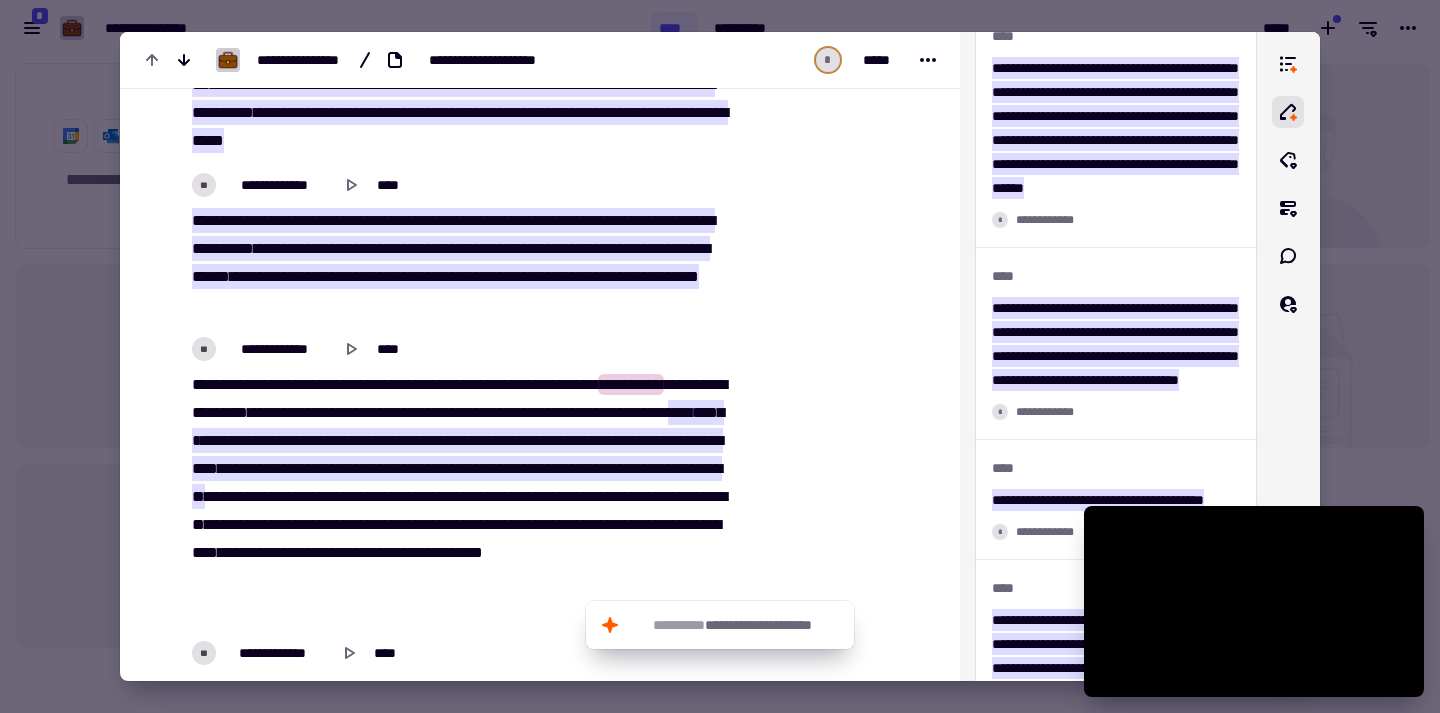 click on "******" at bounding box center [458, 426] 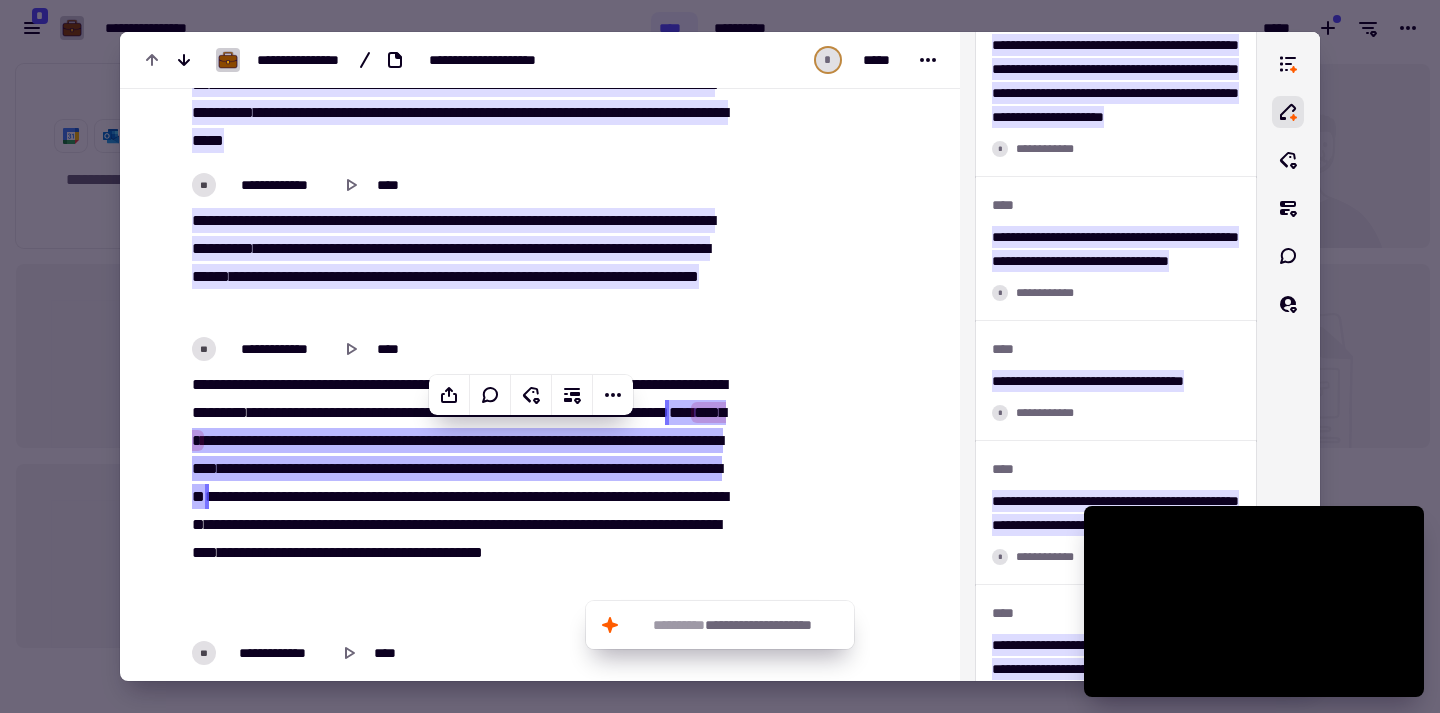 scroll, scrollTop: 2896, scrollLeft: 0, axis: vertical 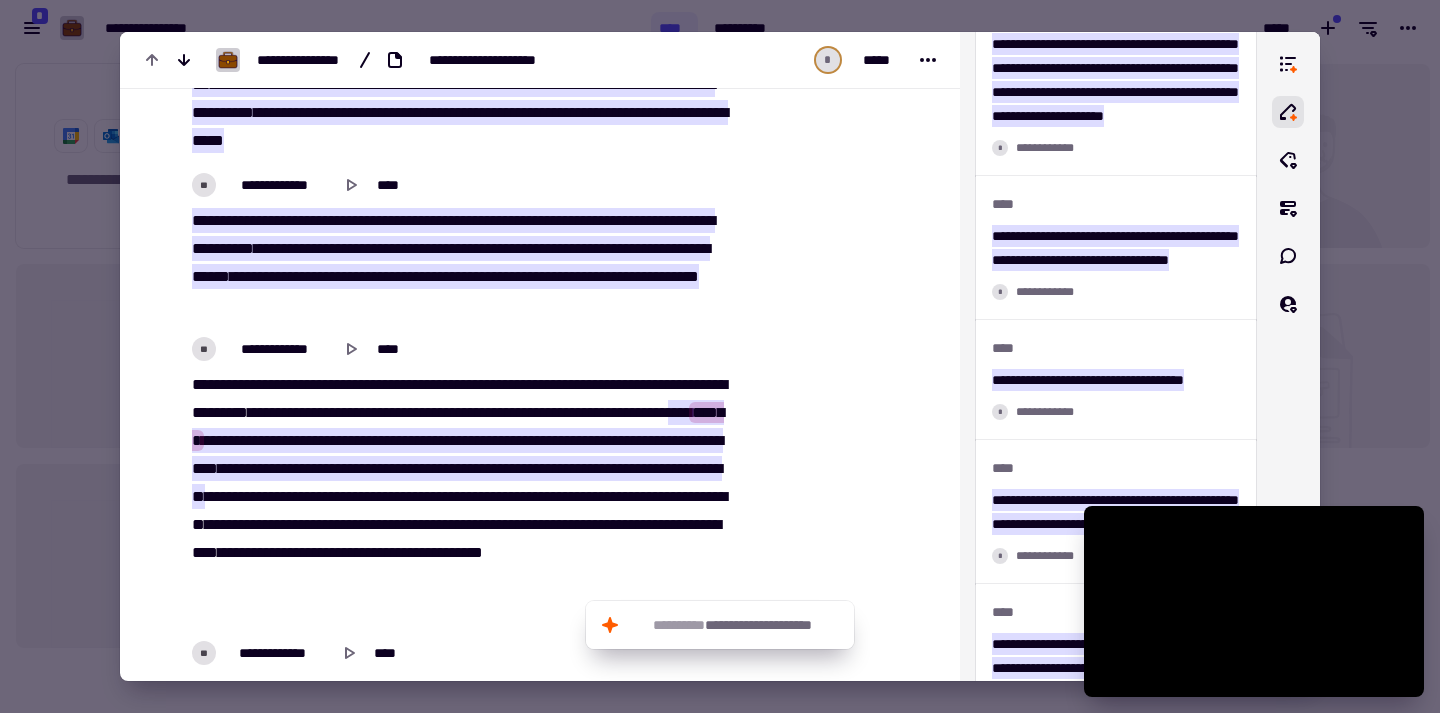 click on "**********" at bounding box center [460, 497] 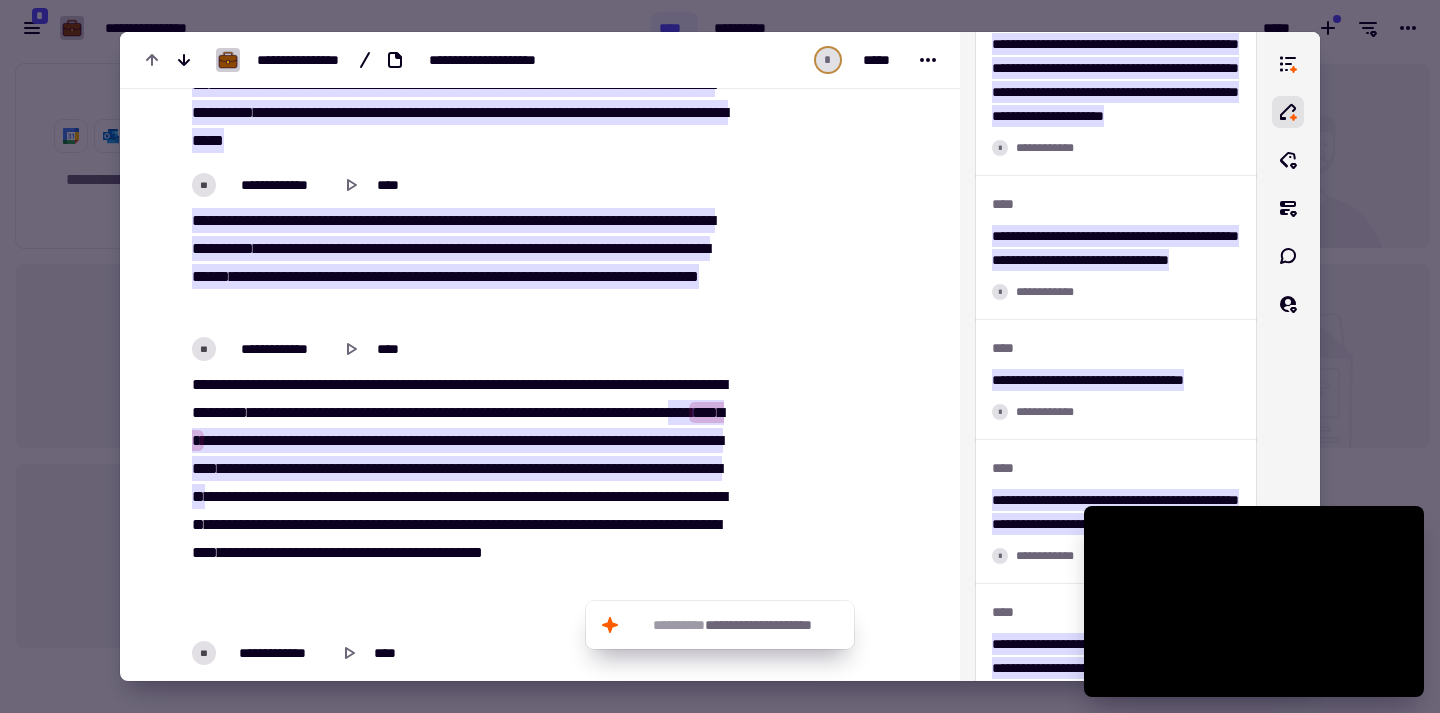 type on "******" 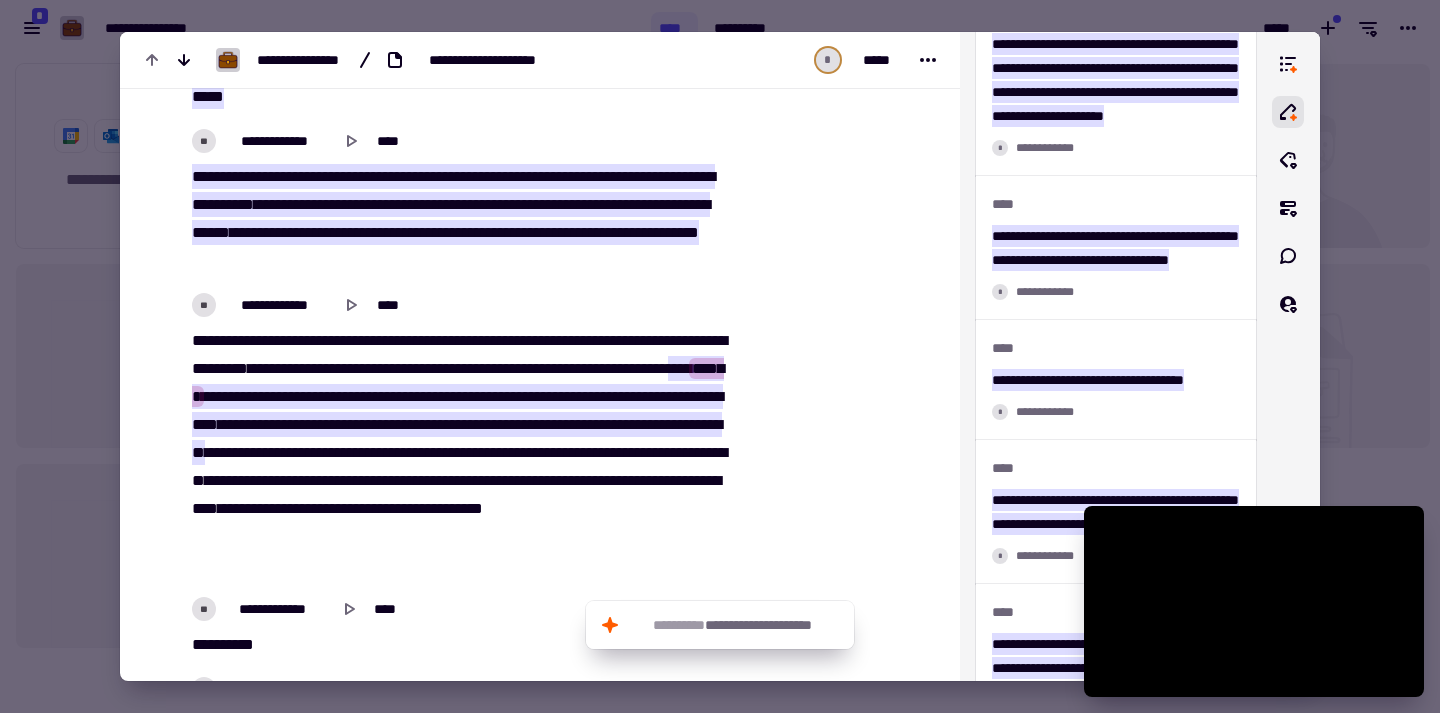 scroll, scrollTop: 5231, scrollLeft: 0, axis: vertical 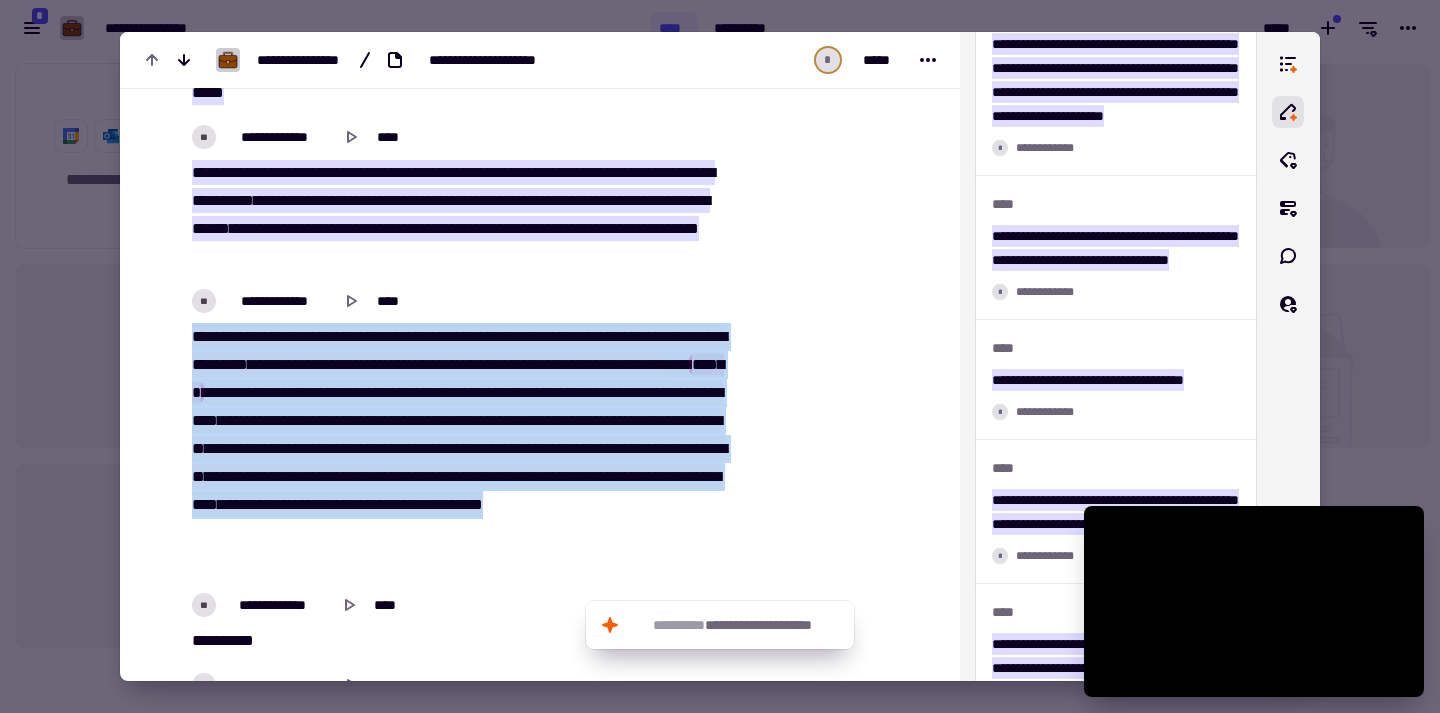 drag, startPoint x: 192, startPoint y: 330, endPoint x: 375, endPoint y: 565, distance: 297.84897 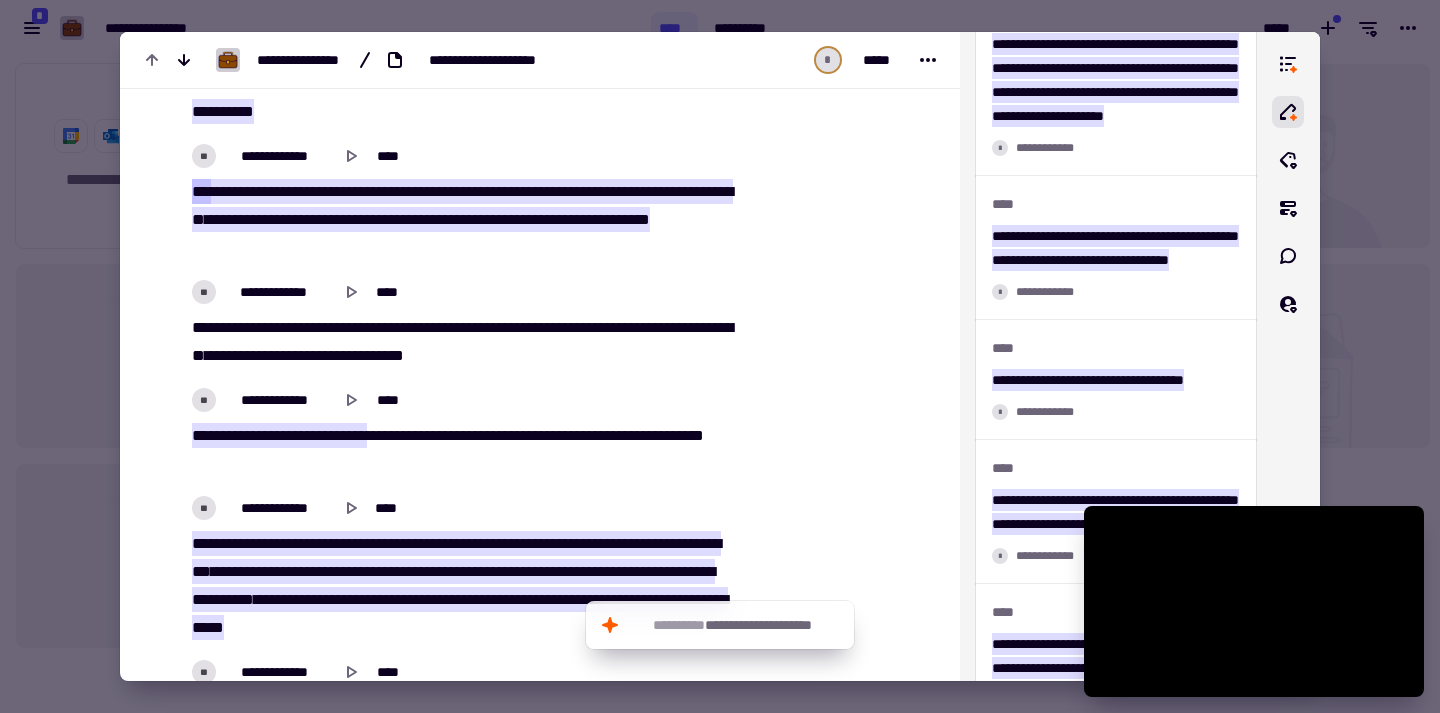 scroll, scrollTop: 4829, scrollLeft: 0, axis: vertical 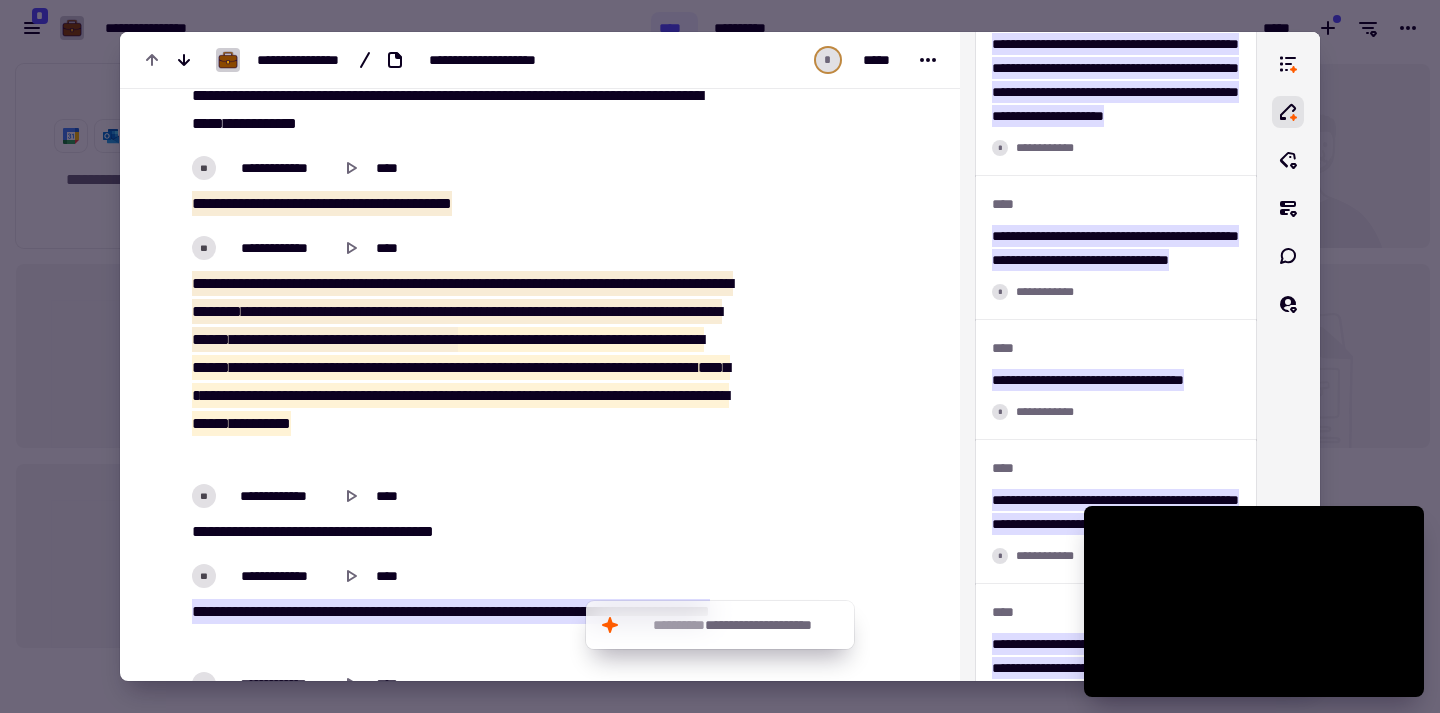 drag, startPoint x: 191, startPoint y: 194, endPoint x: 429, endPoint y: 451, distance: 350.2756 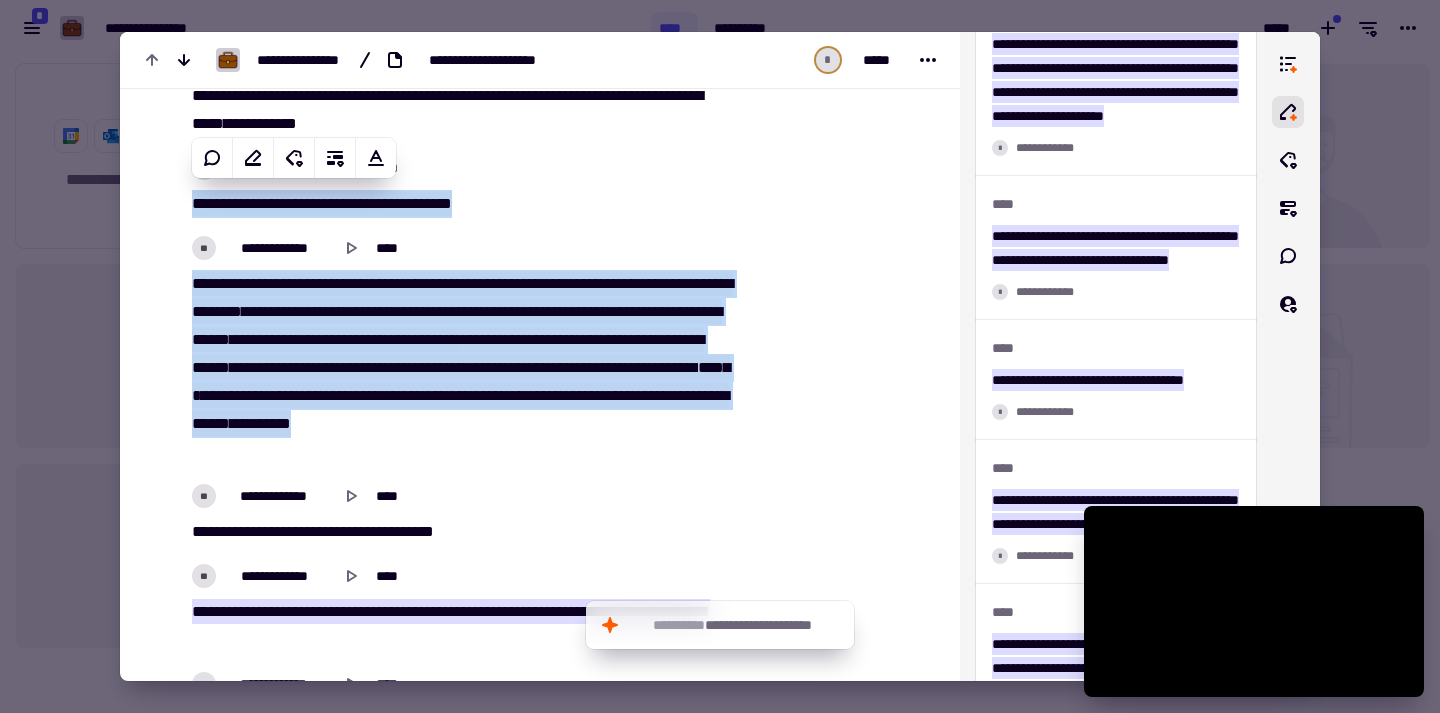 scroll, scrollTop: 6183, scrollLeft: 0, axis: vertical 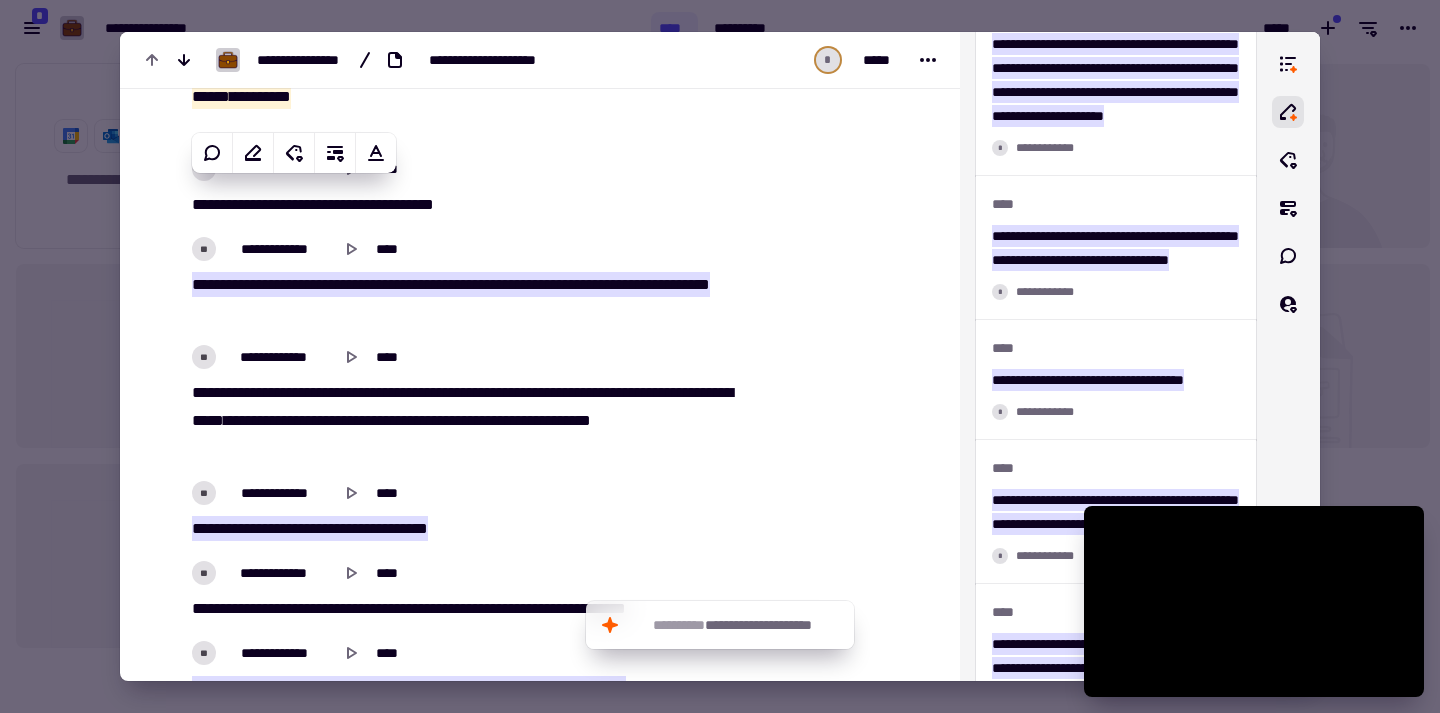 click at bounding box center [720, 356] 